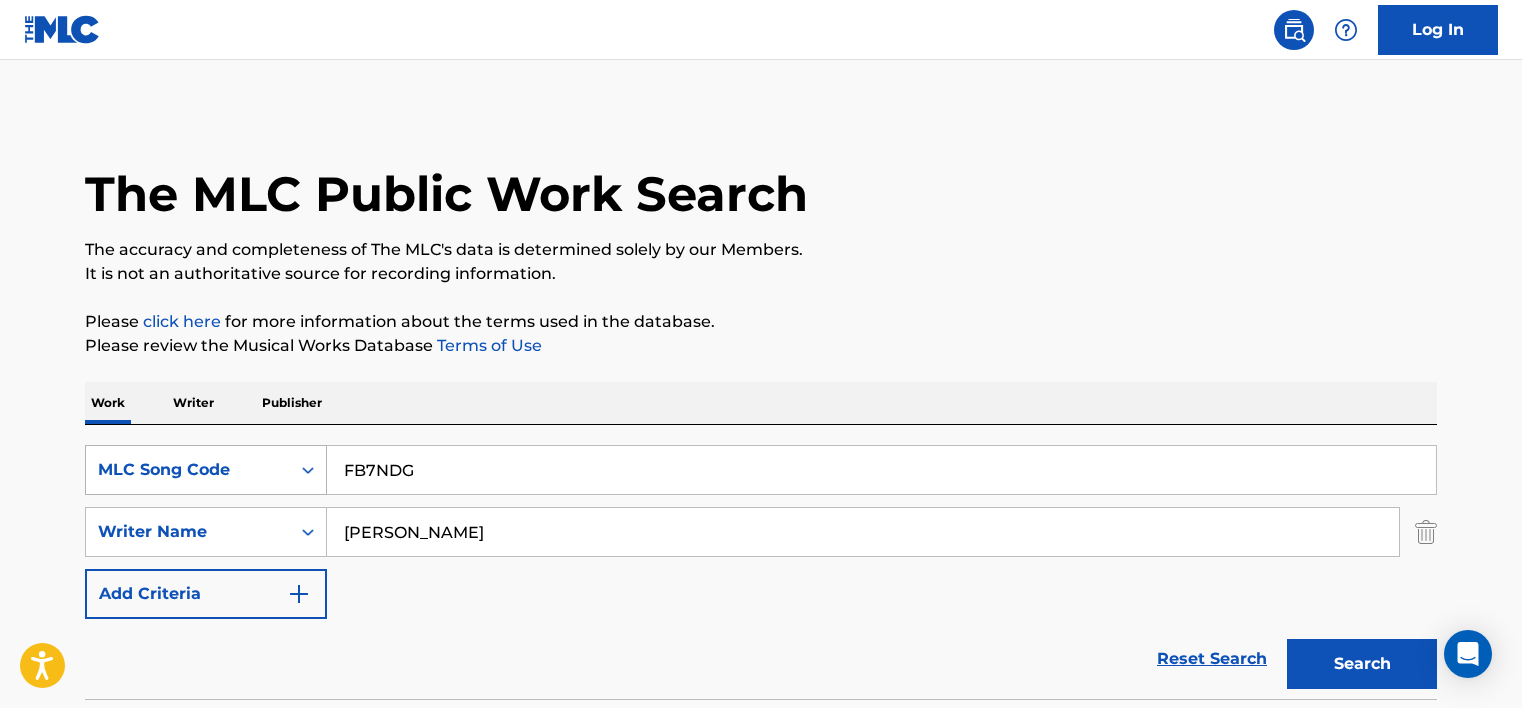 scroll, scrollTop: 265, scrollLeft: 0, axis: vertical 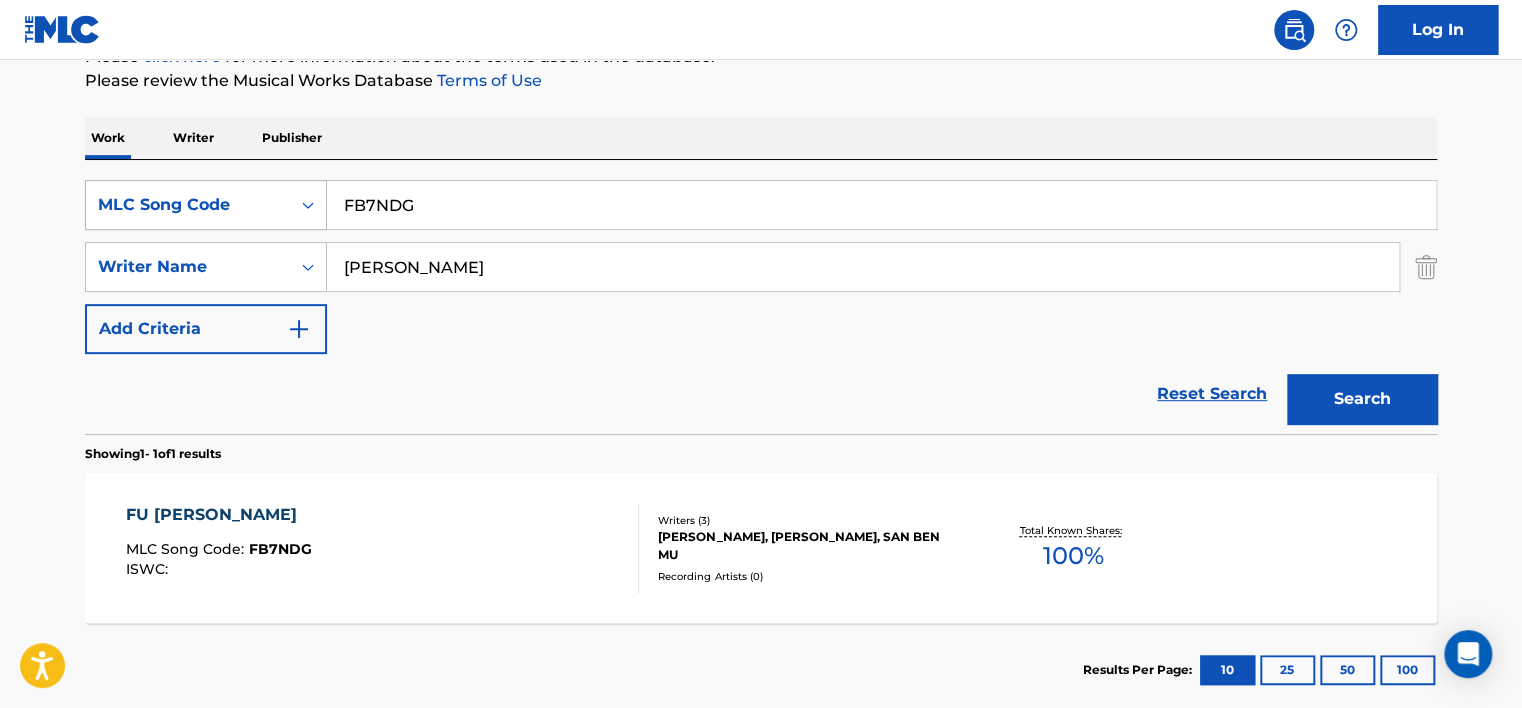 type on "[PERSON_NAME]" 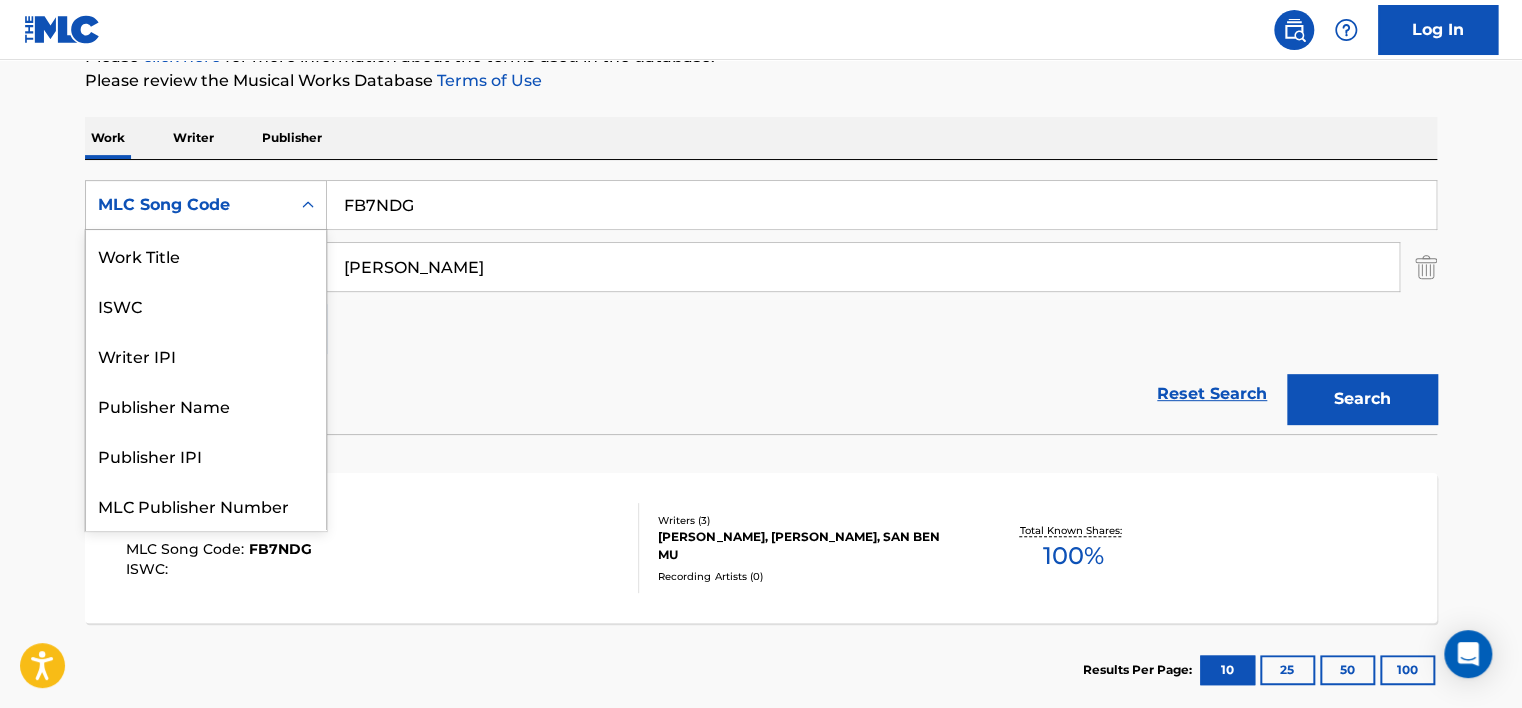 scroll, scrollTop: 50, scrollLeft: 0, axis: vertical 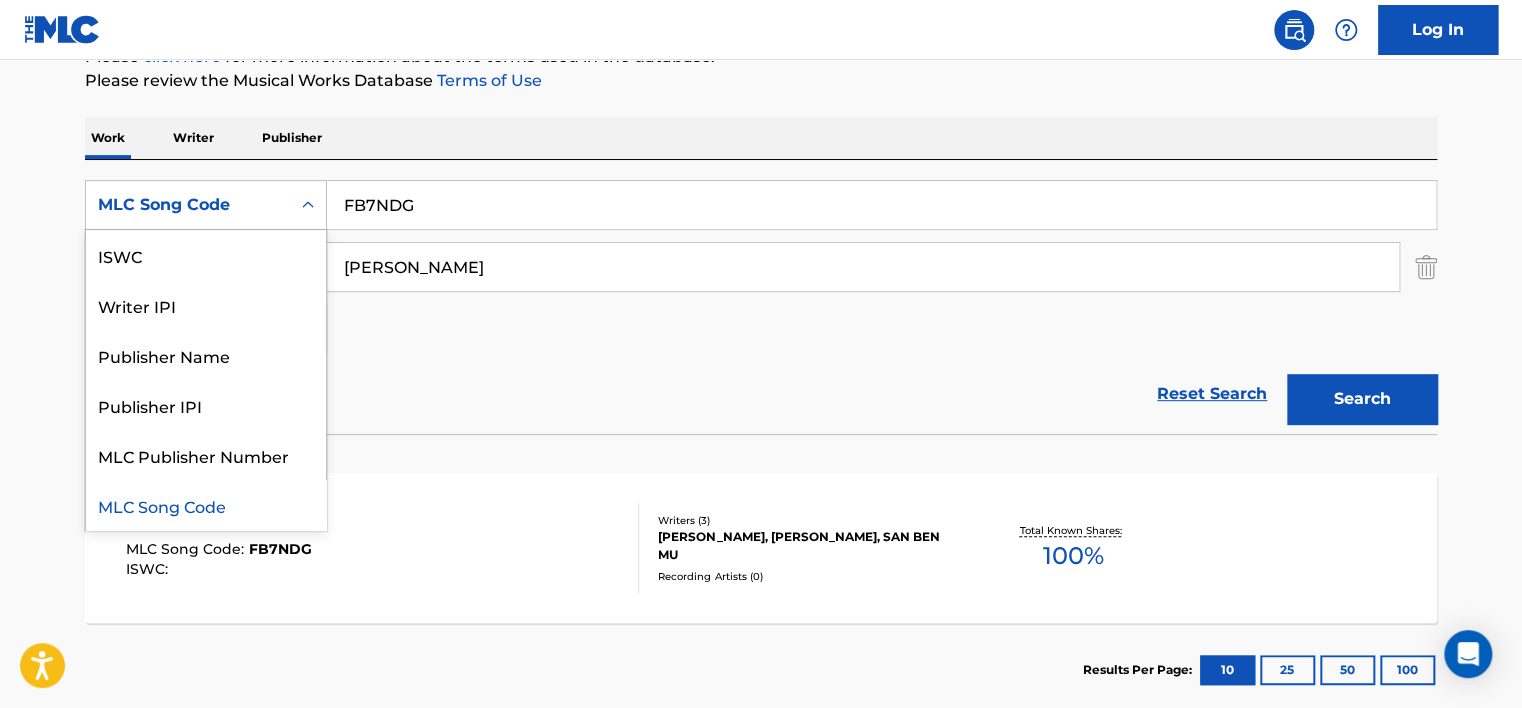 click on "MLC Song Code" at bounding box center (206, 205) 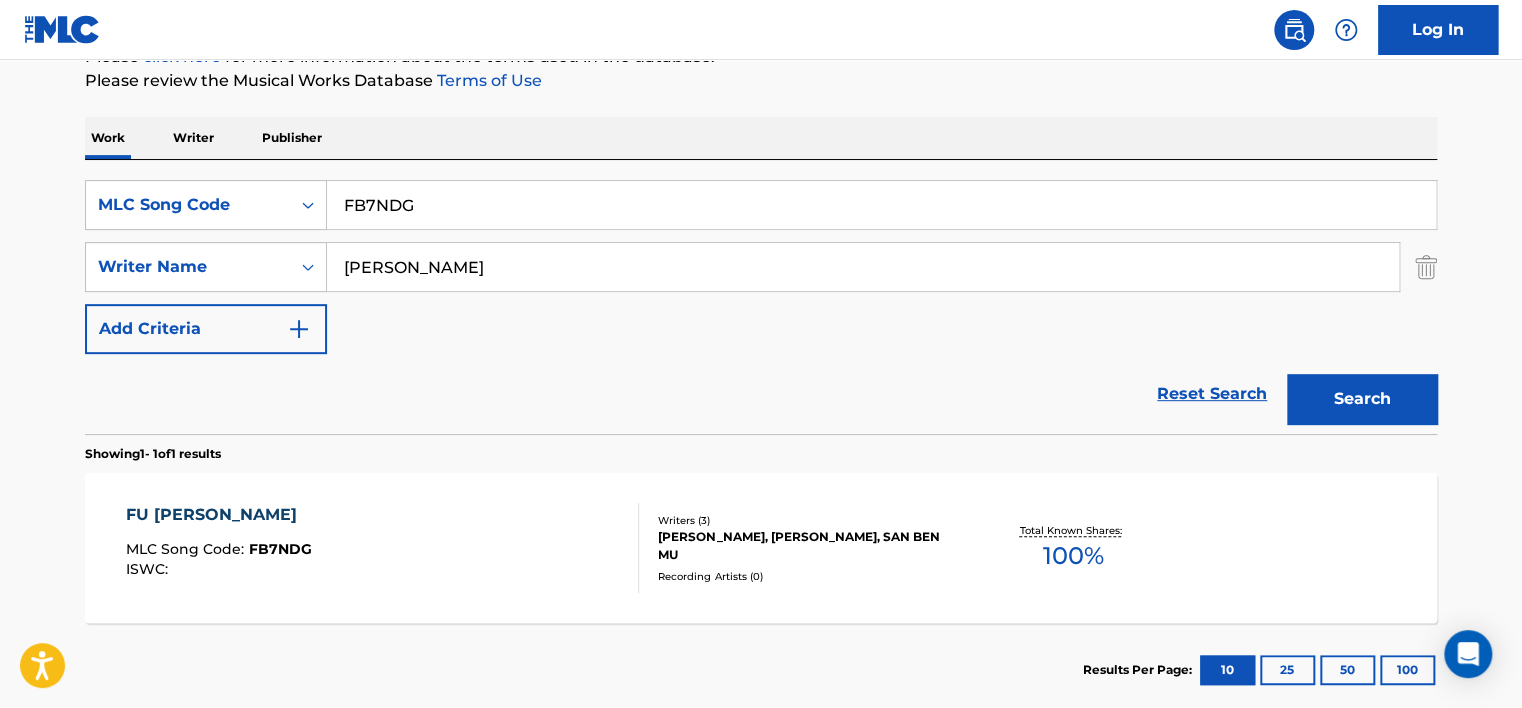 click on "MLC Song Code" at bounding box center (188, 205) 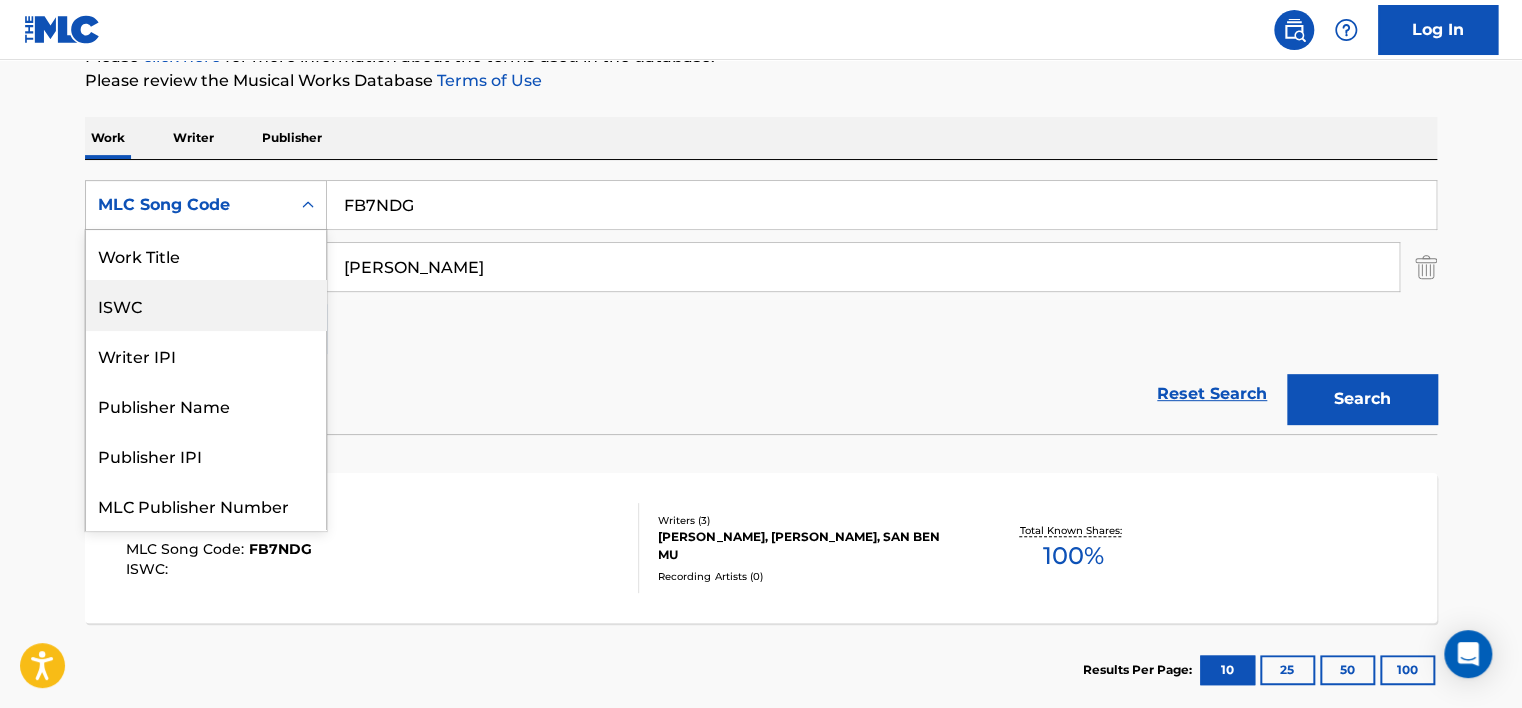 scroll, scrollTop: 0, scrollLeft: 0, axis: both 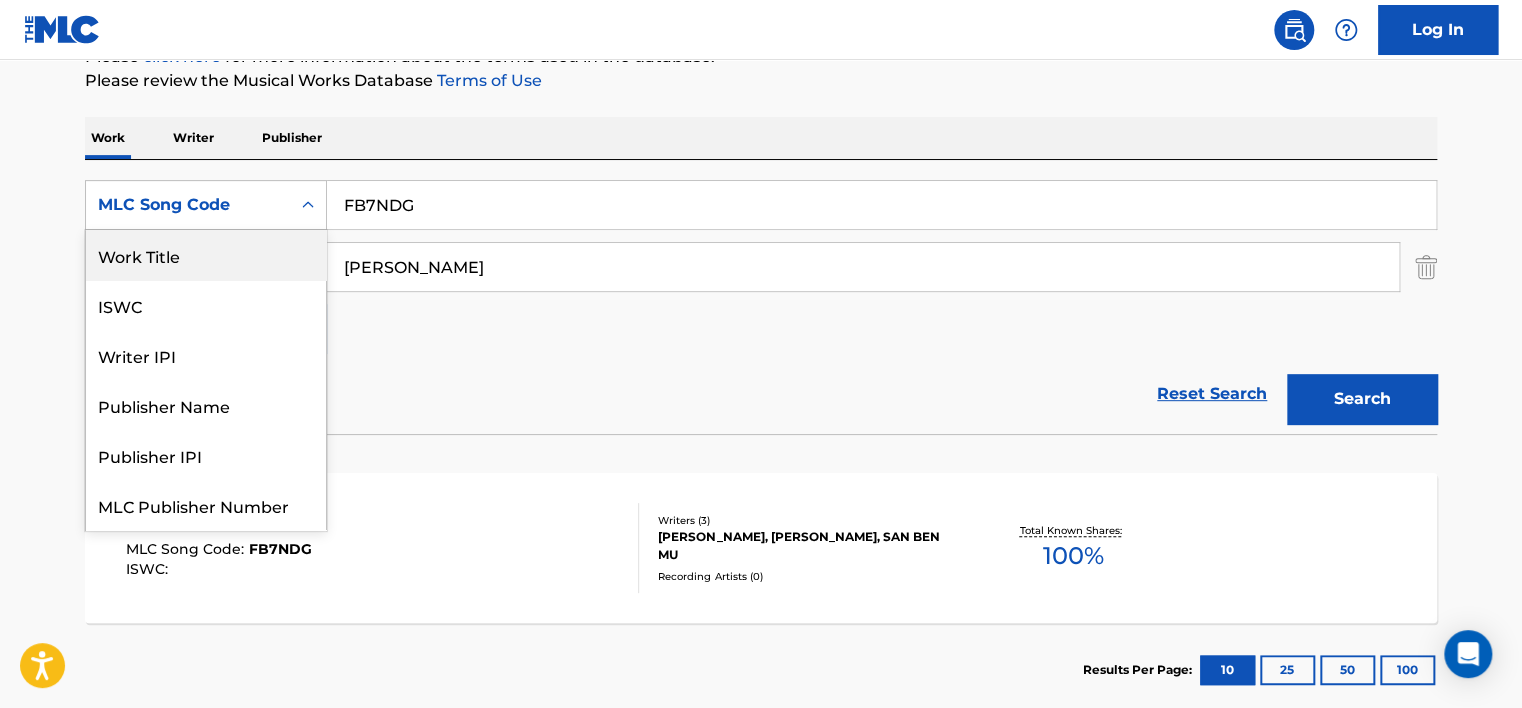 click on "Work Title" at bounding box center [206, 255] 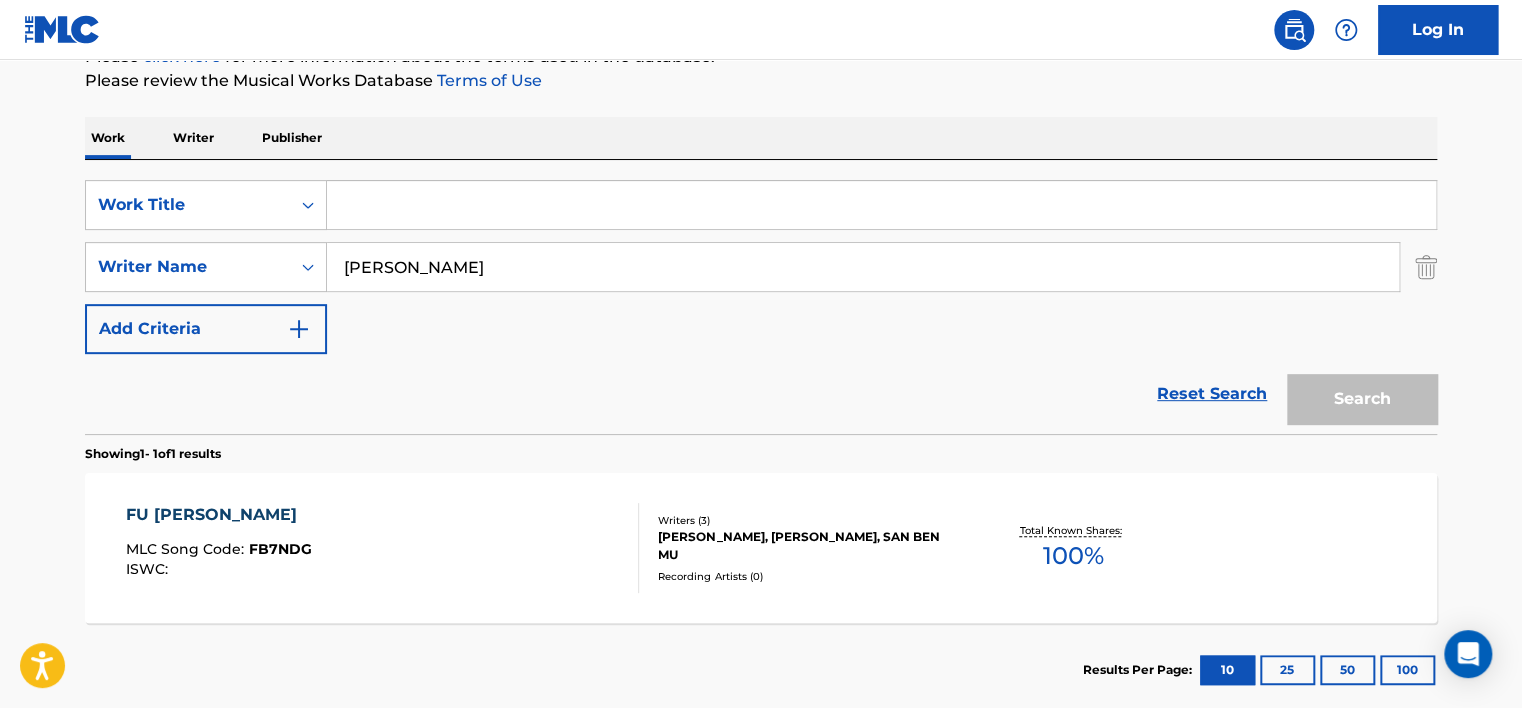 click at bounding box center (881, 205) 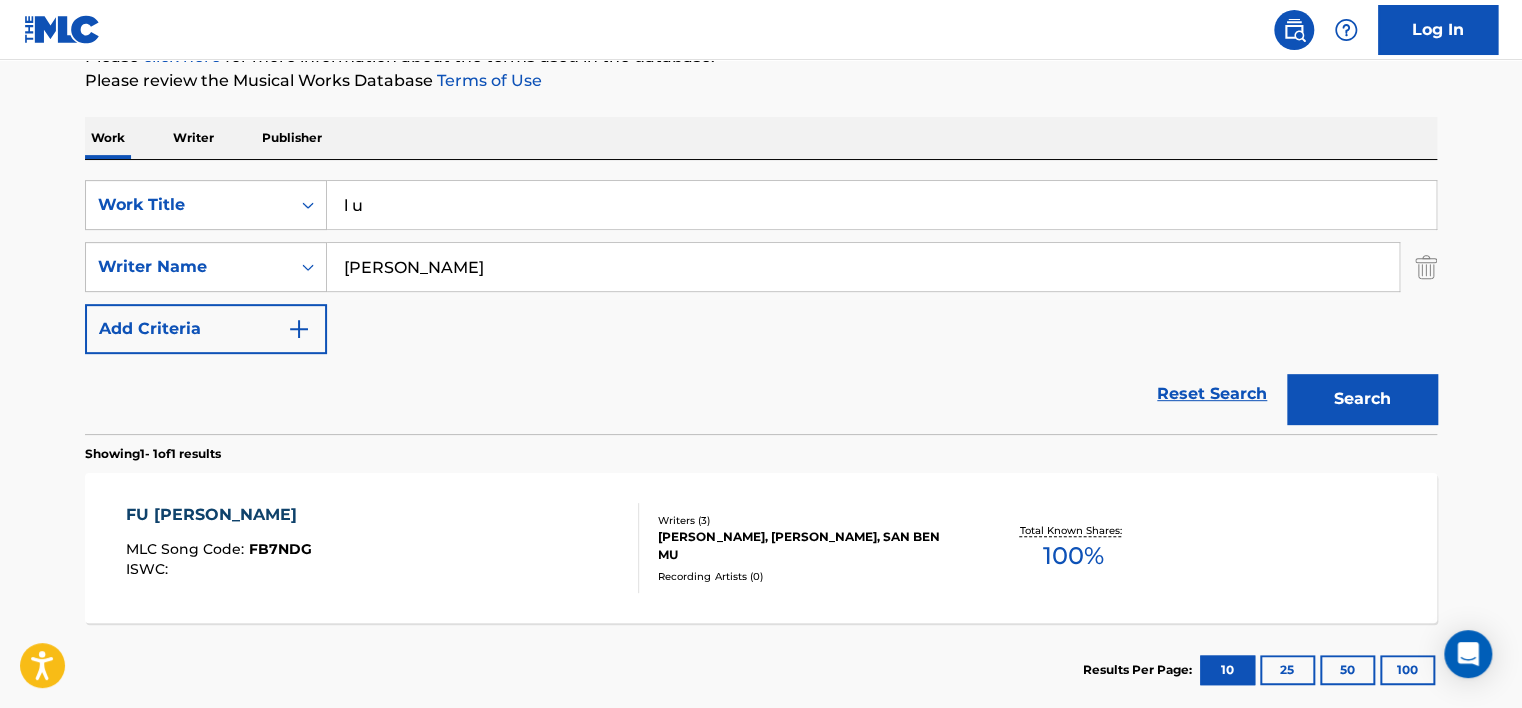 click on "Search" at bounding box center (1362, 399) 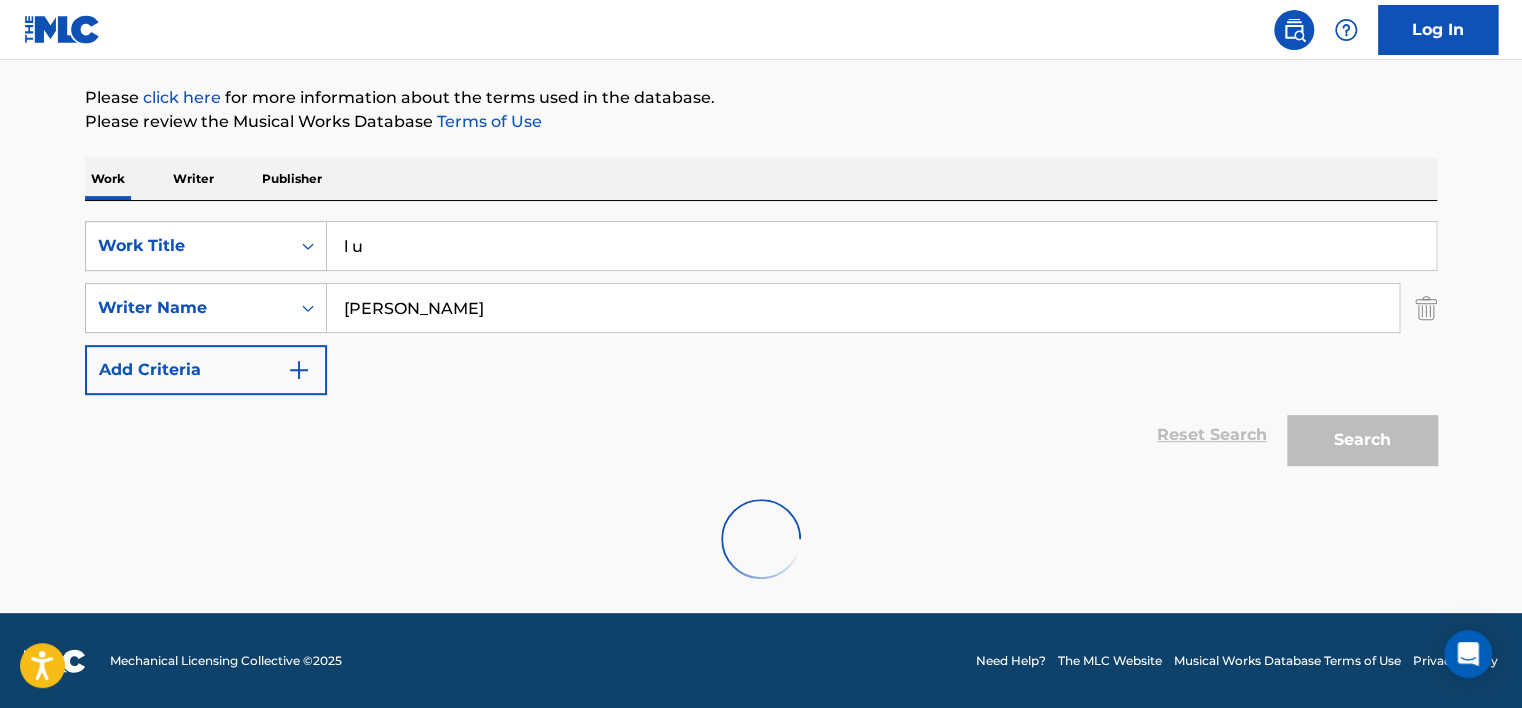 scroll, scrollTop: 160, scrollLeft: 0, axis: vertical 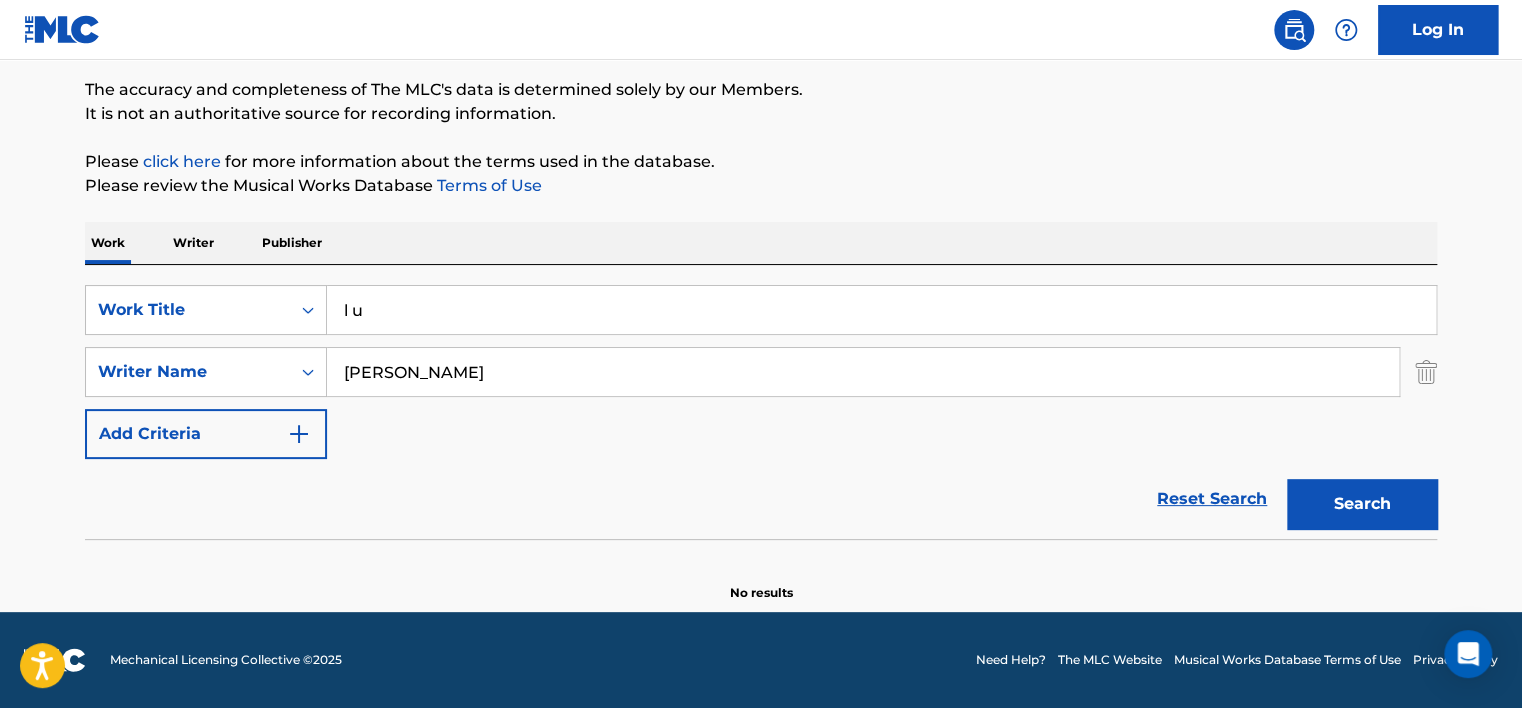 click on "l u" at bounding box center [881, 310] 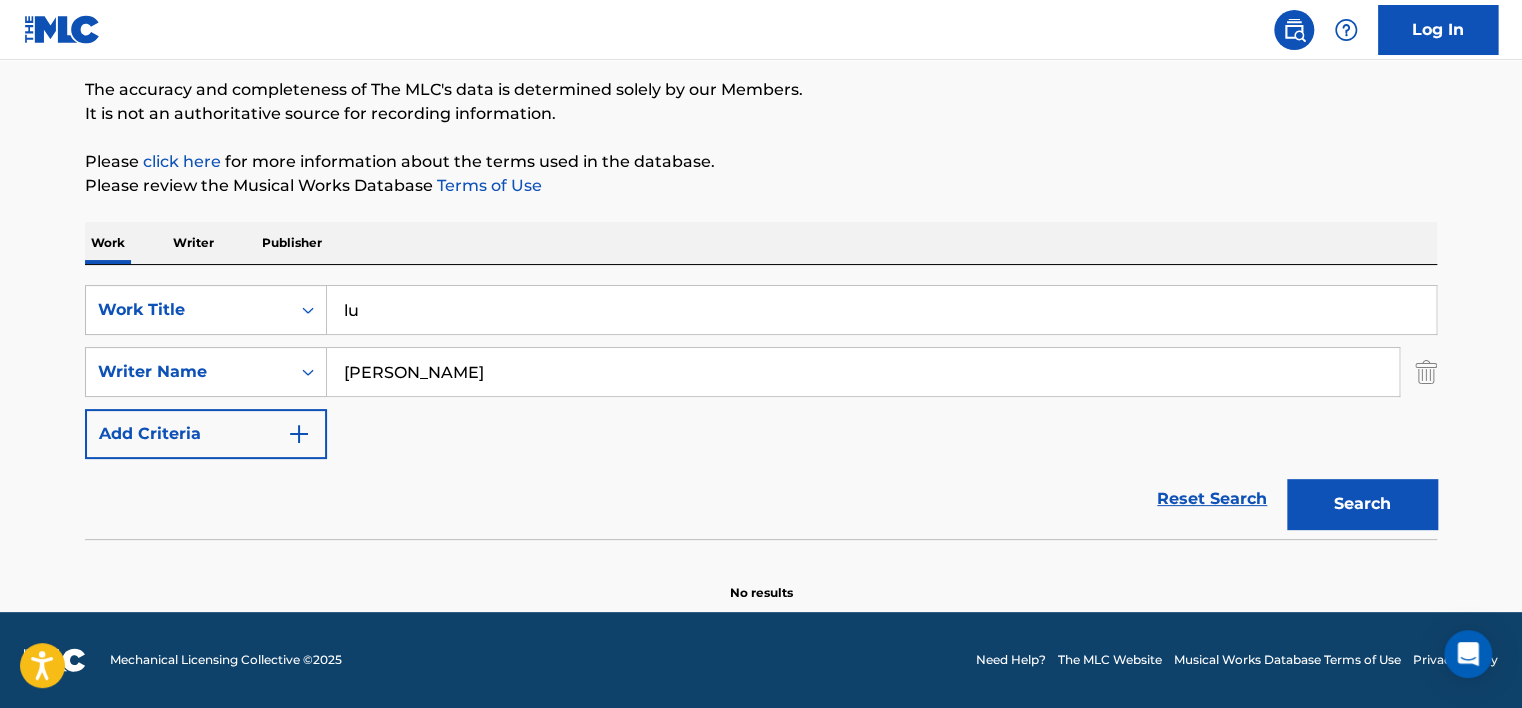 click on "Work Writer Publisher" at bounding box center (761, 243) 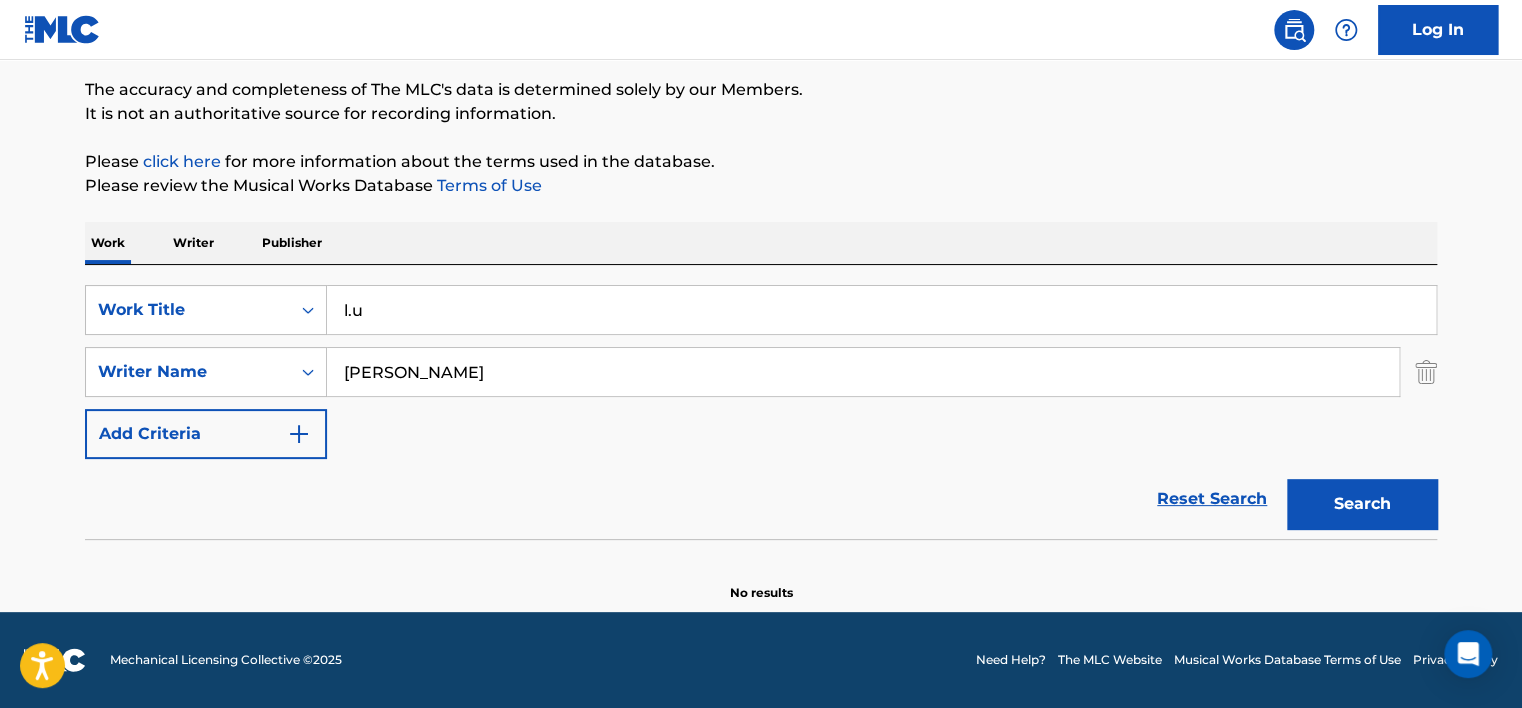click on "l.u" at bounding box center [881, 310] 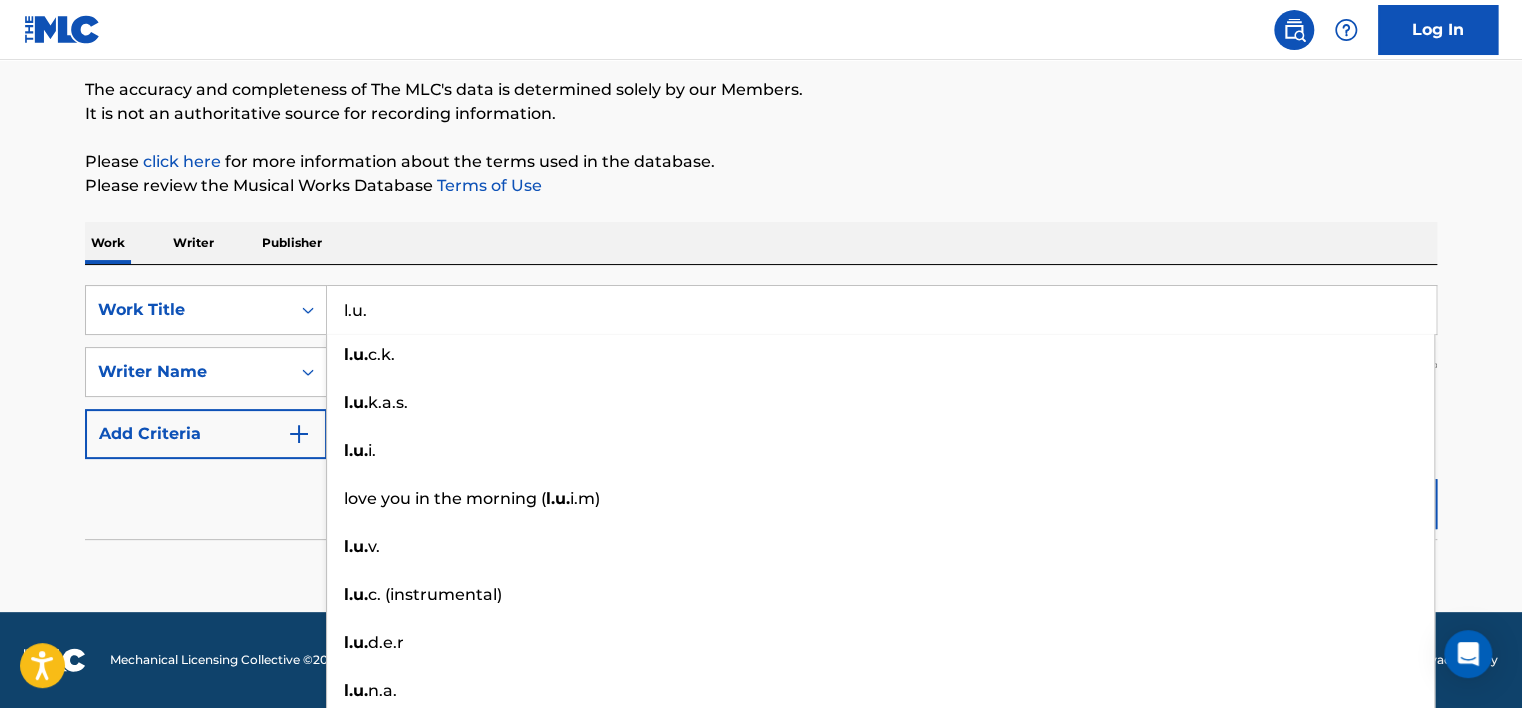 type on "l.u." 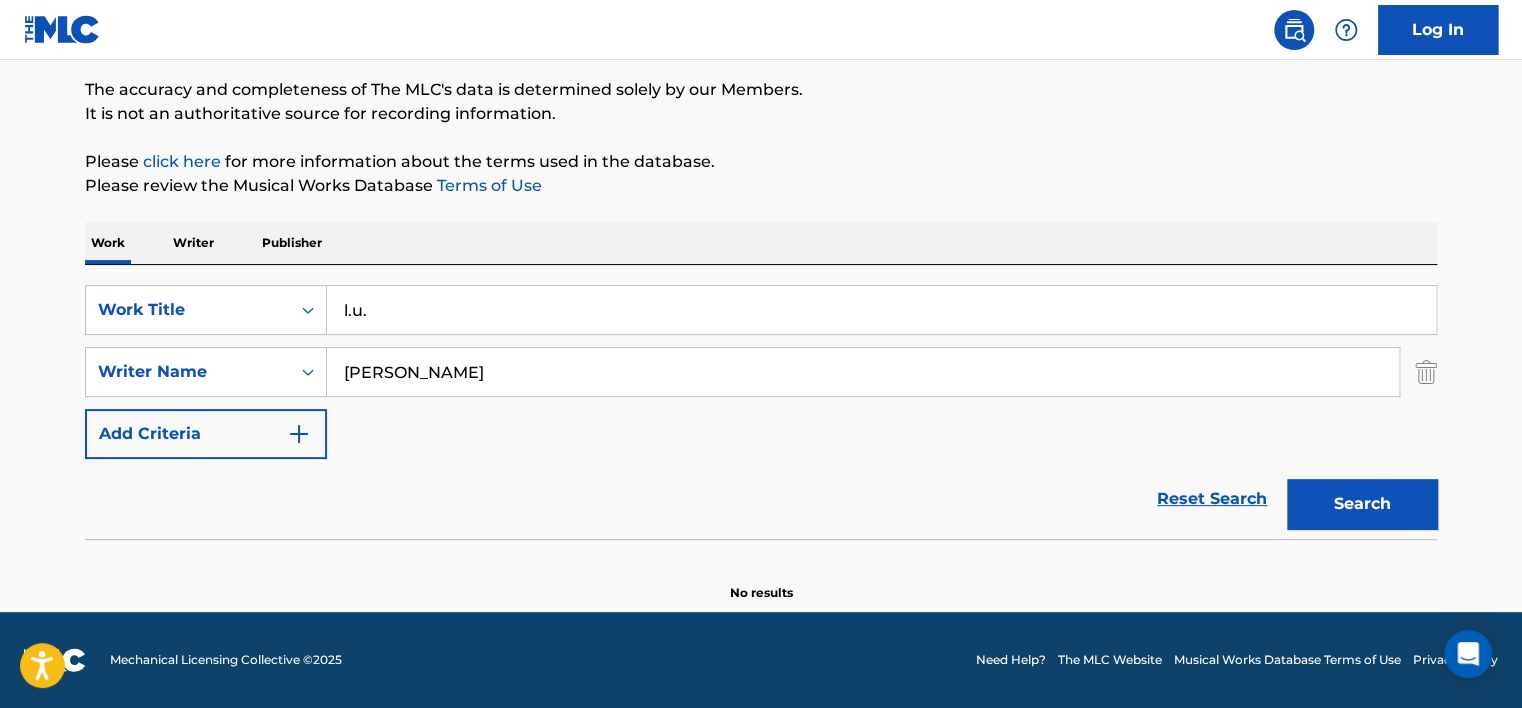 click on "The MLC Public Work Search The accuracy and completeness of The MLC's data is determined solely by our Members. It is not an authoritative source for recording information. Please   click here   for more information about the terms used in the database. Please review the Musical Works Database   Terms of Use Work Writer Publisher SearchWithCriteria0eecb123-7757-4320-935d-3972cfd6aae6 Work Title l.u. SearchWithCriteria3b00c71a-faa1-4295-91df-779c2834a153 Writer Name Pino Palladino Add Criteria Reset Search Search No results" at bounding box center (761, 256) 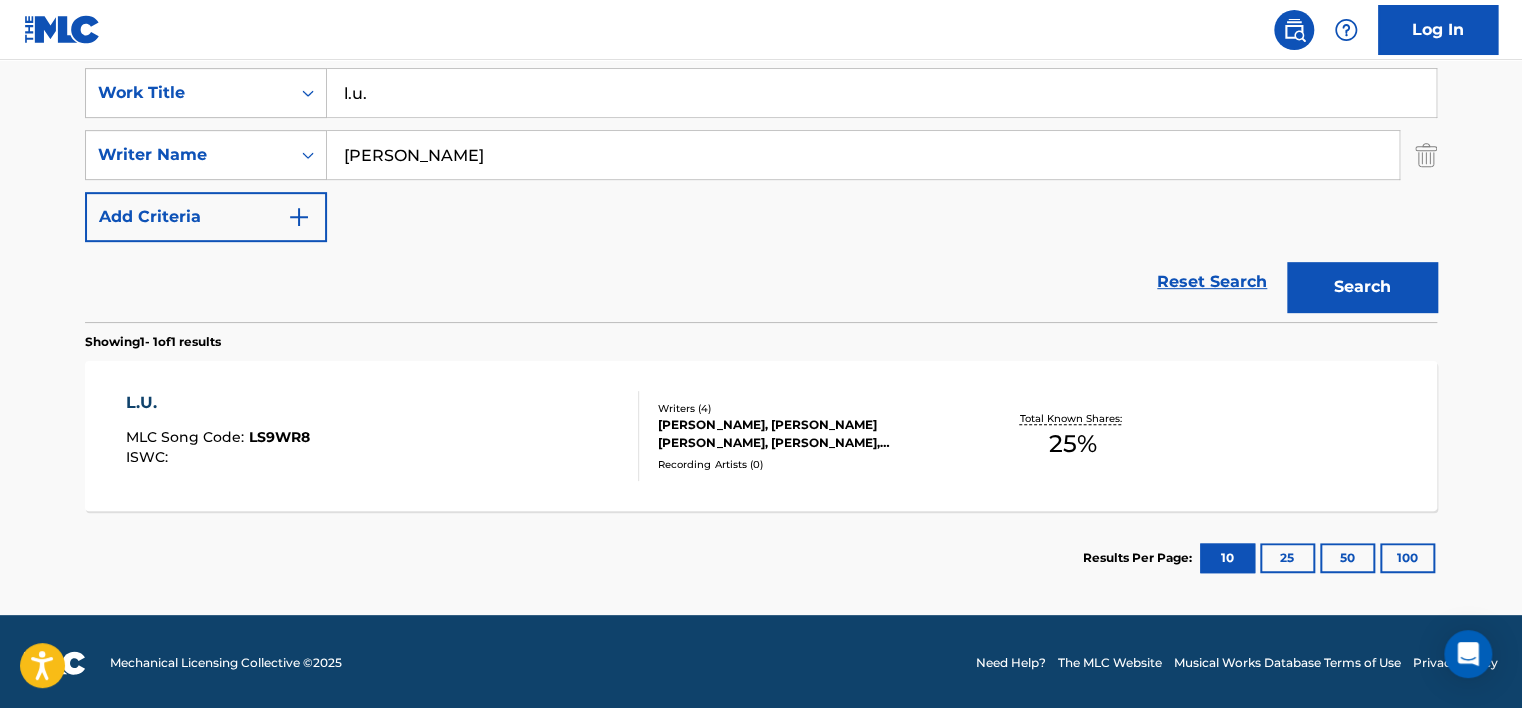 scroll, scrollTop: 380, scrollLeft: 0, axis: vertical 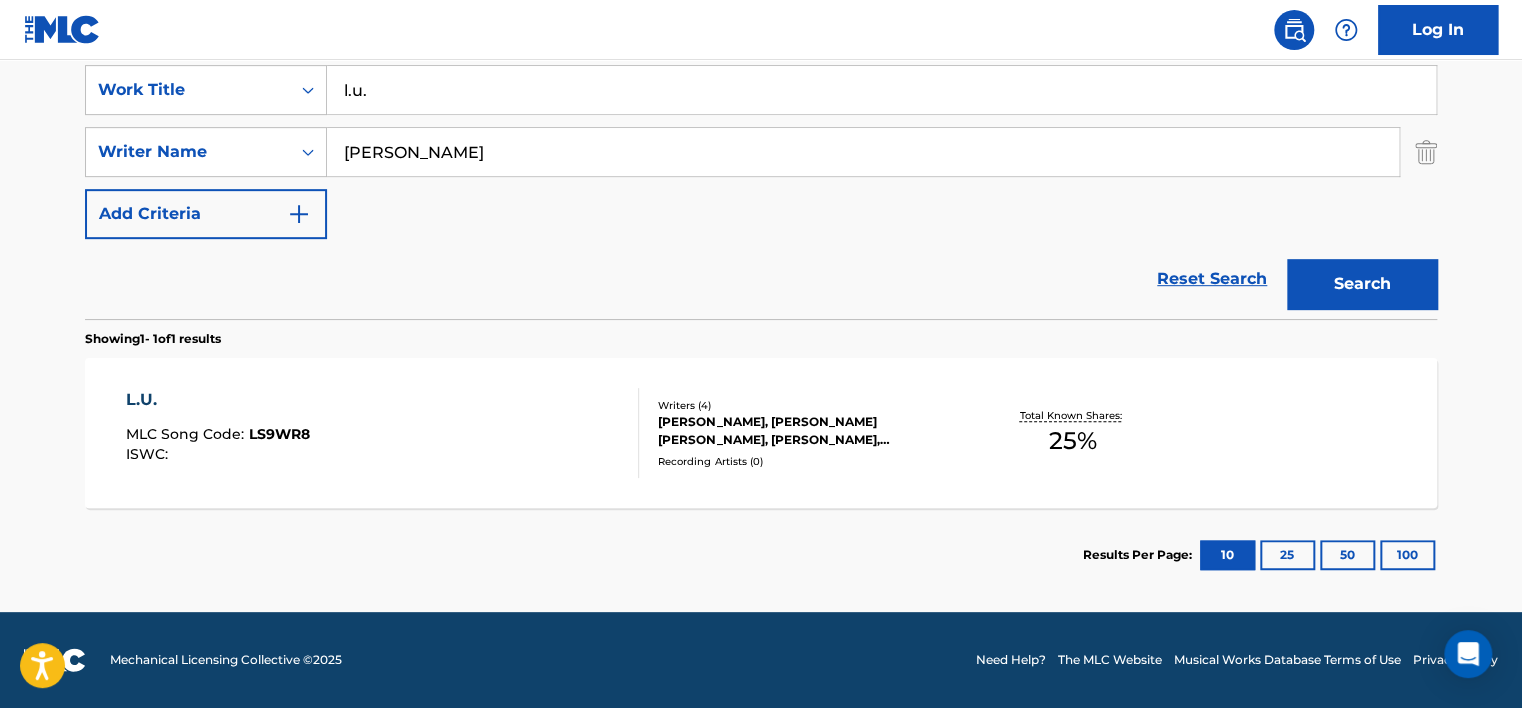 click on "L.U. MLC Song Code : LS9WR8 ISWC :" at bounding box center [383, 433] 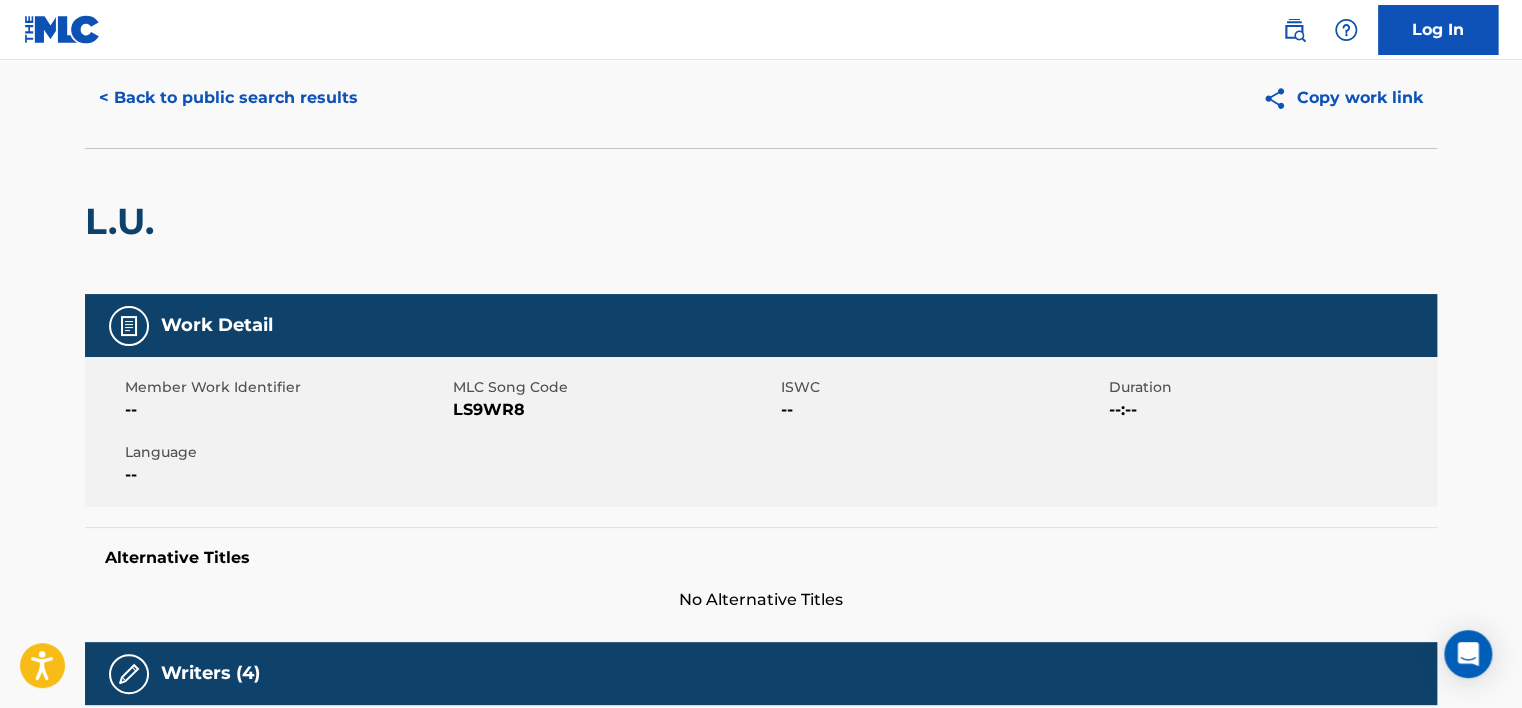 scroll, scrollTop: 0, scrollLeft: 0, axis: both 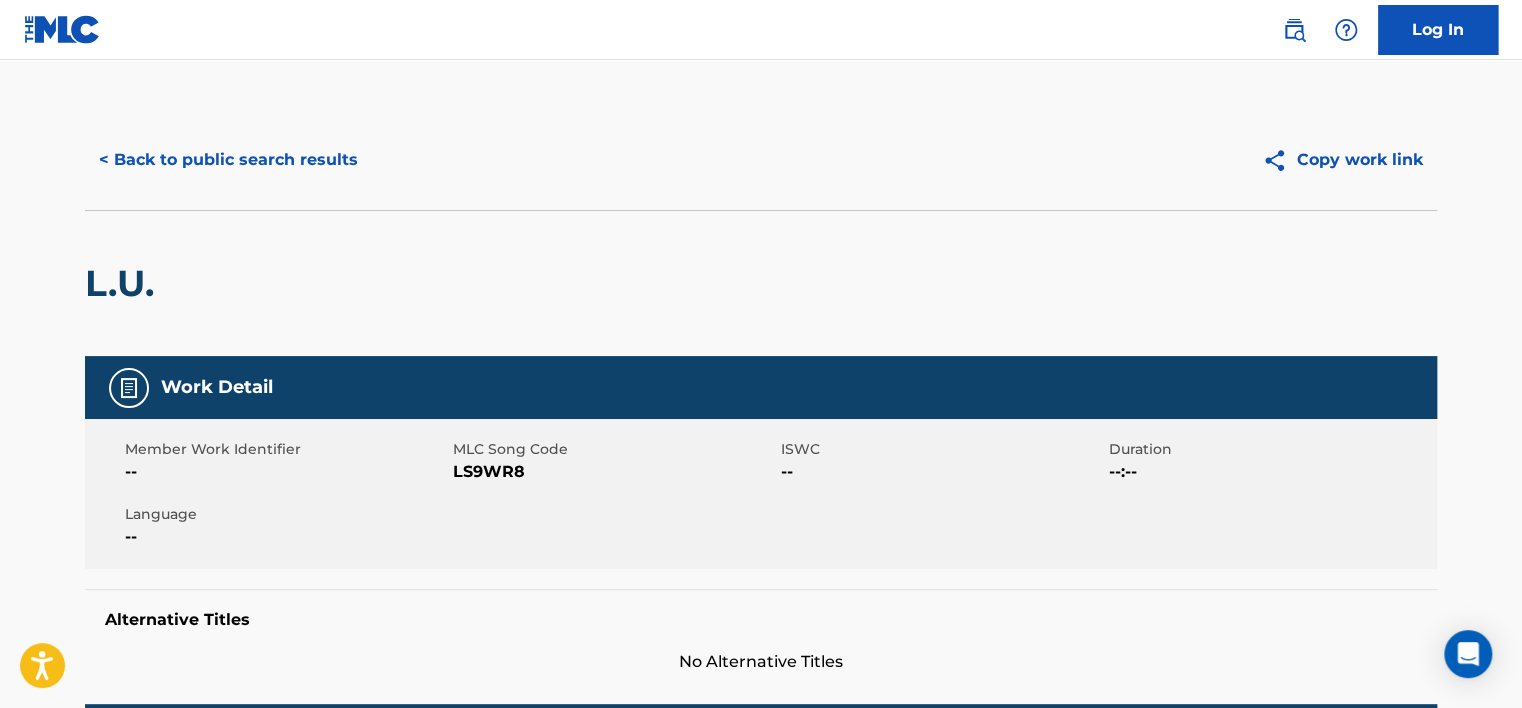 click on "< Back to public search results" at bounding box center [228, 160] 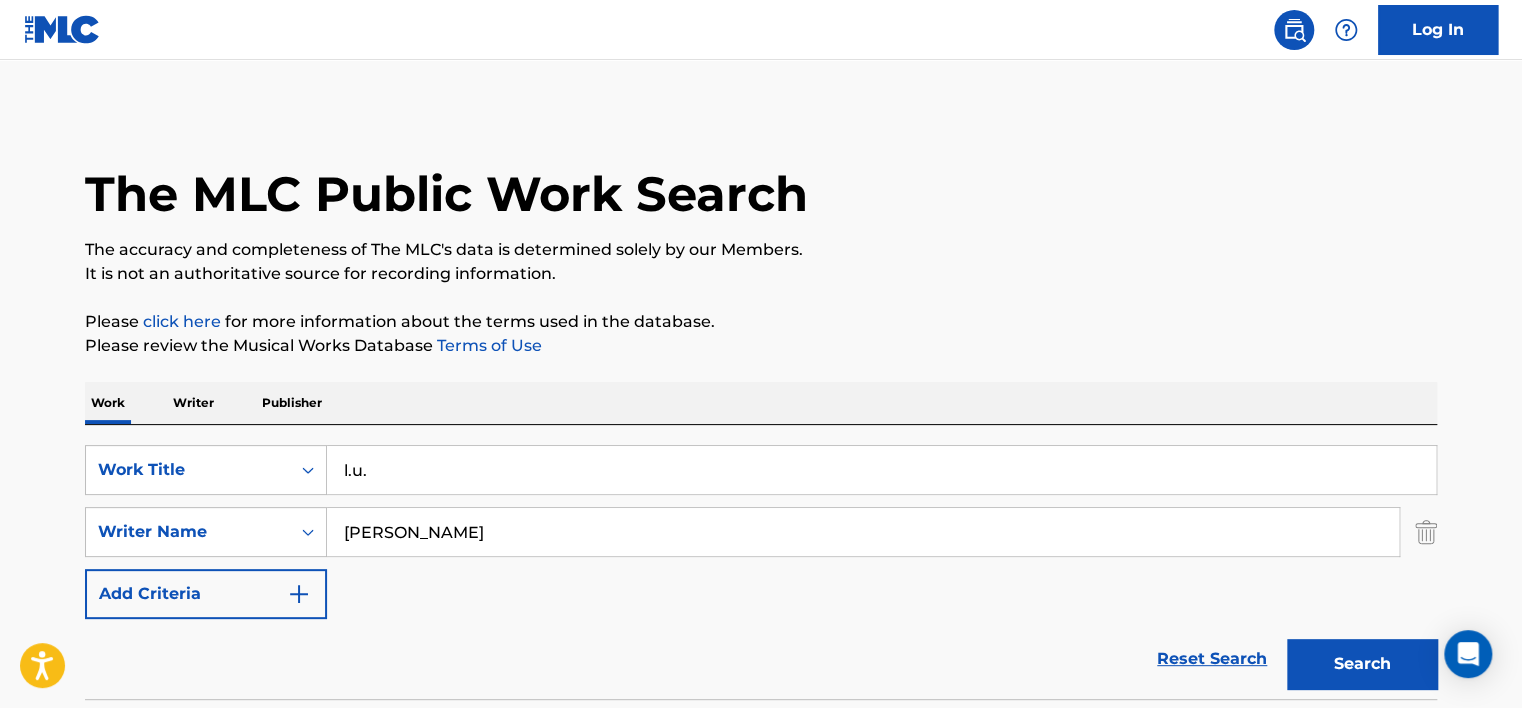 scroll, scrollTop: 265, scrollLeft: 0, axis: vertical 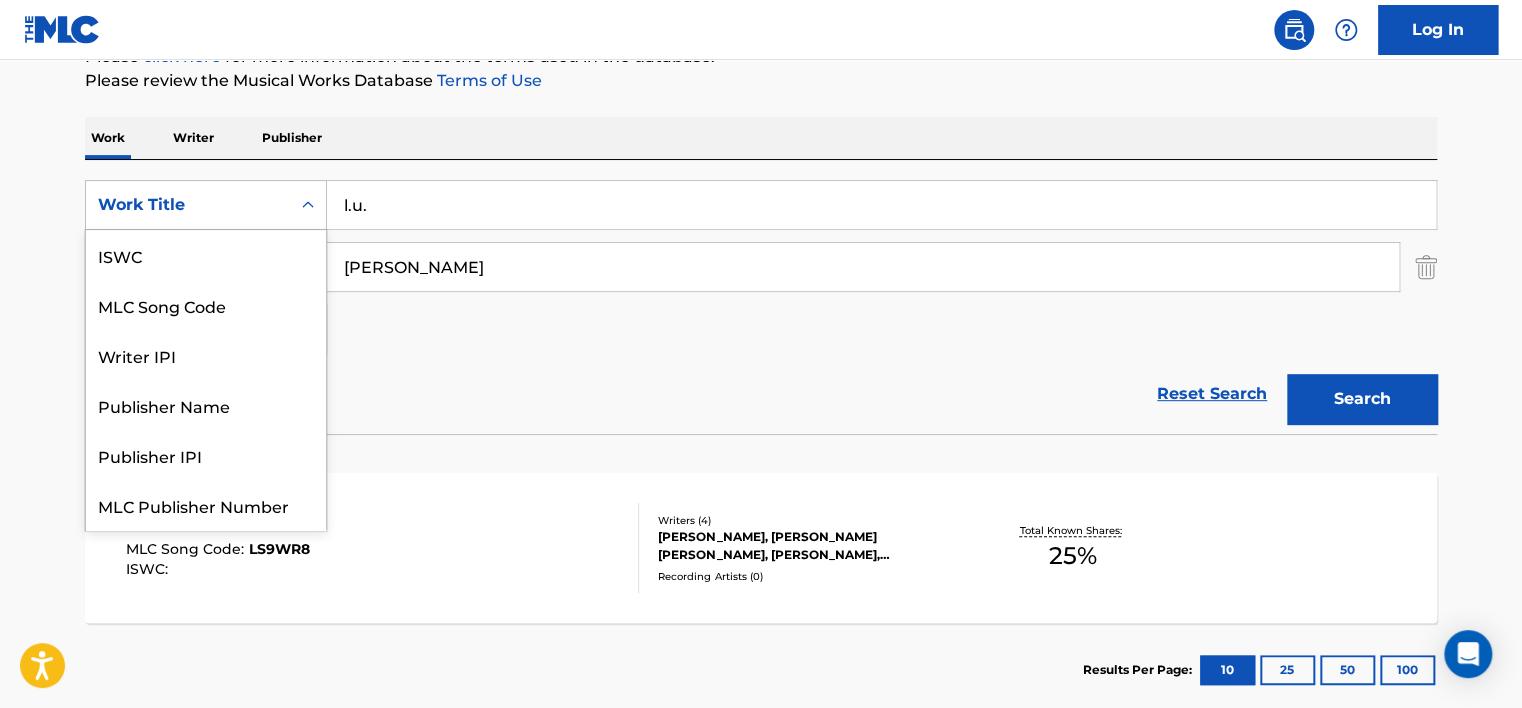 click on "Work Title" at bounding box center [188, 205] 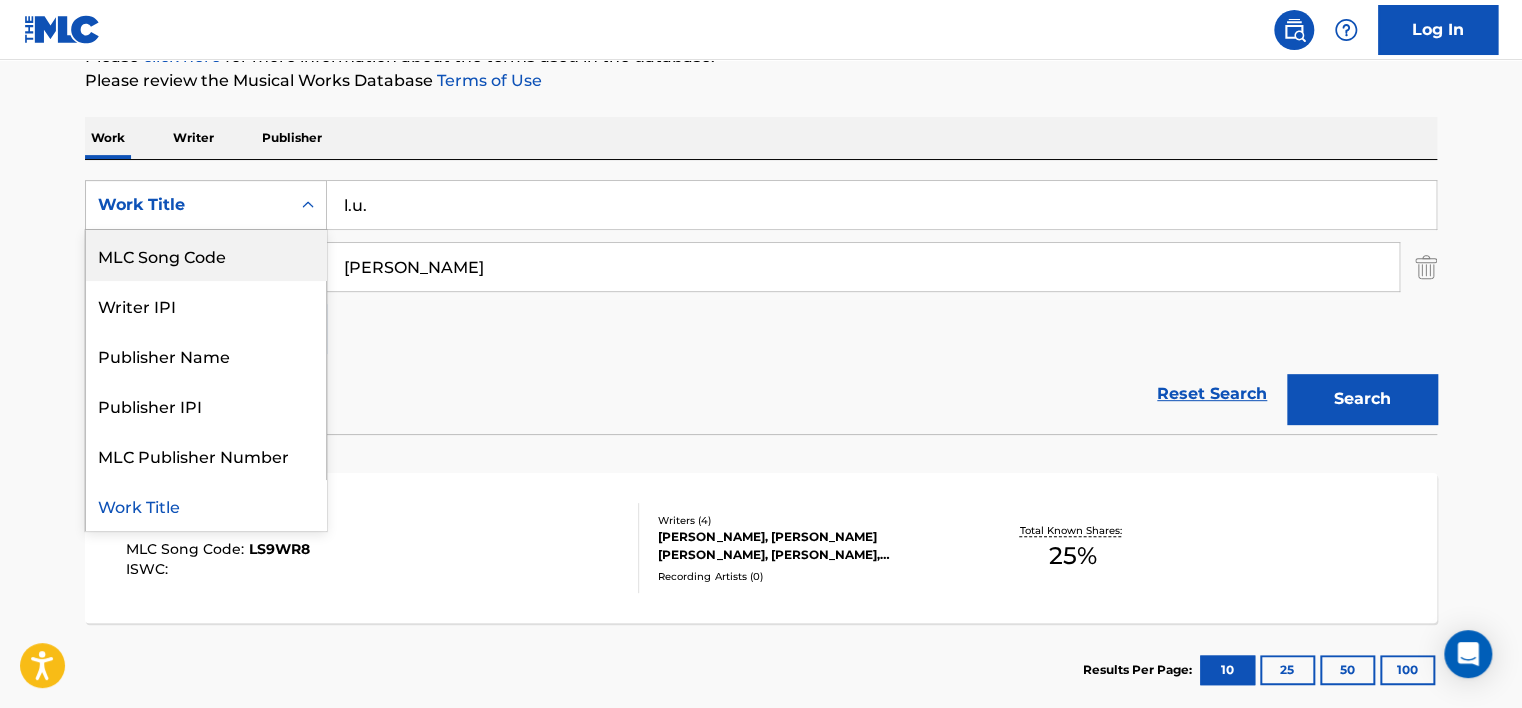 click on "MLC Song Code" at bounding box center (206, 255) 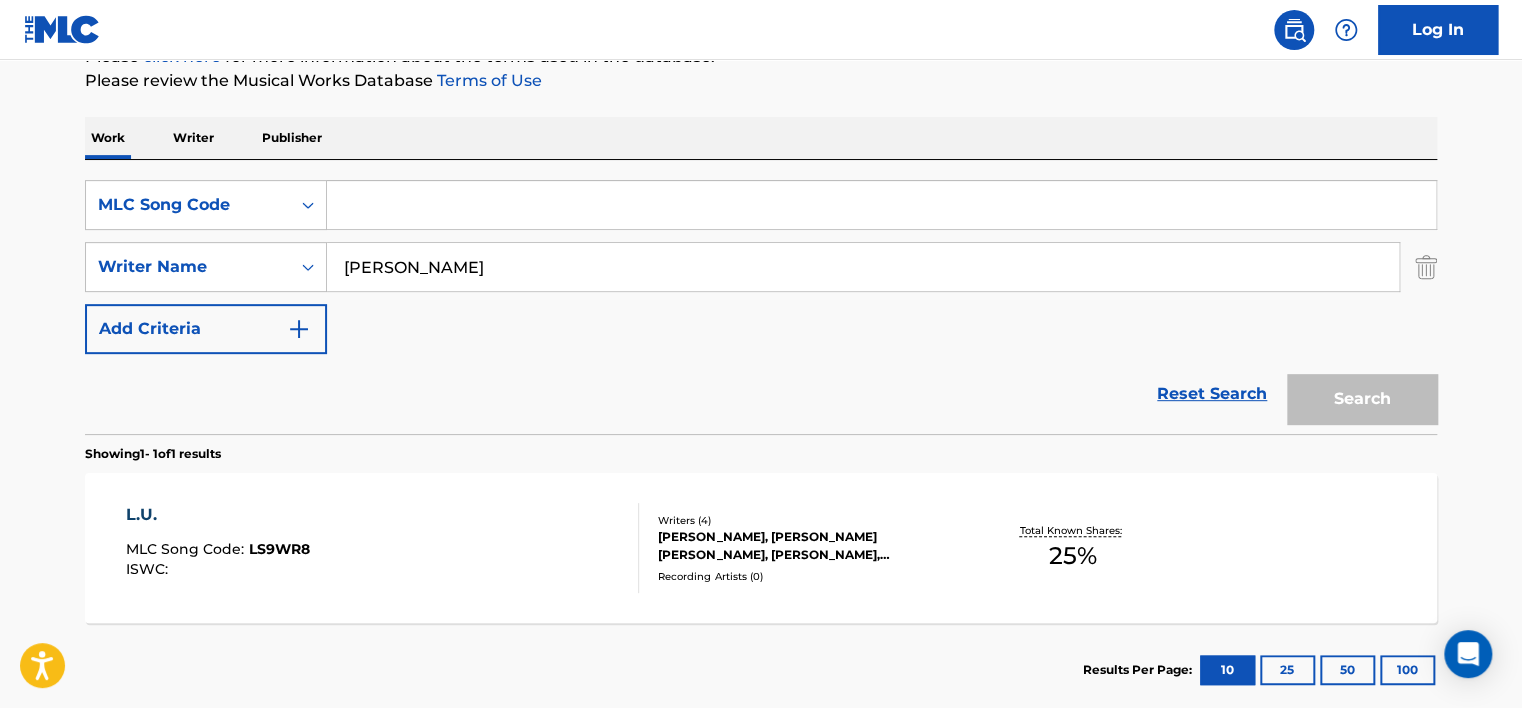 click at bounding box center (881, 205) 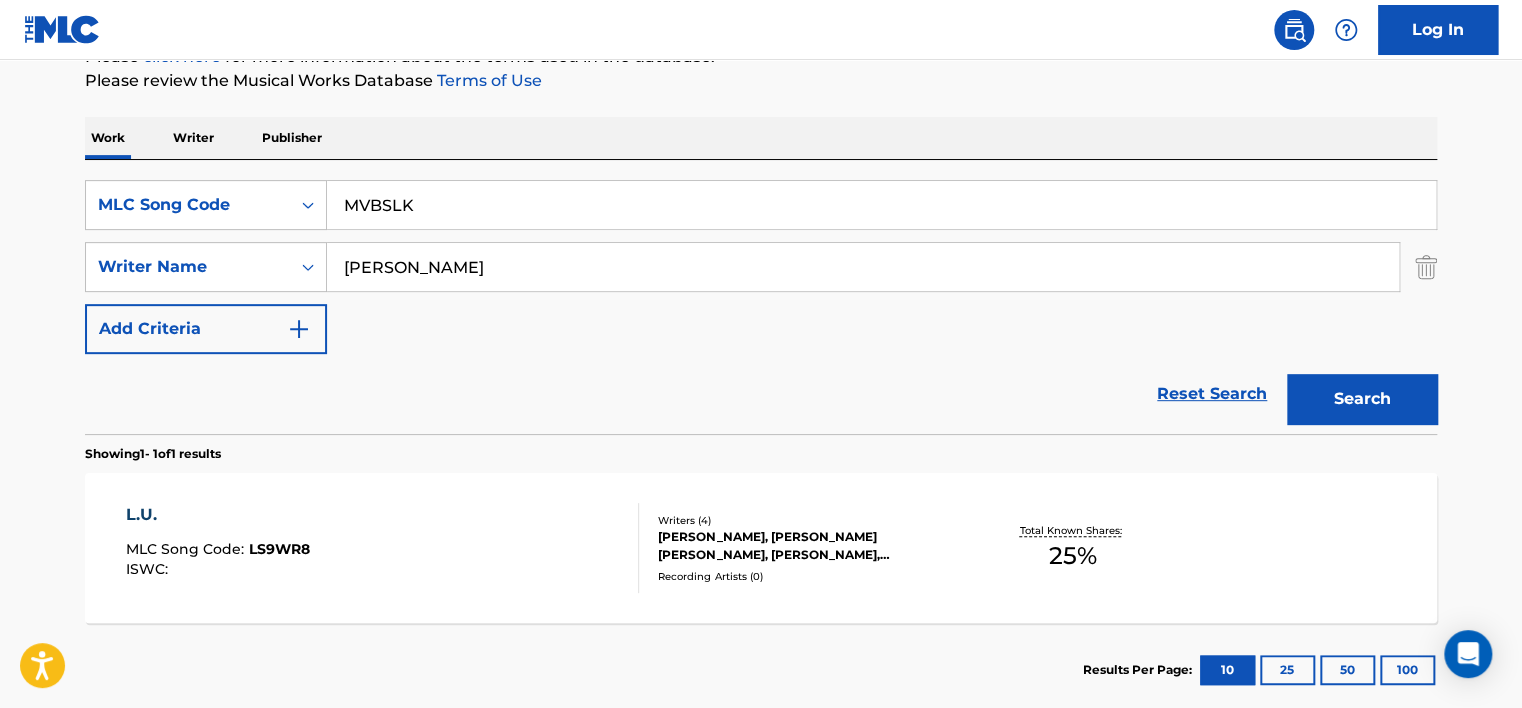 type on "MVBSLK" 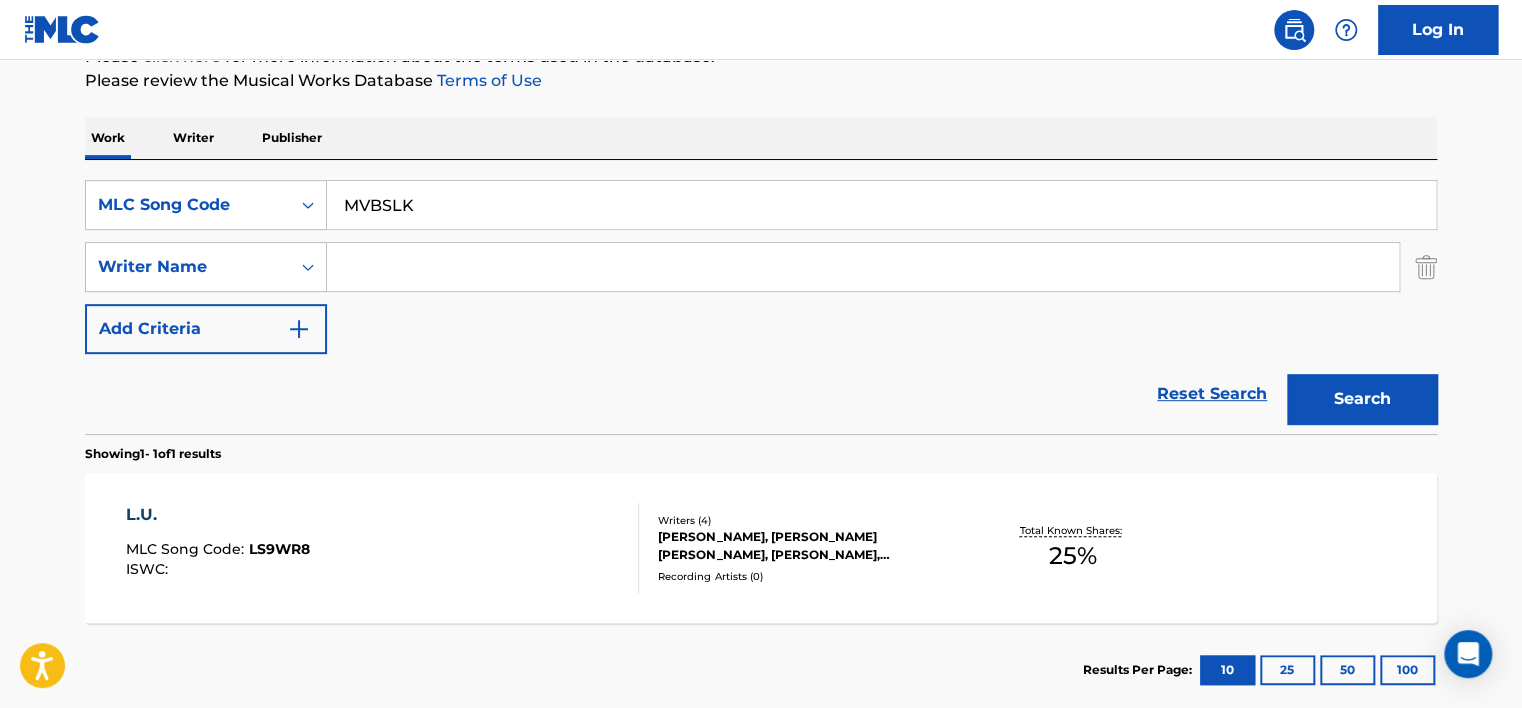 type 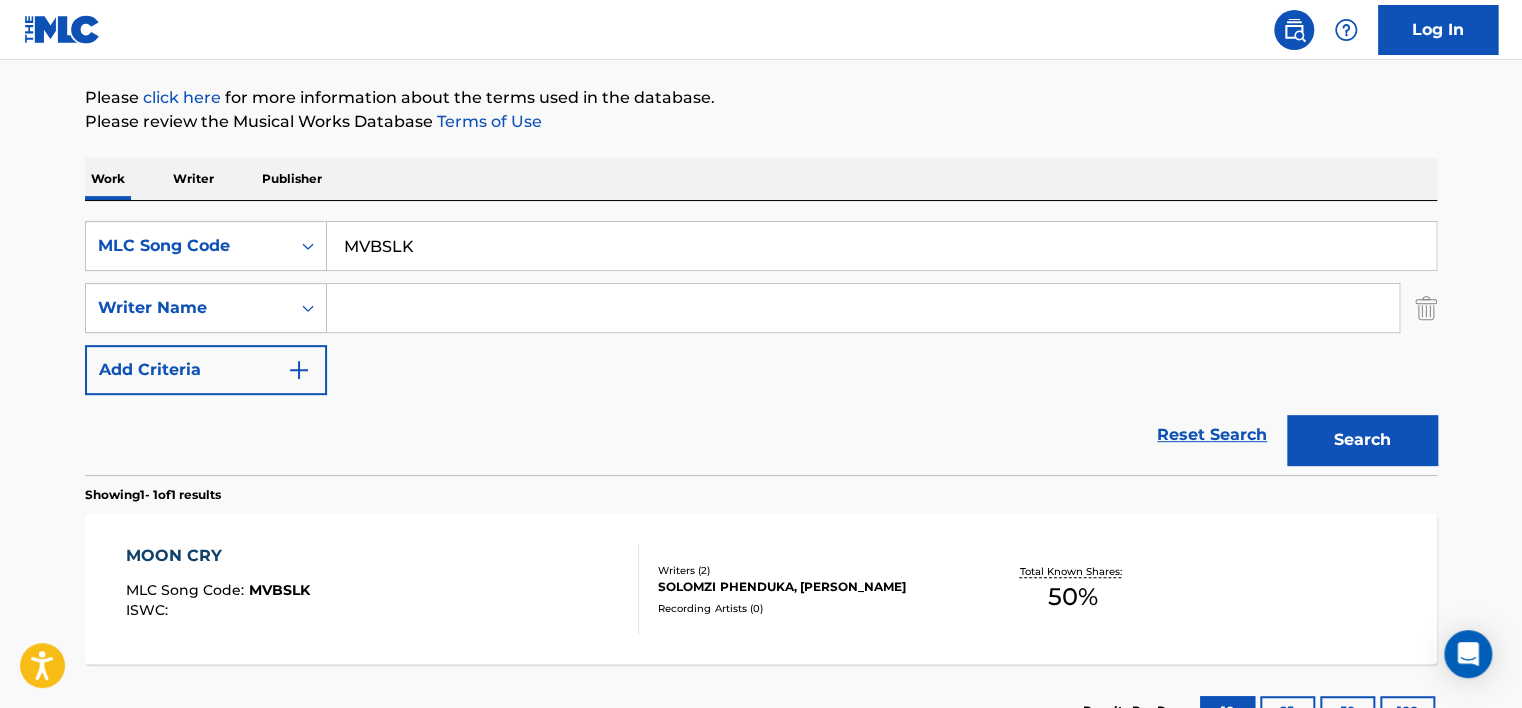 scroll, scrollTop: 265, scrollLeft: 0, axis: vertical 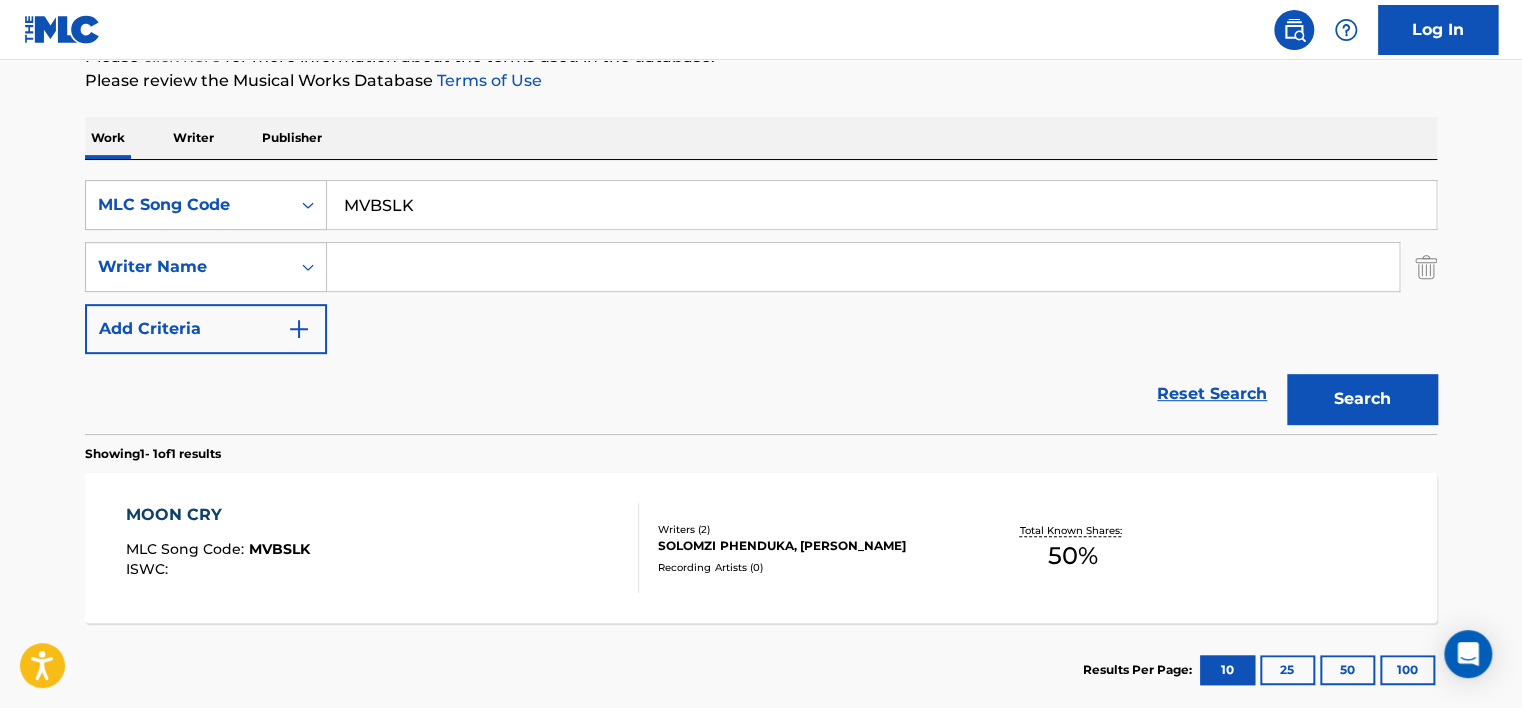 click on "MVBSLK" at bounding box center [881, 205] 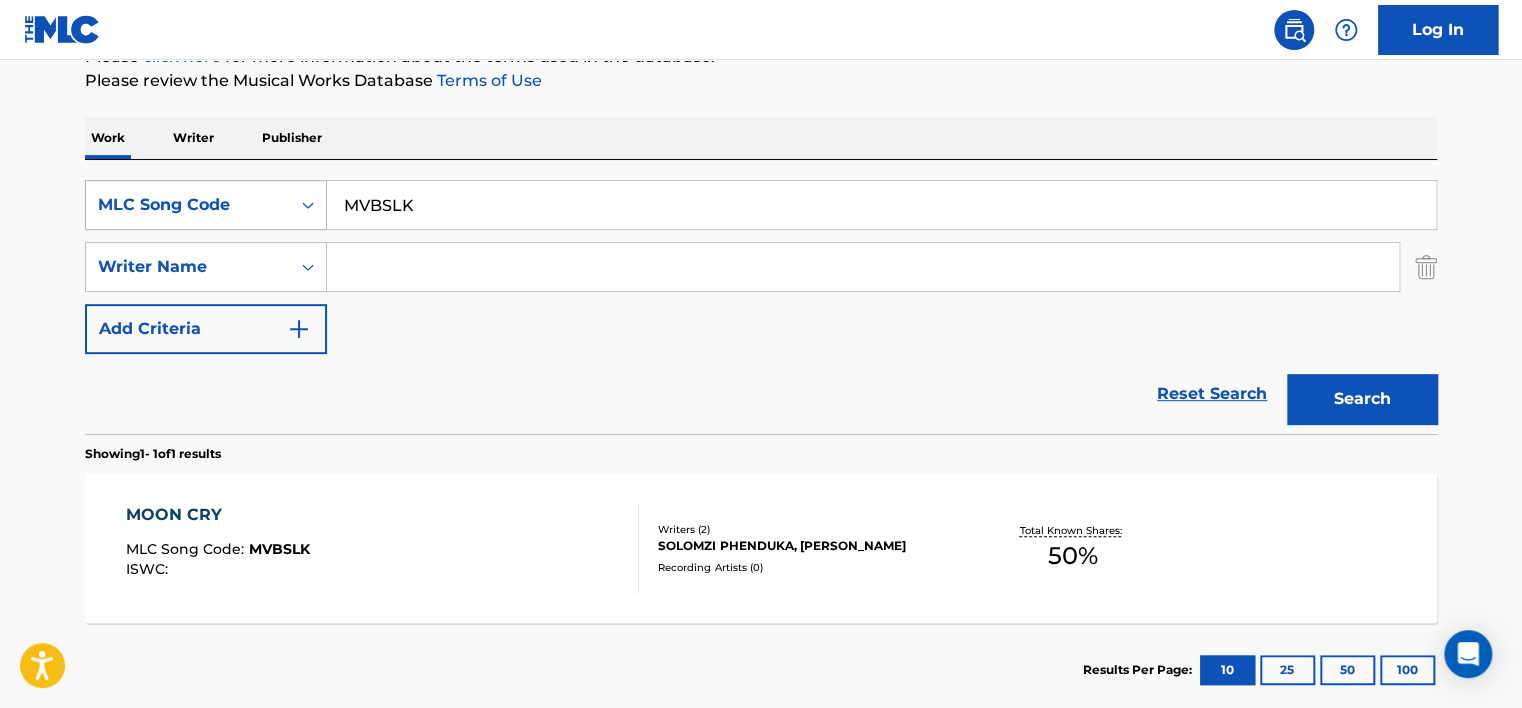 paste on "C'est Carré" 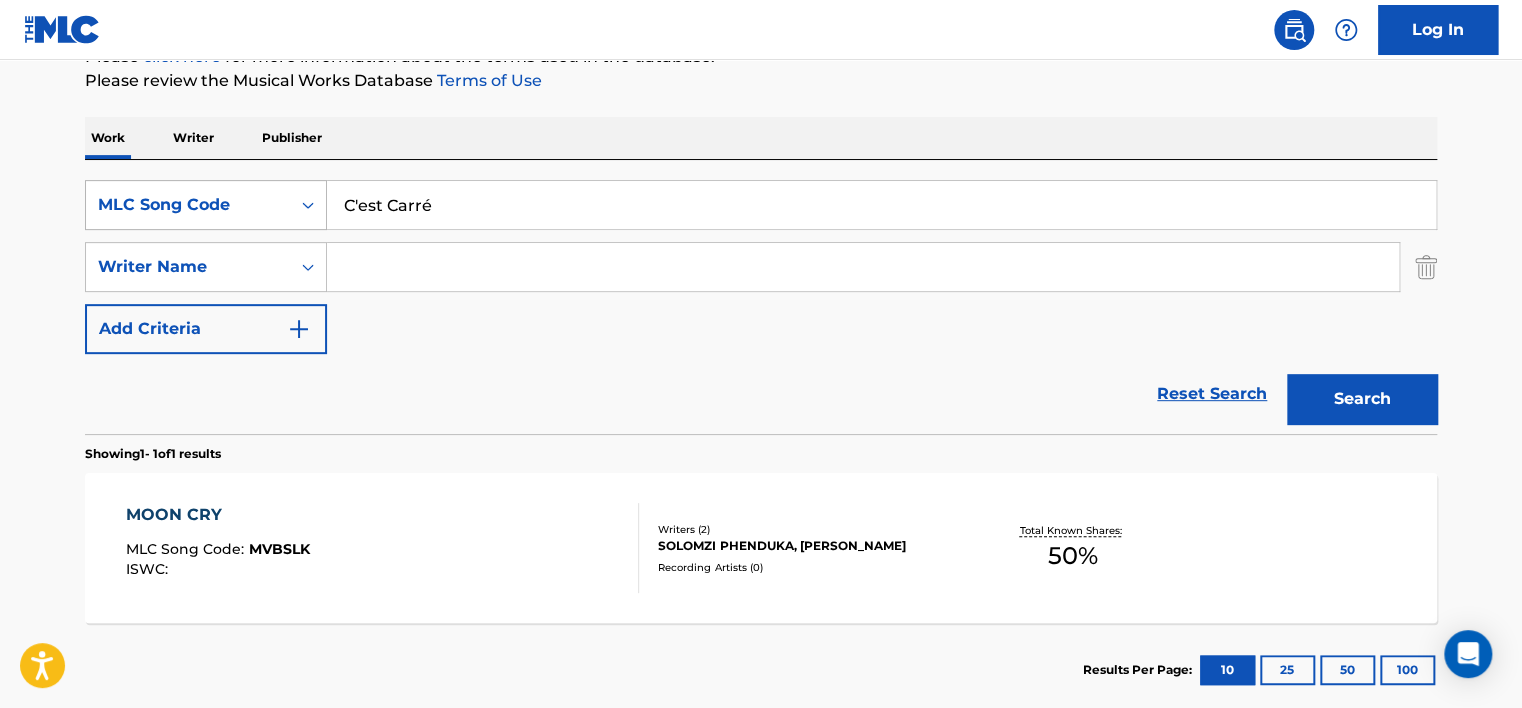 type on "C'est Carré" 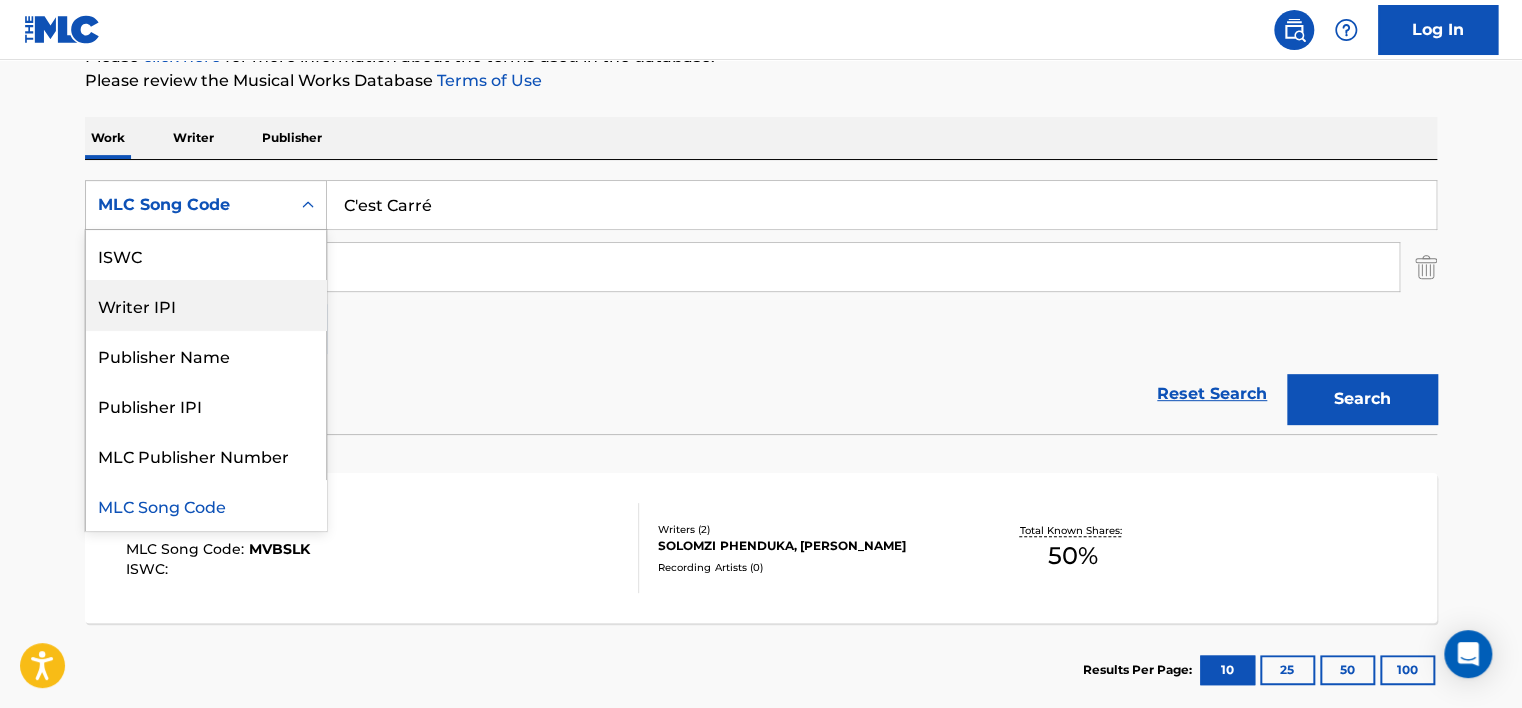 scroll, scrollTop: 0, scrollLeft: 0, axis: both 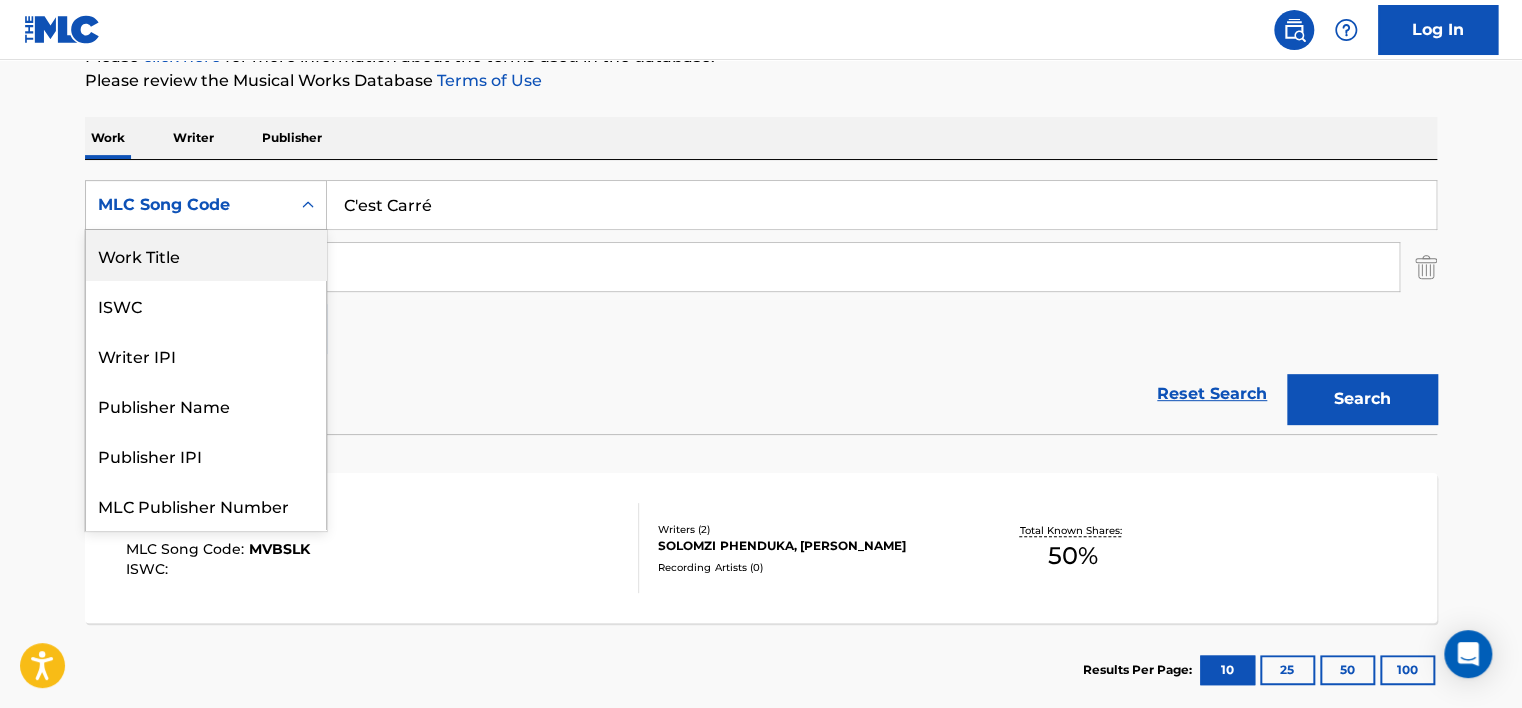 click on "Work Title" at bounding box center [206, 255] 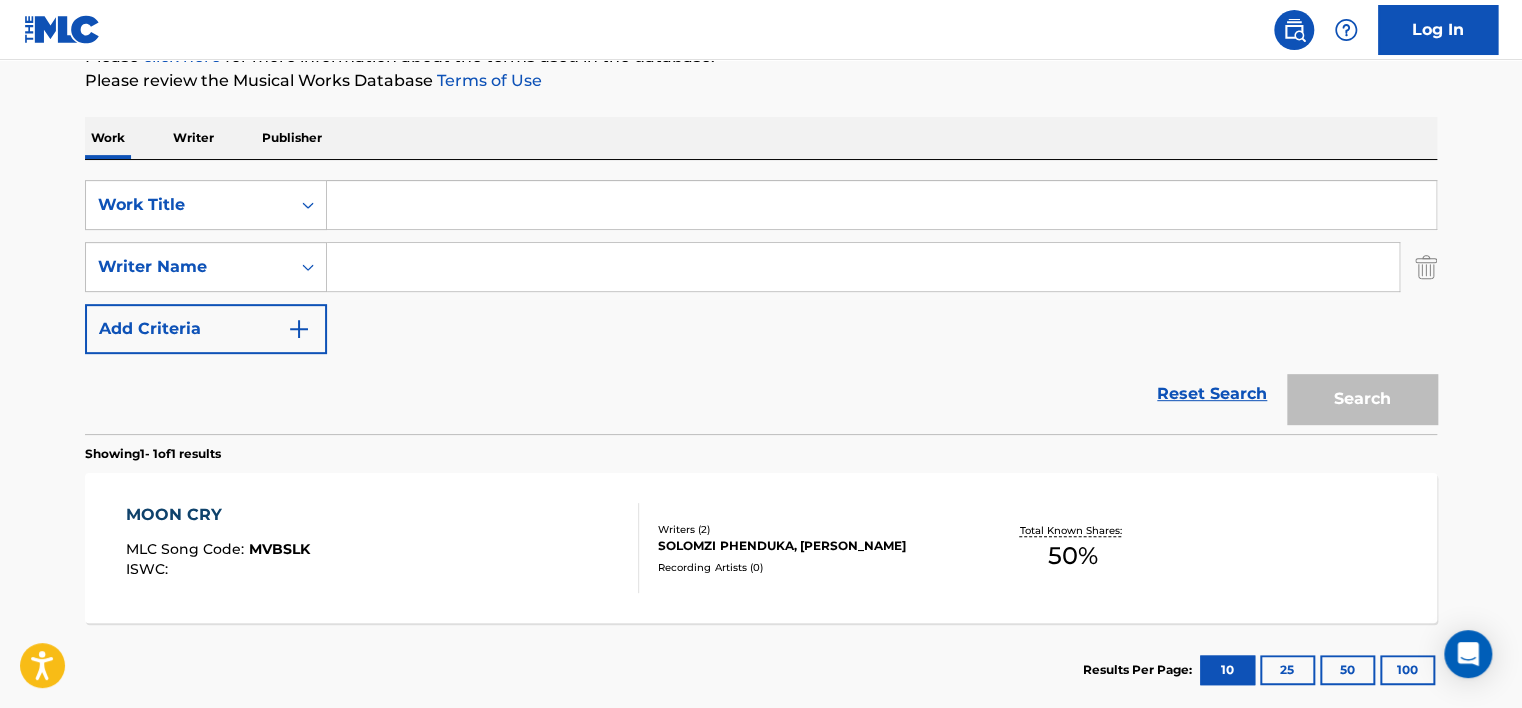 click at bounding box center [881, 205] 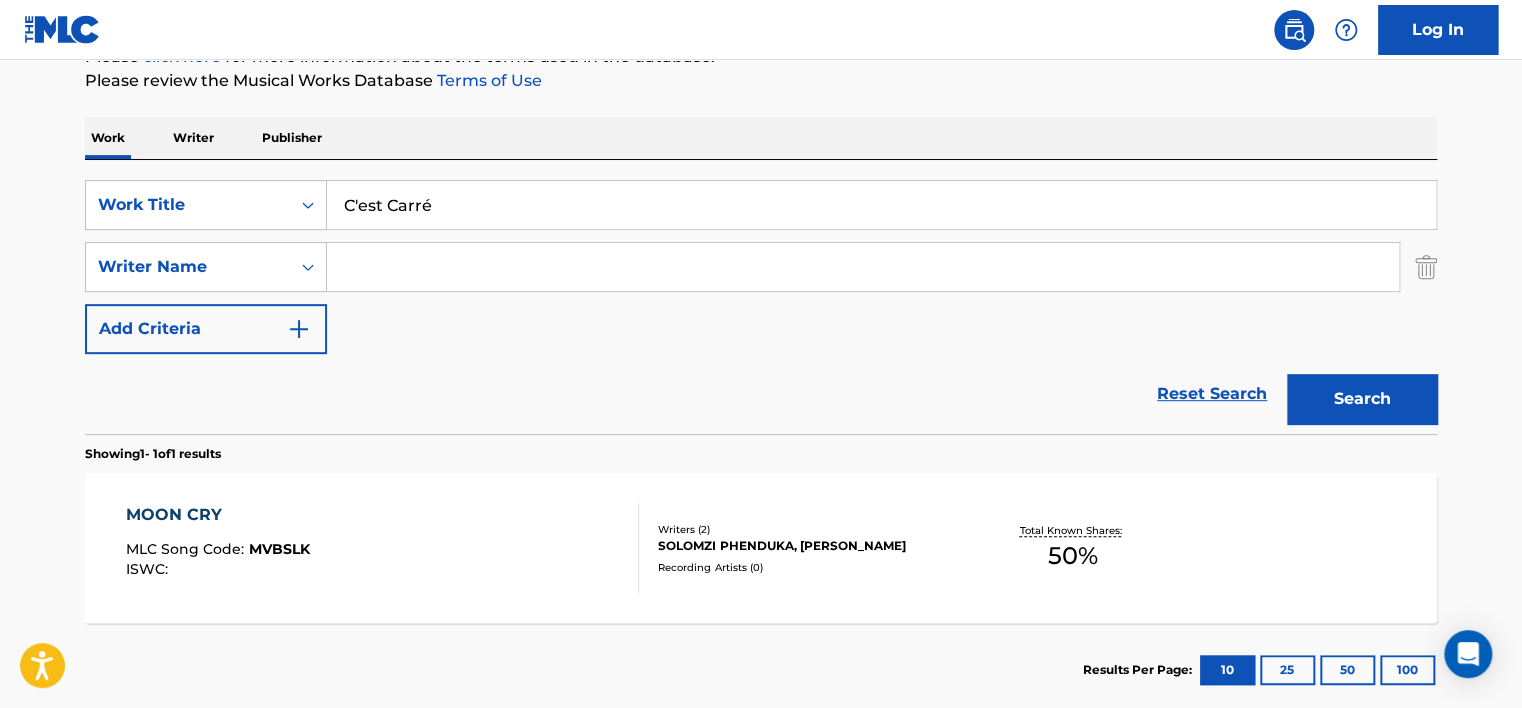 click on "C'est Carré" at bounding box center [881, 205] 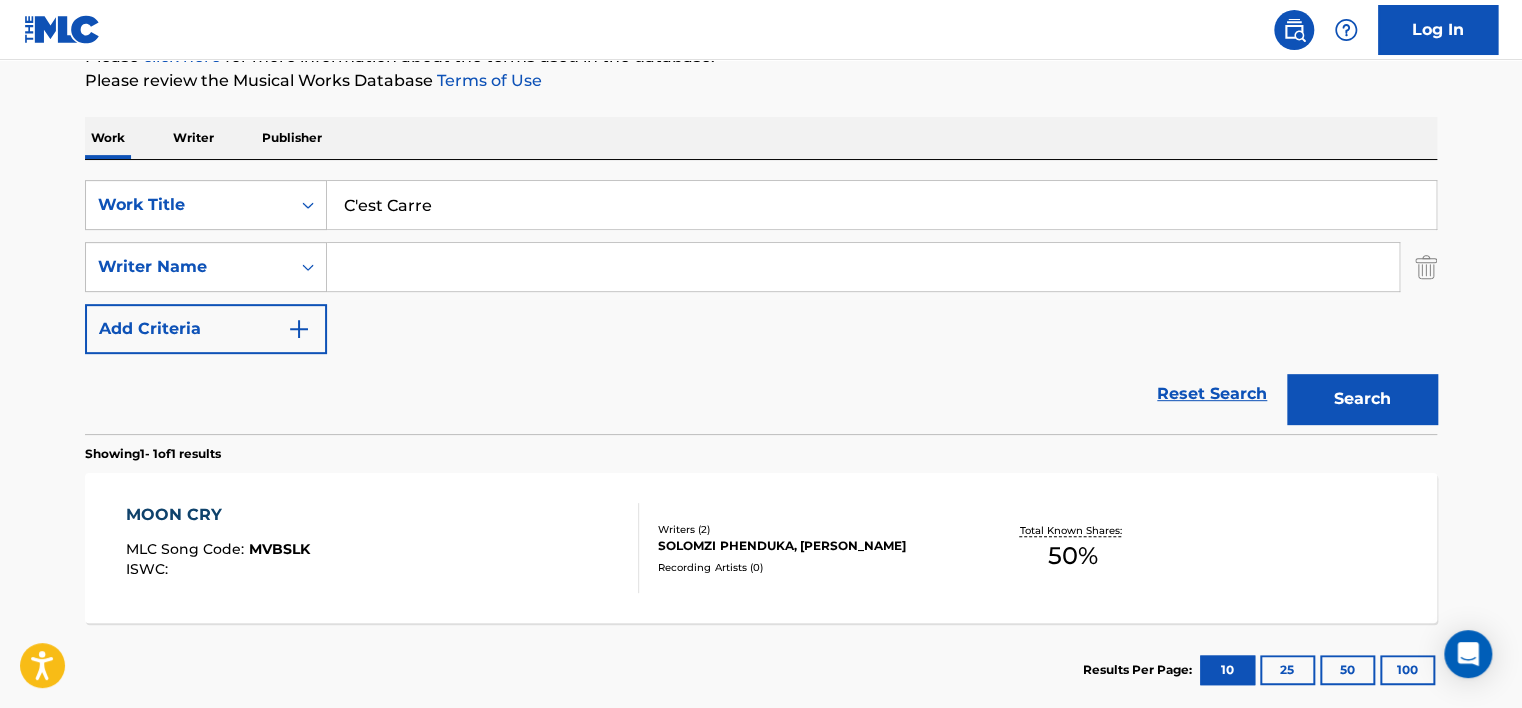 type on "C'est Carre" 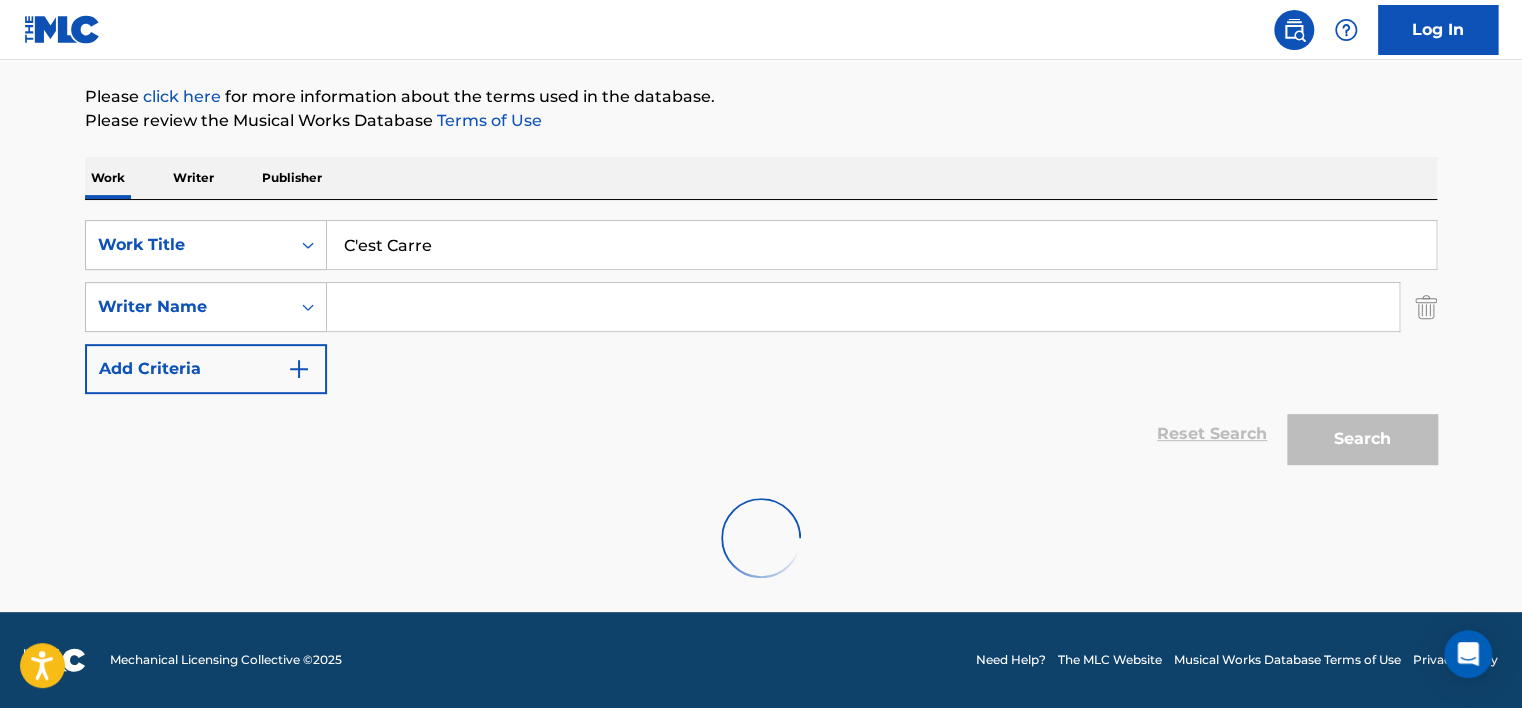 scroll, scrollTop: 224, scrollLeft: 0, axis: vertical 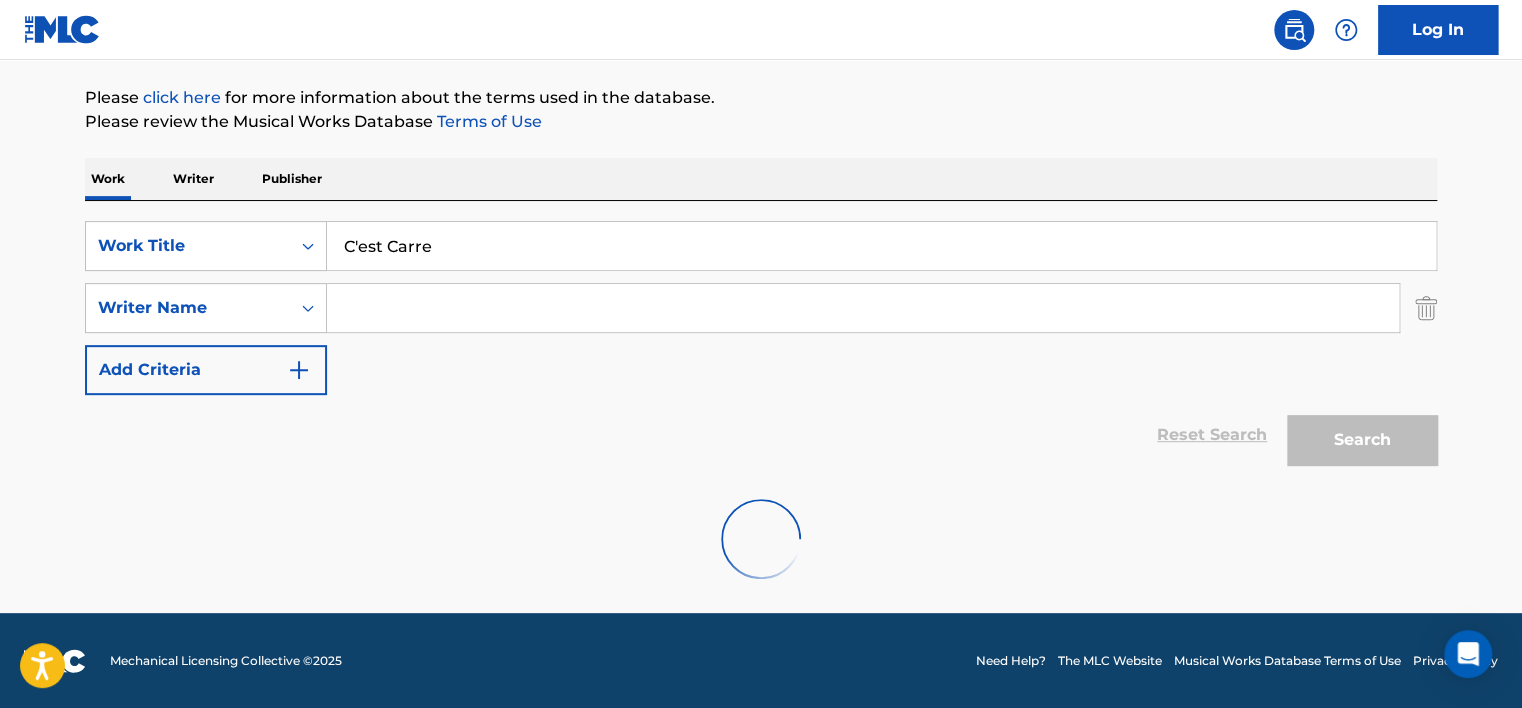 click on "C'est Carre" at bounding box center [881, 246] 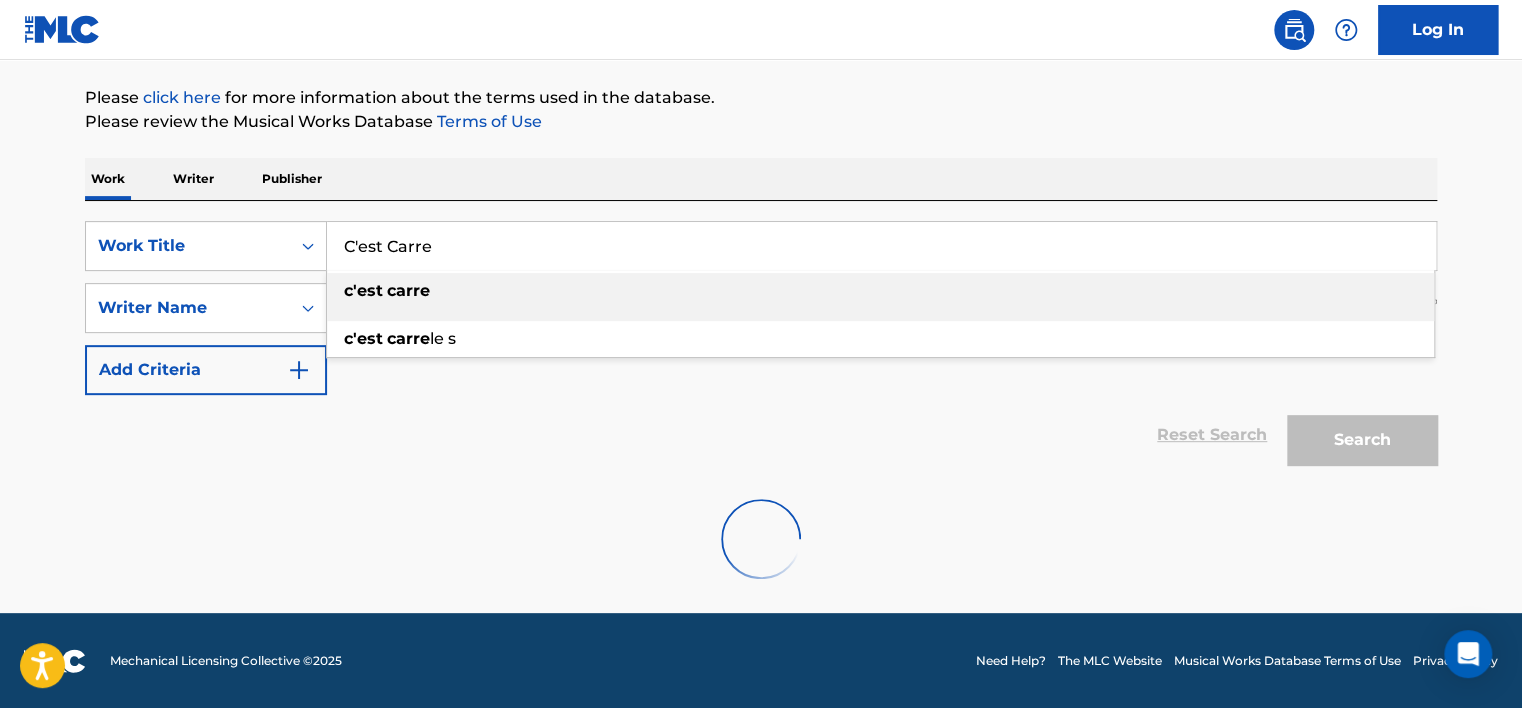 click on "C'est Carre" at bounding box center (881, 246) 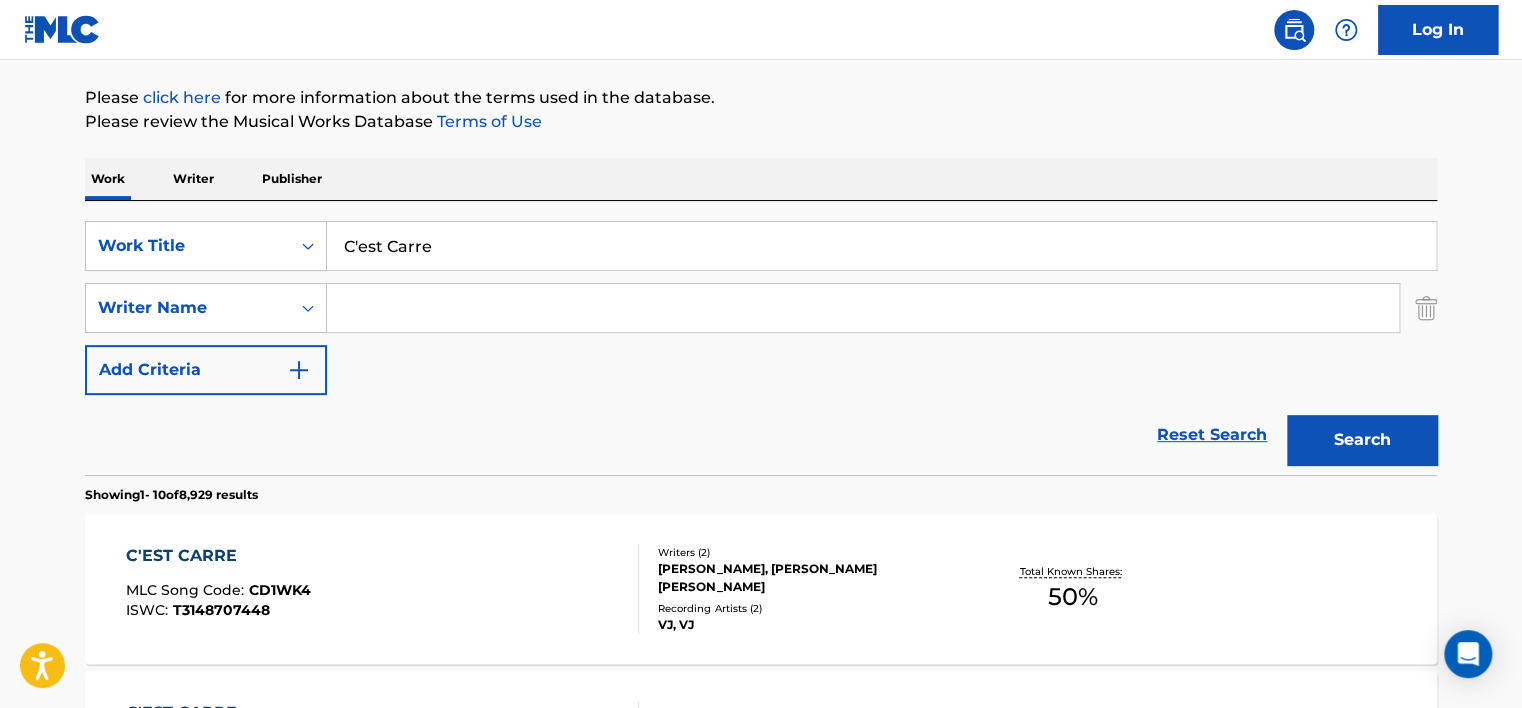click on "The MLC Public Work Search The accuracy and completeness of The MLC's data is determined solely by our Members. It is not an authoritative source for recording information. Please   click here   for more information about the terms used in the database. Please review the Musical Works Database   Terms of Use Work Writer Publisher SearchWithCriteria7c9176ad-c15b-4f5e-b36a-027ec6e97994 Work Title C'est Carre SearchWithCriteria3b00c71a-faa1-4295-91df-779c2834a153 Writer Name Add Criteria Reset Search Search Showing  1  -   10  of  8,929   results   C'EST CARRE MLC Song Code : CD1WK4 ISWC : T3148707448 Writers ( 2 ) CHARLES DIAGNE, MOUHAMED ABDOULAYE PREIRA Recording Artists ( 2 ) VJ, VJ Total Known Shares: 50 % C'EST CARRE MLC Song Code : CD1A3B ISWC : Writers ( 3 ) NABIL BOUKHOBZA, KAMEL KASMI, CEDRIC GOILARD Recording Artists ( 0 ) Total Known Shares: 25.01 % C'EST CARRE MLC Song Code : CA4LAS ISWC : Writers ( 2 ) MAXENCE BOITEZ, BENALI LACHACHI Recording Artists ( 2 ) ALRIMA, ALRIMA Total Known Shares: 25 %" at bounding box center [761, 1033] 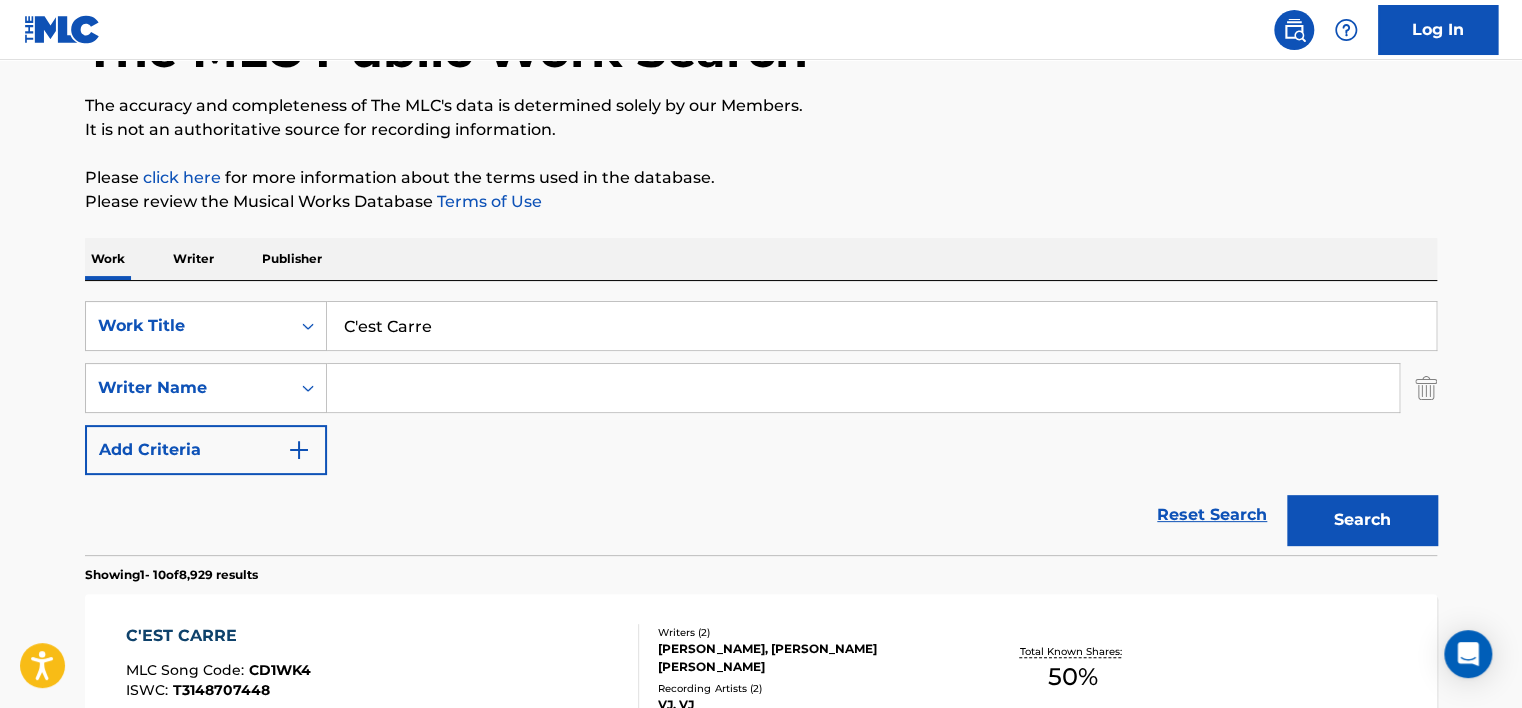 scroll, scrollTop: 24, scrollLeft: 0, axis: vertical 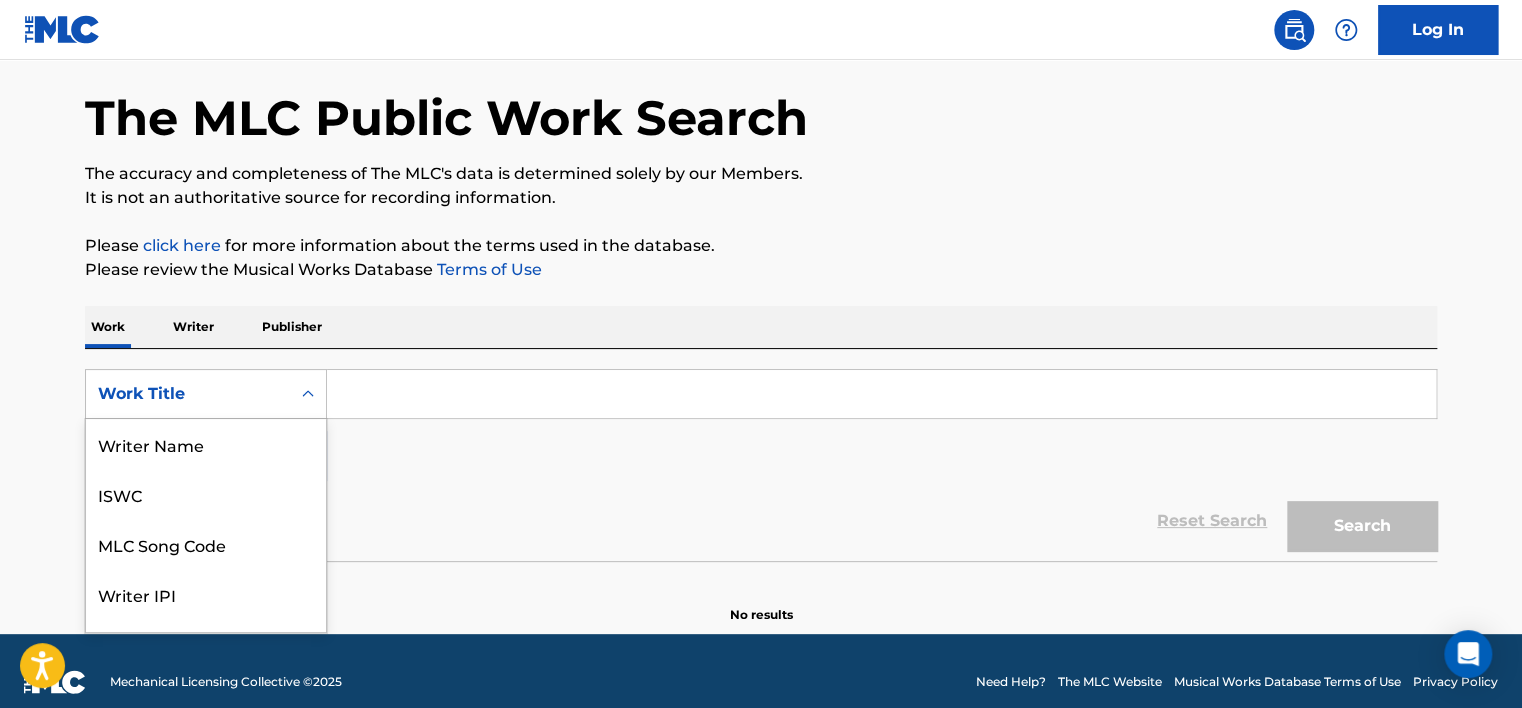click on "8 results available. Use Up and Down to choose options, press Enter to select the currently focused option, press Escape to exit the menu, press Tab to select the option and exit the menu. Work Title Writer Name ISWC MLC Song Code Writer IPI Publisher Name Publisher IPI MLC Publisher Number Work Title" at bounding box center [206, 394] 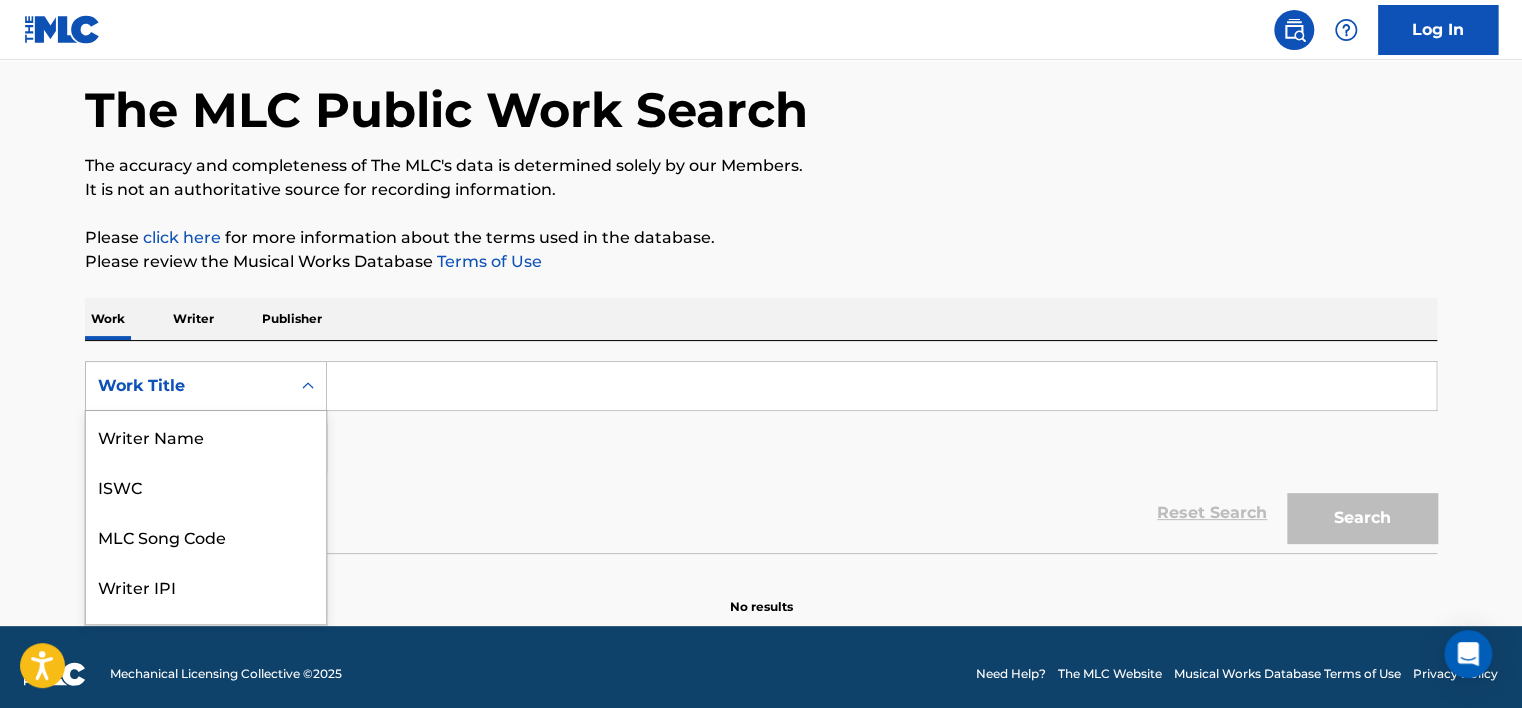 scroll, scrollTop: 100, scrollLeft: 0, axis: vertical 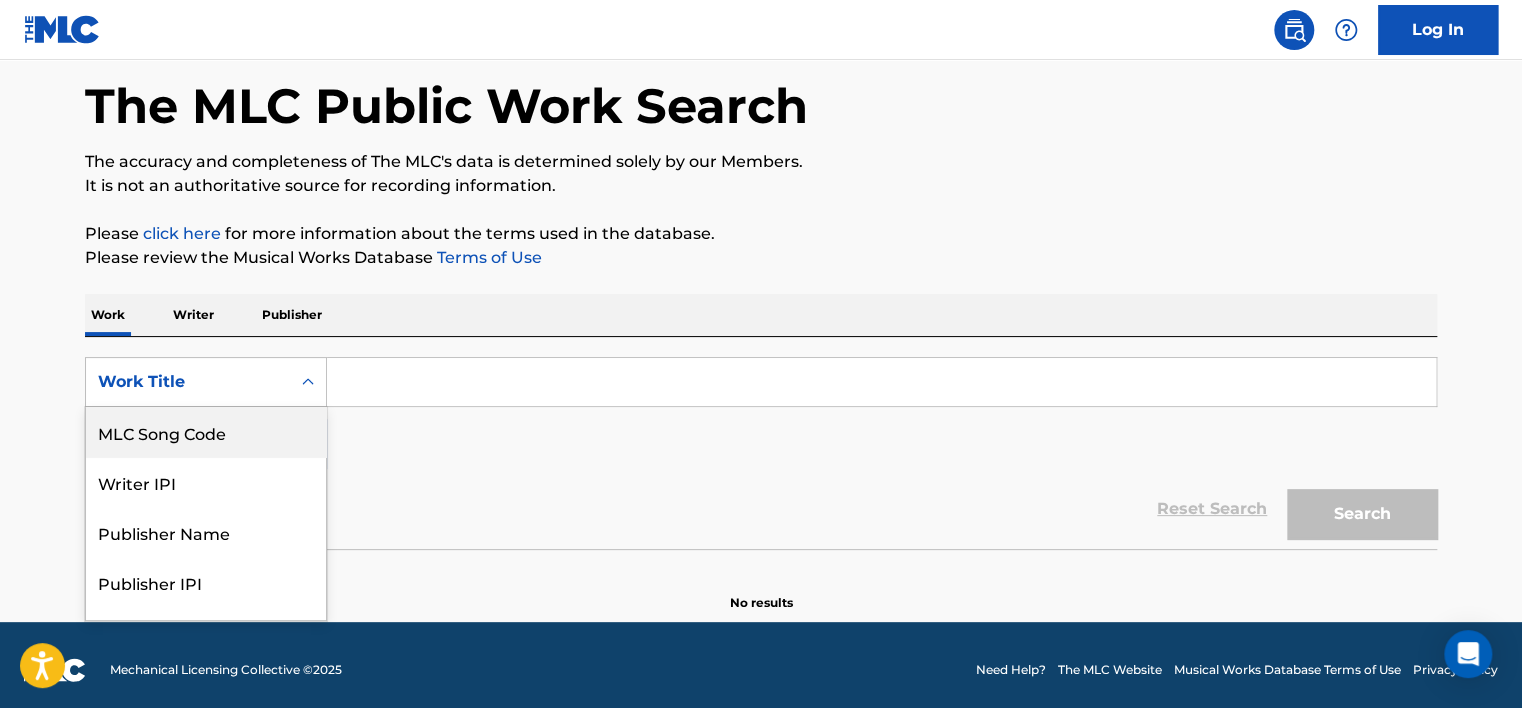 click on "MLC Song Code" at bounding box center [206, 432] 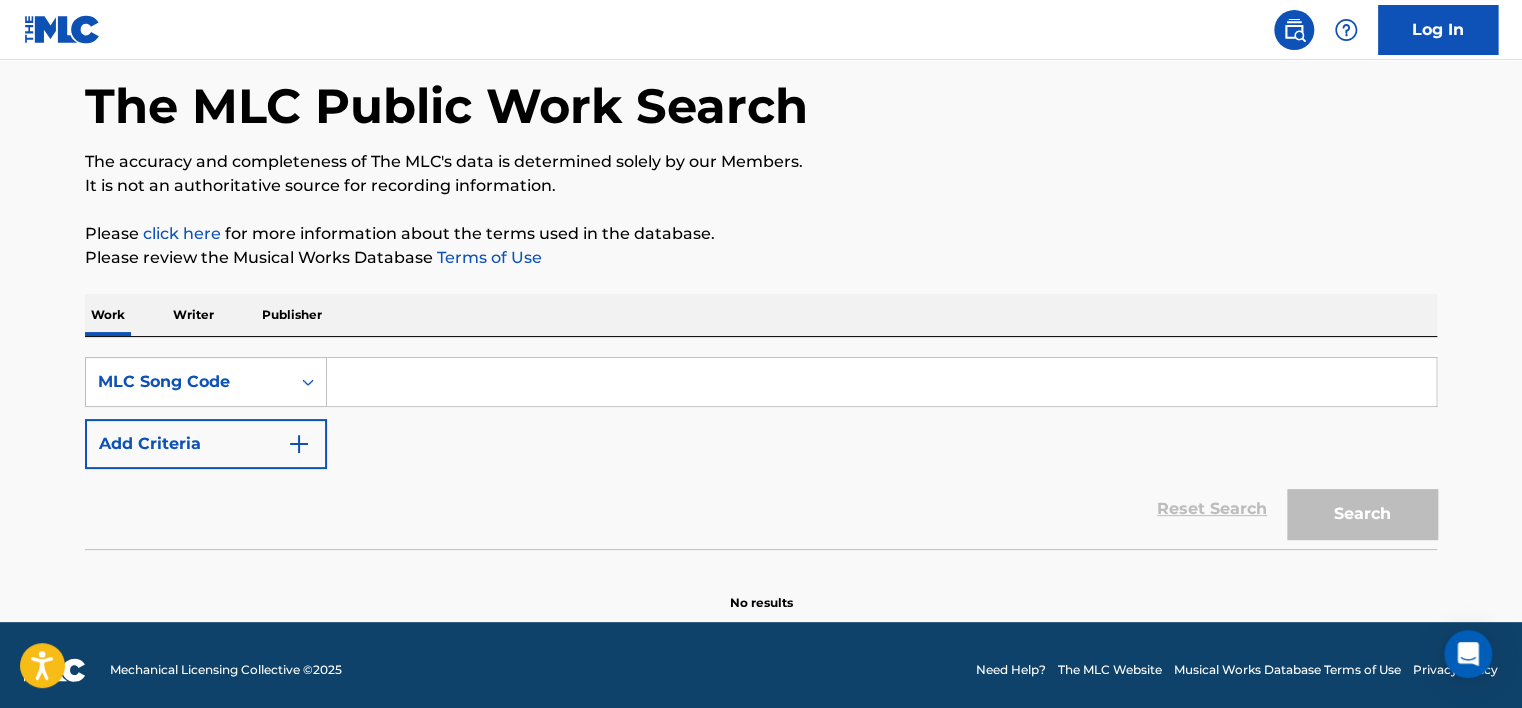 click at bounding box center (881, 382) 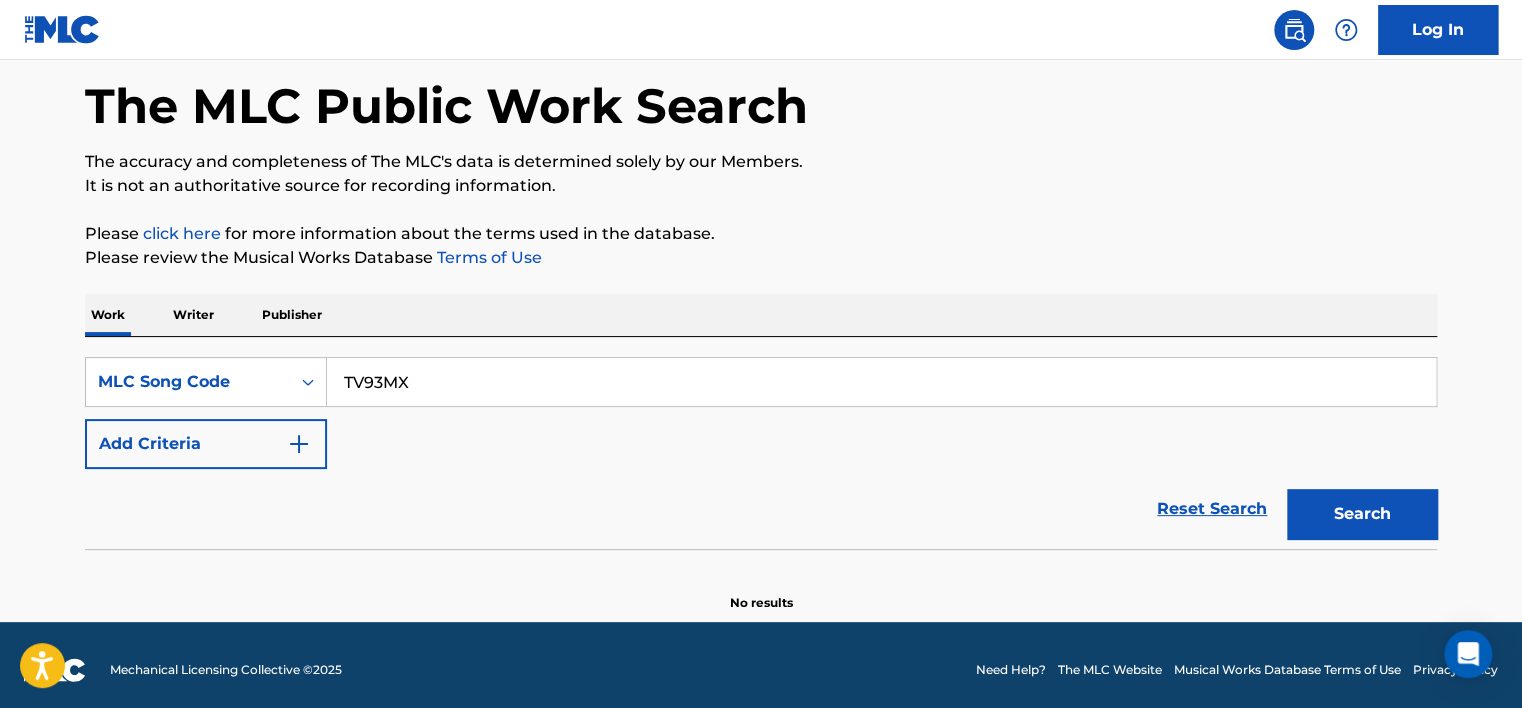 type on "TV93MX" 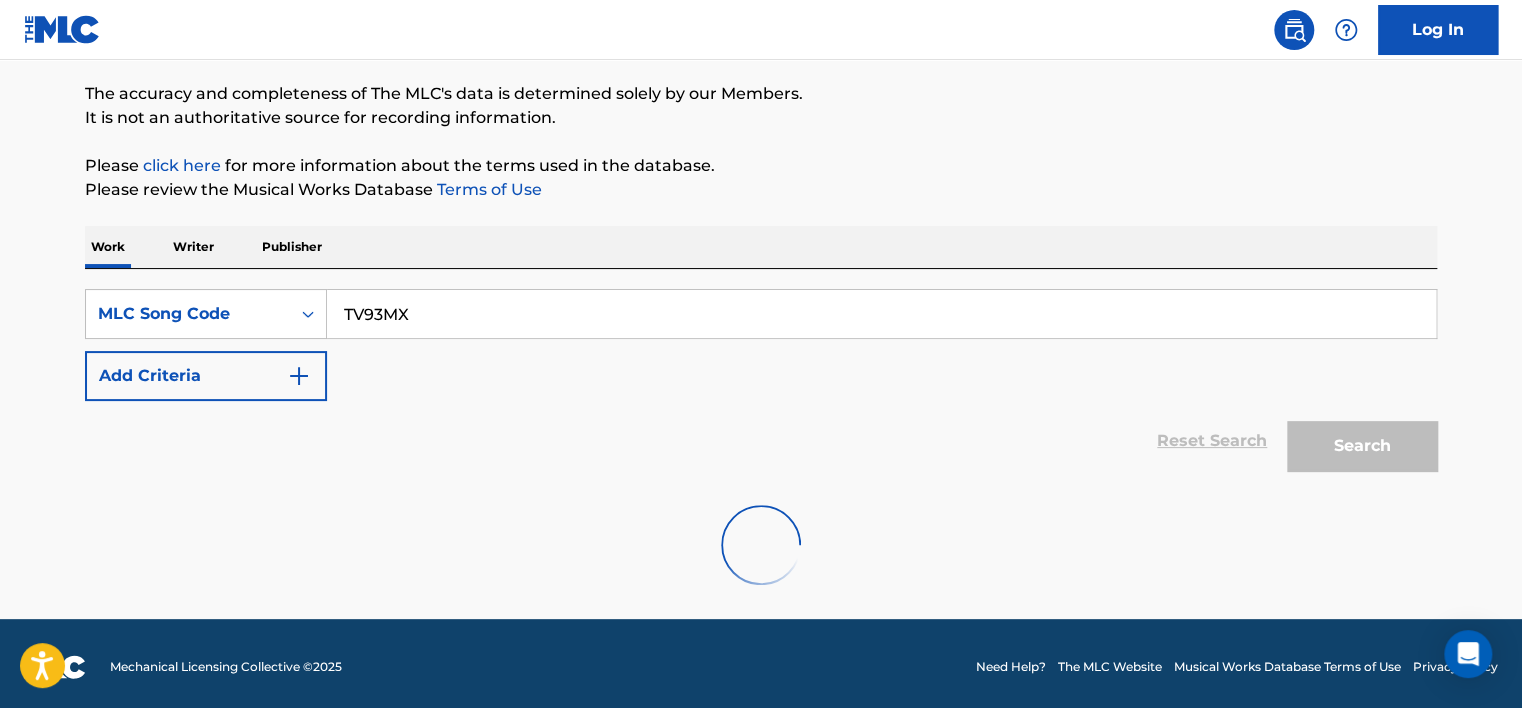 scroll, scrollTop: 163, scrollLeft: 0, axis: vertical 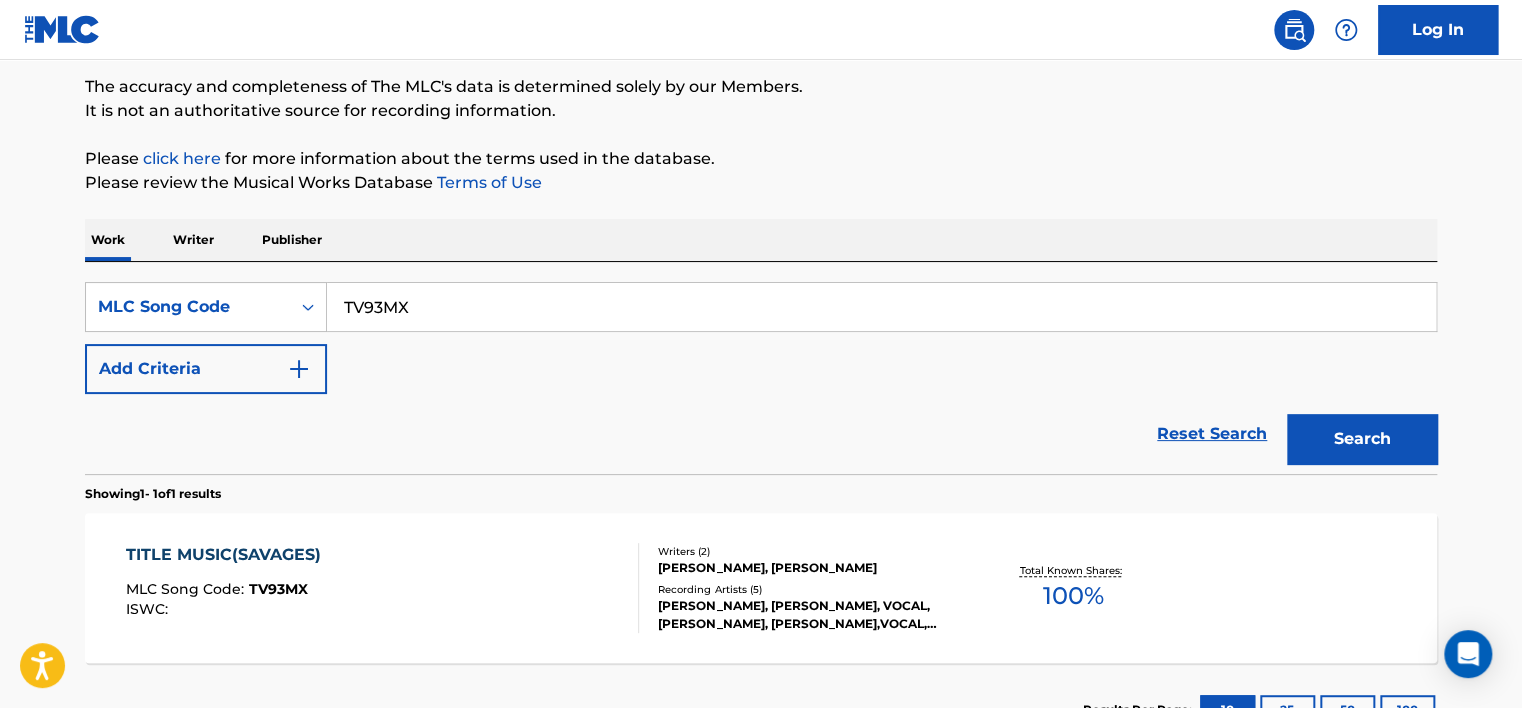 click on "TITLE MUSIC(SAVAGES) MLC Song Code : TV93MX ISWC : Writers ( 2 ) [PERSON_NAME], [PERSON_NAME] Recording Artists ( 5 ) [PERSON_NAME], [PERSON_NAME], VOCAL, [PERSON_NAME], [PERSON_NAME],VOCAL, [PERSON_NAME] Total Known Shares: 100 %" at bounding box center [761, 588] 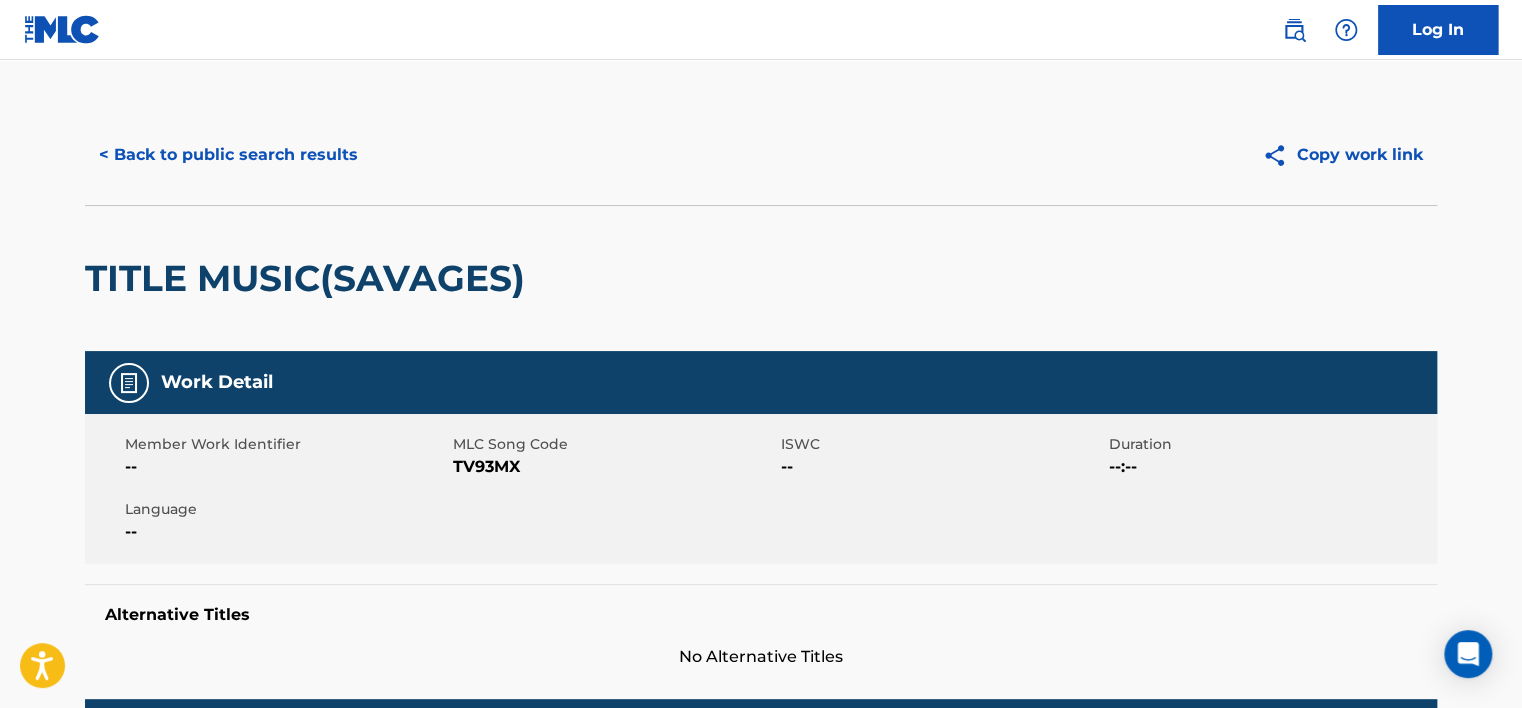 scroll, scrollTop: 0, scrollLeft: 0, axis: both 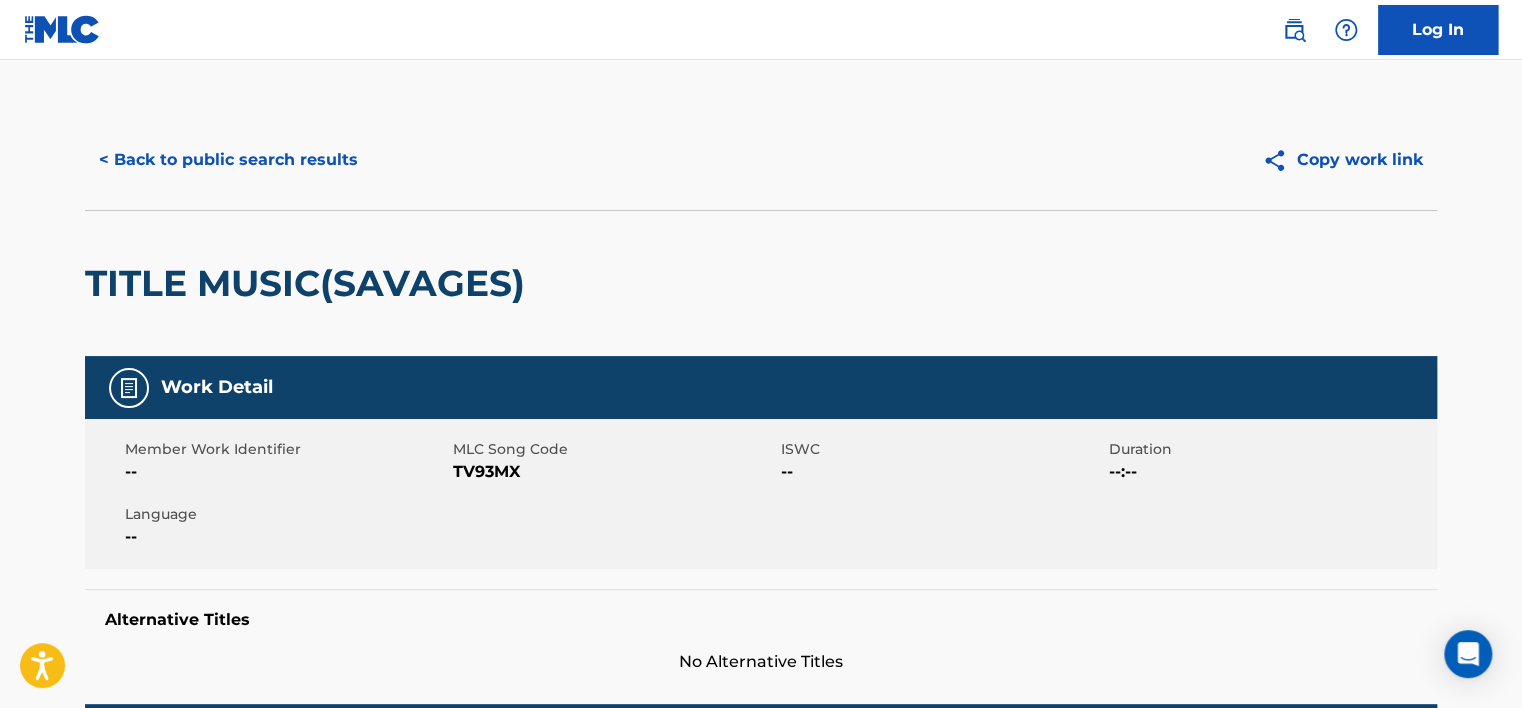 click on "< Back to public search results" at bounding box center [228, 160] 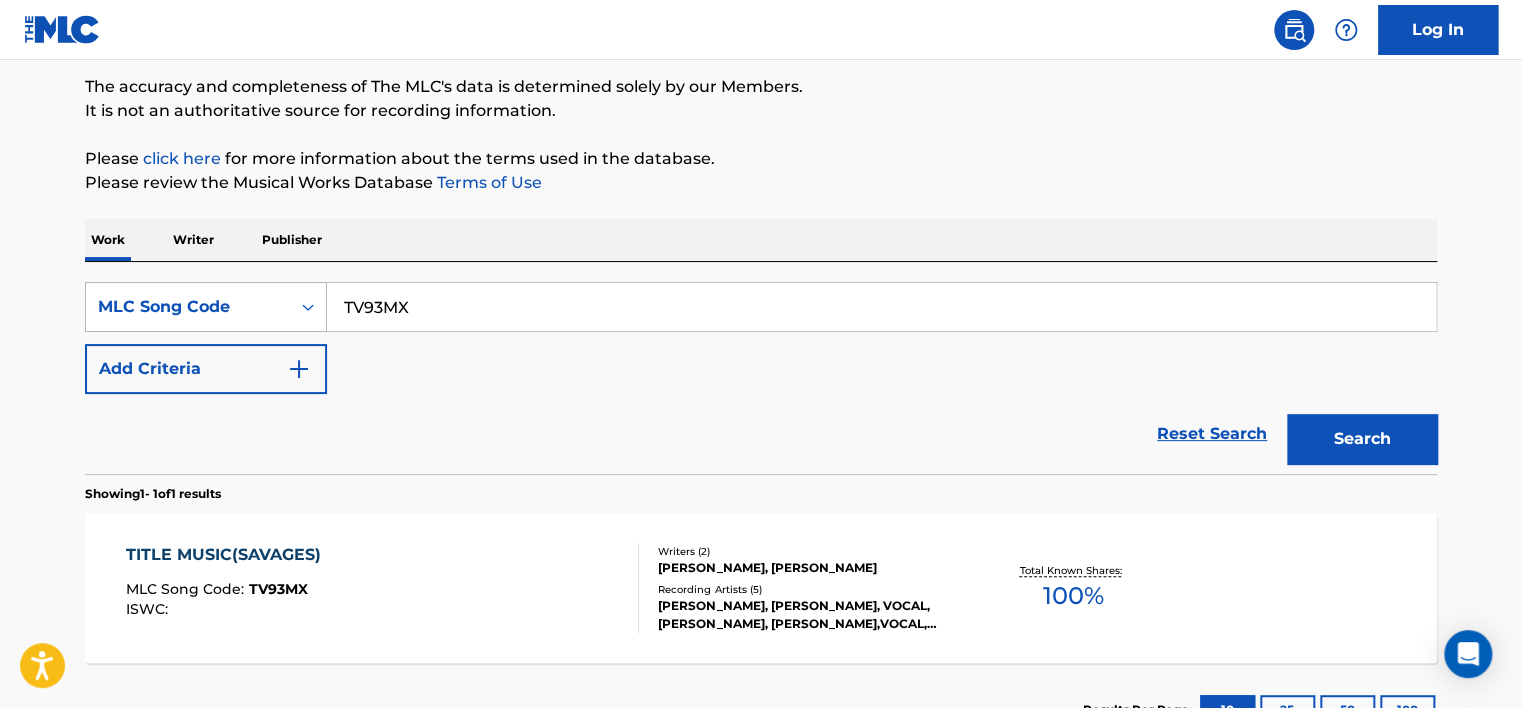 click on "MLC Song Code" at bounding box center (188, 307) 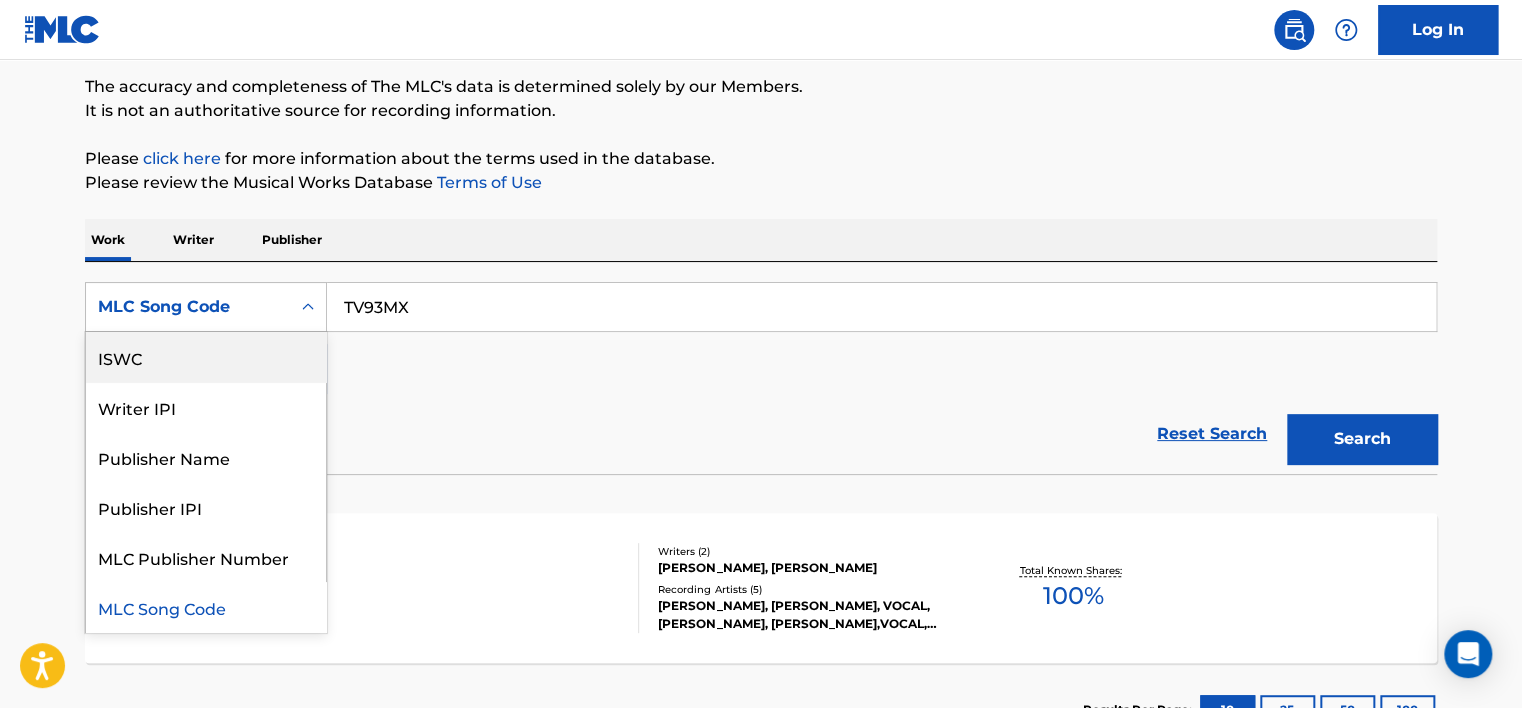 scroll, scrollTop: 0, scrollLeft: 0, axis: both 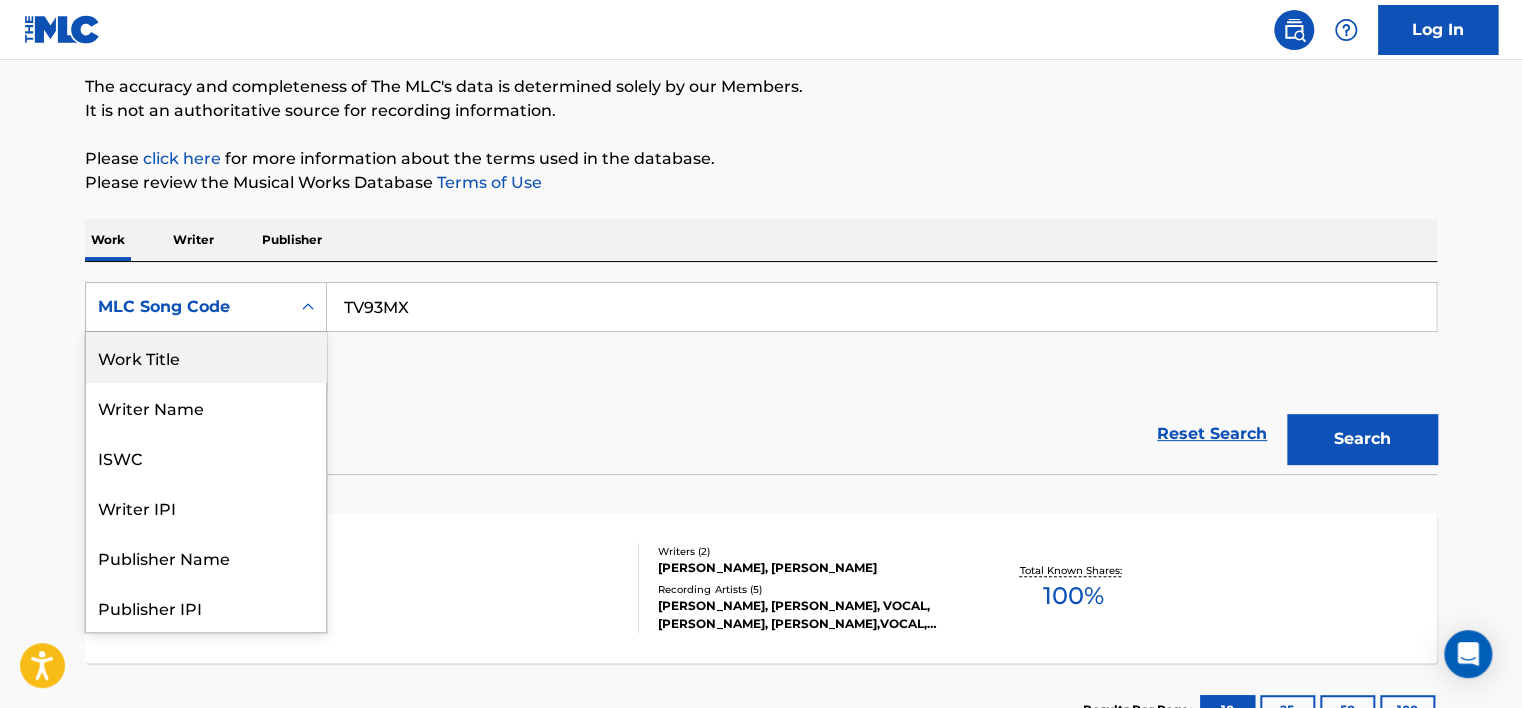 click on "Work Title" at bounding box center (206, 357) 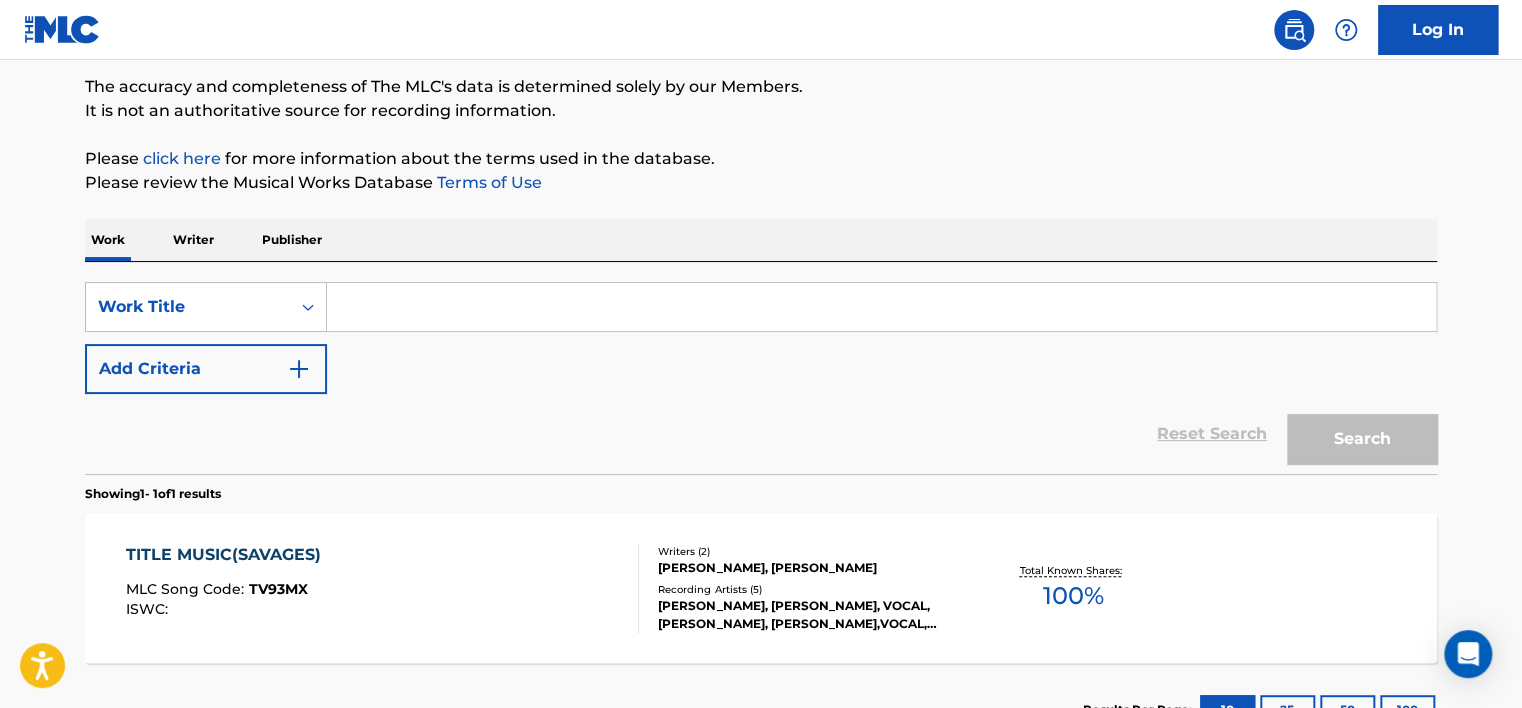 click at bounding box center [881, 307] 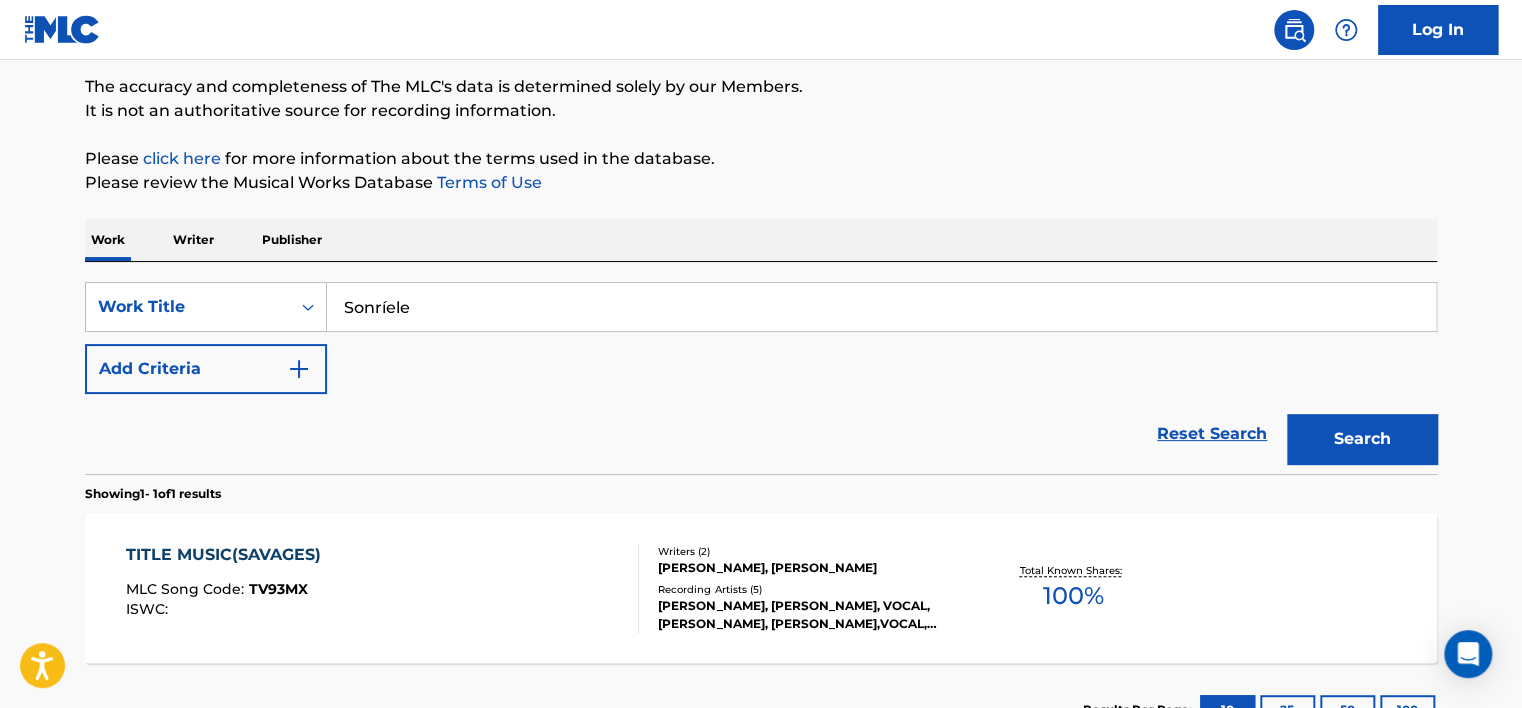 click on "Sonríele" at bounding box center [881, 307] 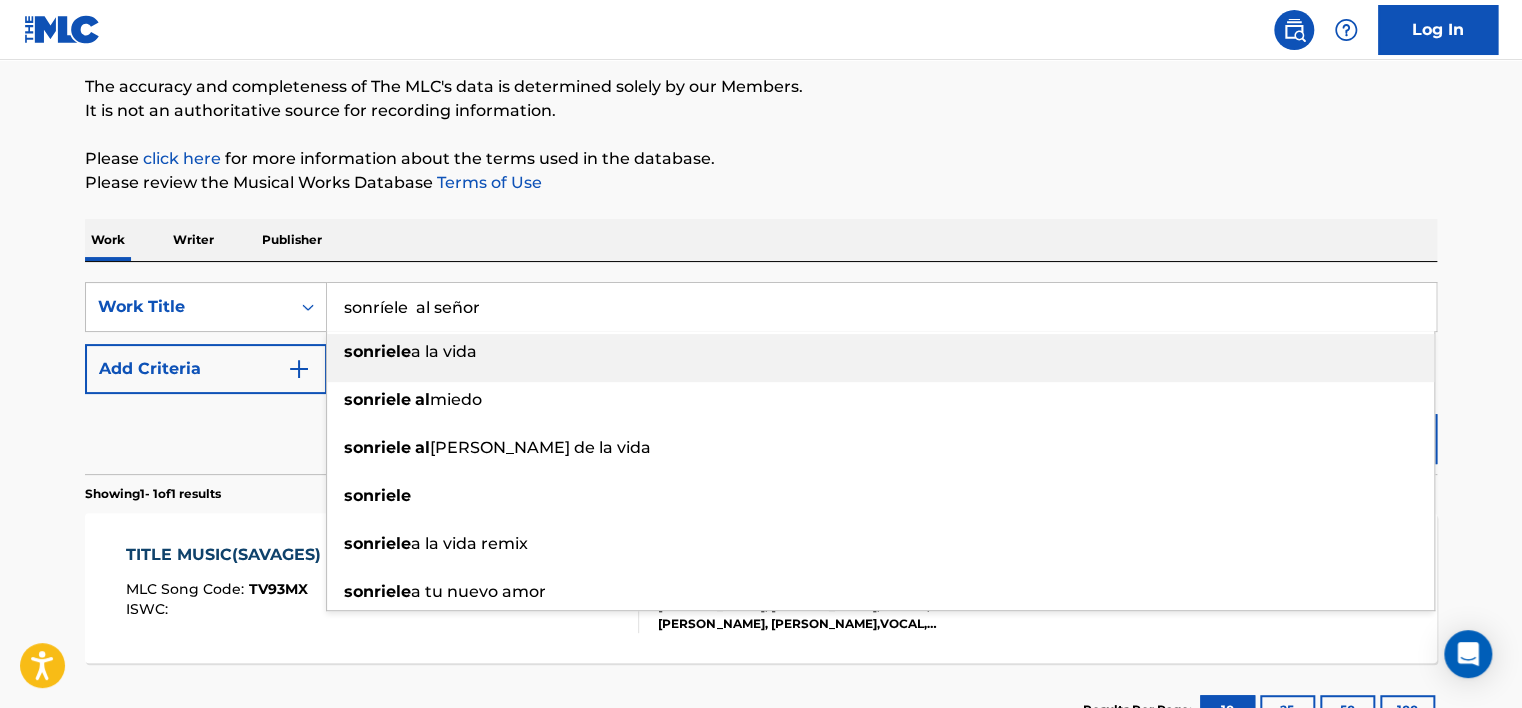 drag, startPoint x: 540, startPoint y: 296, endPoint x: 397, endPoint y: 308, distance: 143.50261 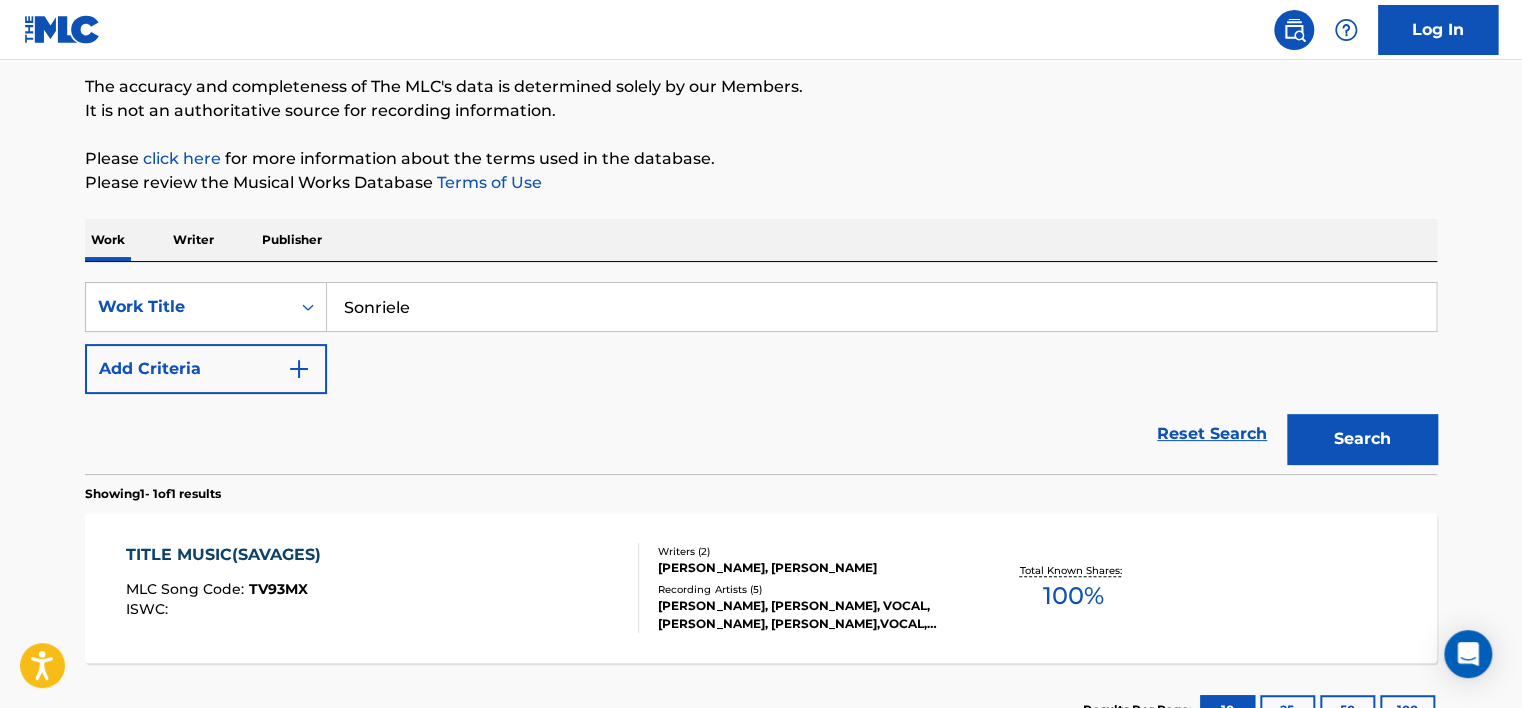 drag, startPoint x: 743, startPoint y: 172, endPoint x: 765, endPoint y: 184, distance: 25.059929 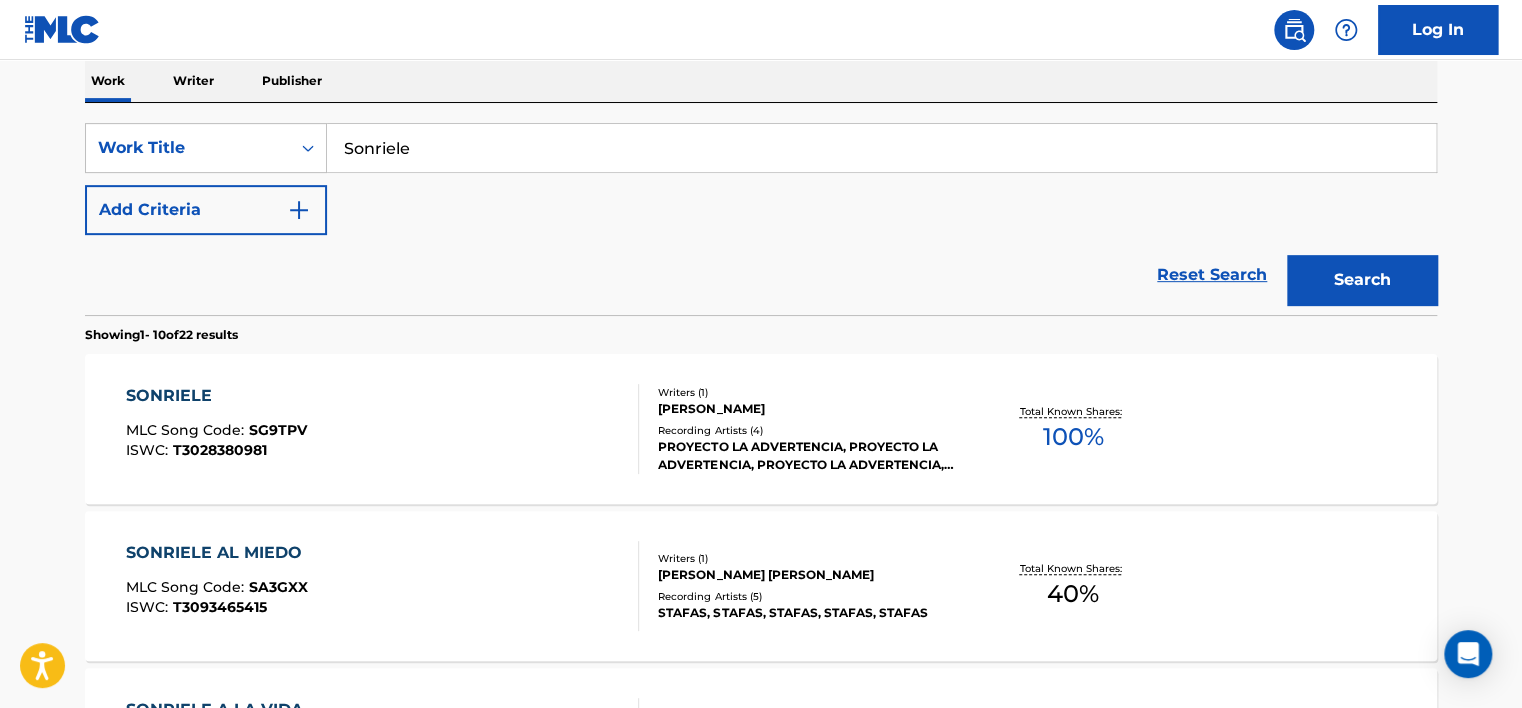 scroll, scrollTop: 163, scrollLeft: 0, axis: vertical 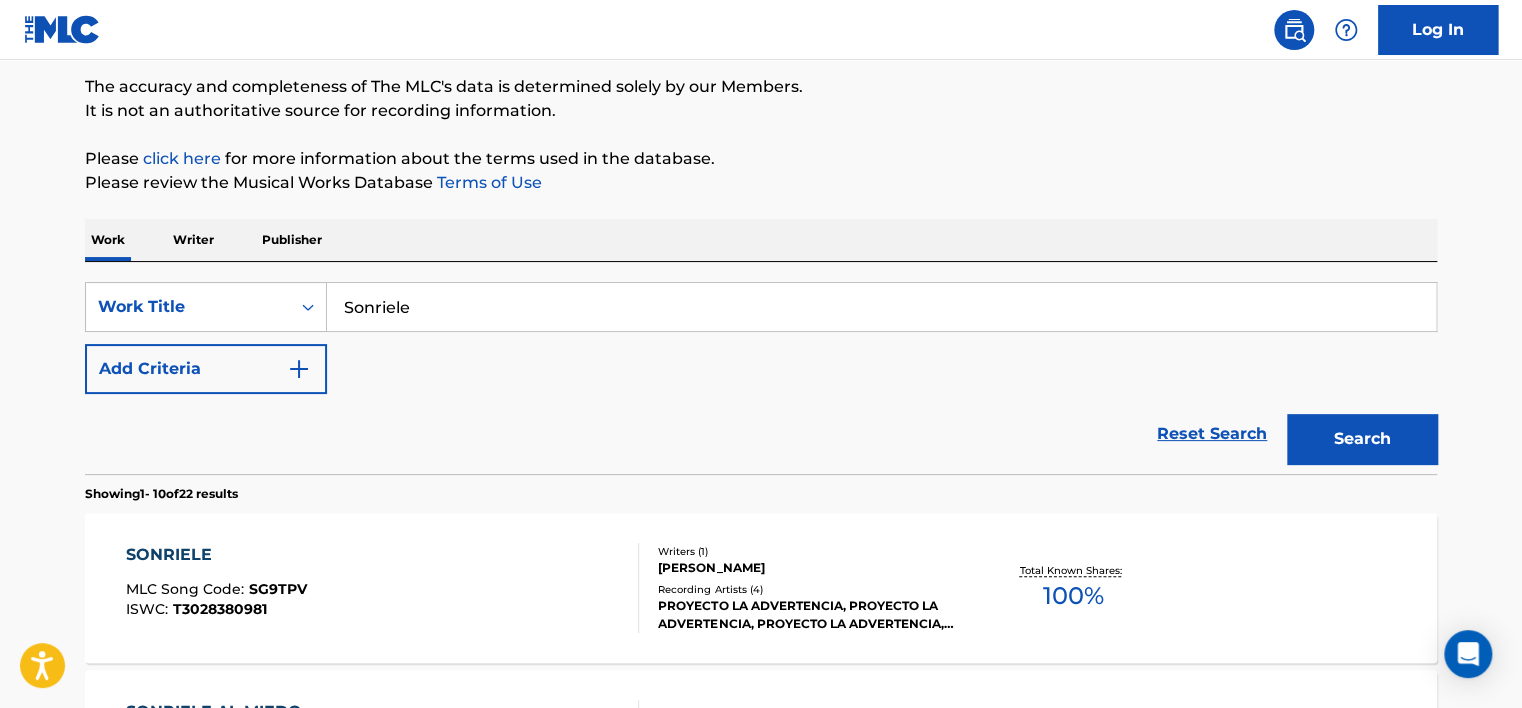 click on "Sonriele" at bounding box center [881, 307] 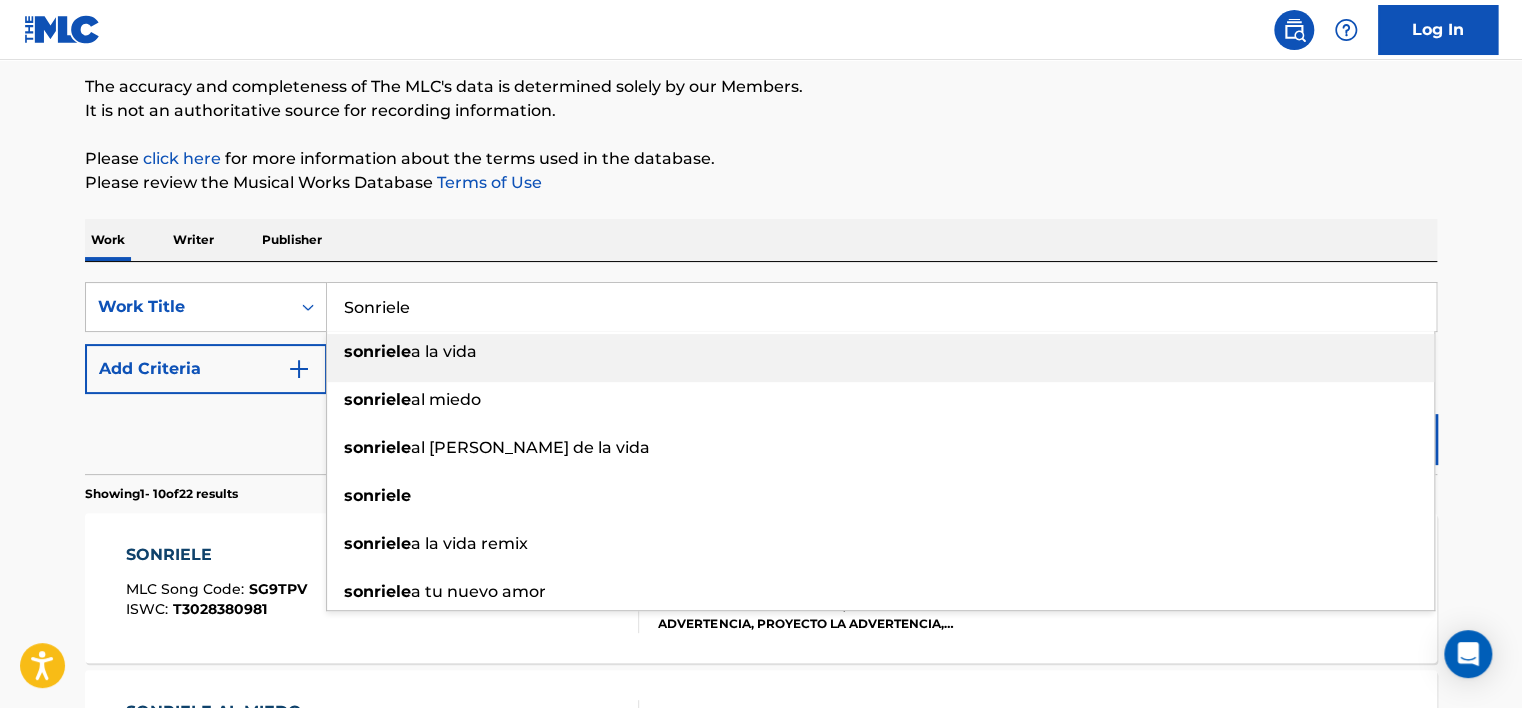click on "Sonriele" at bounding box center (881, 307) 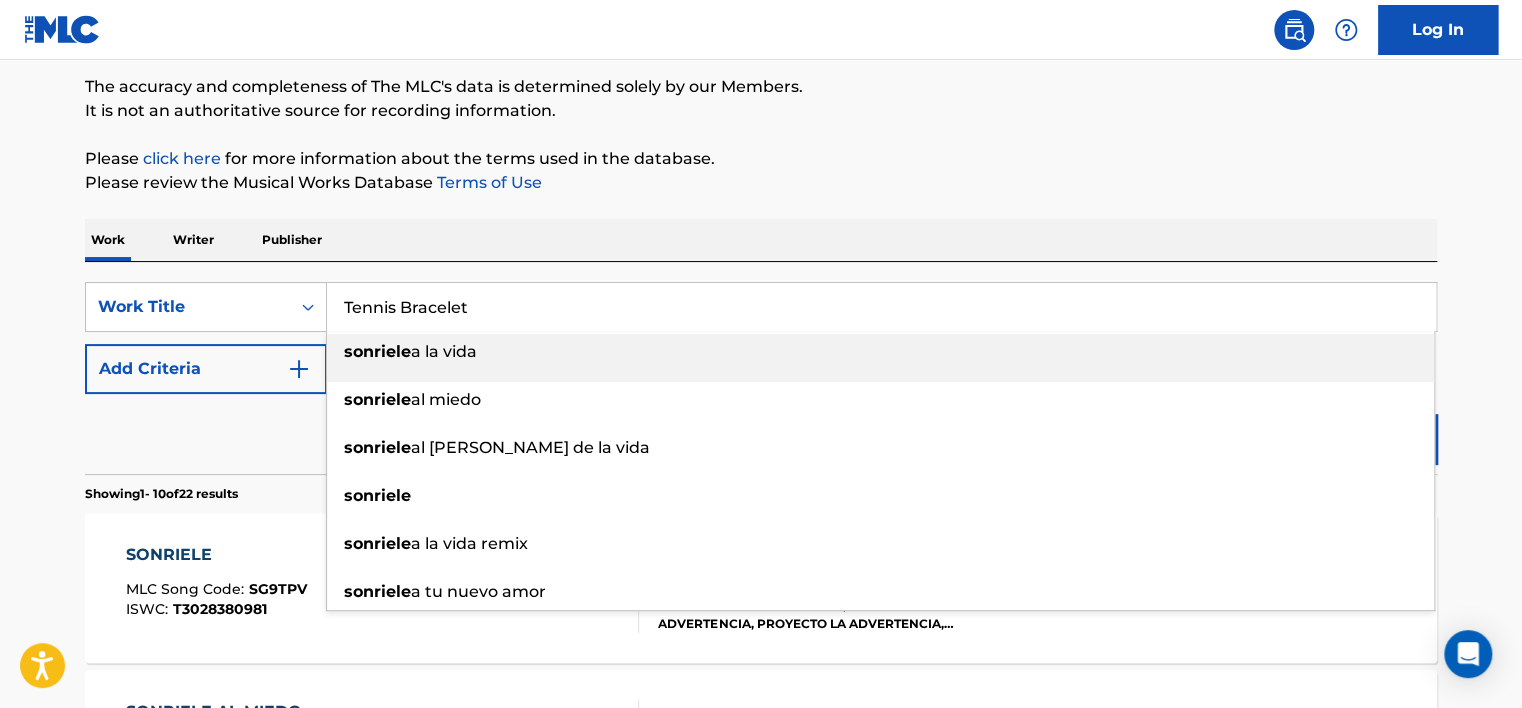 type on "Tennis Bracelet" 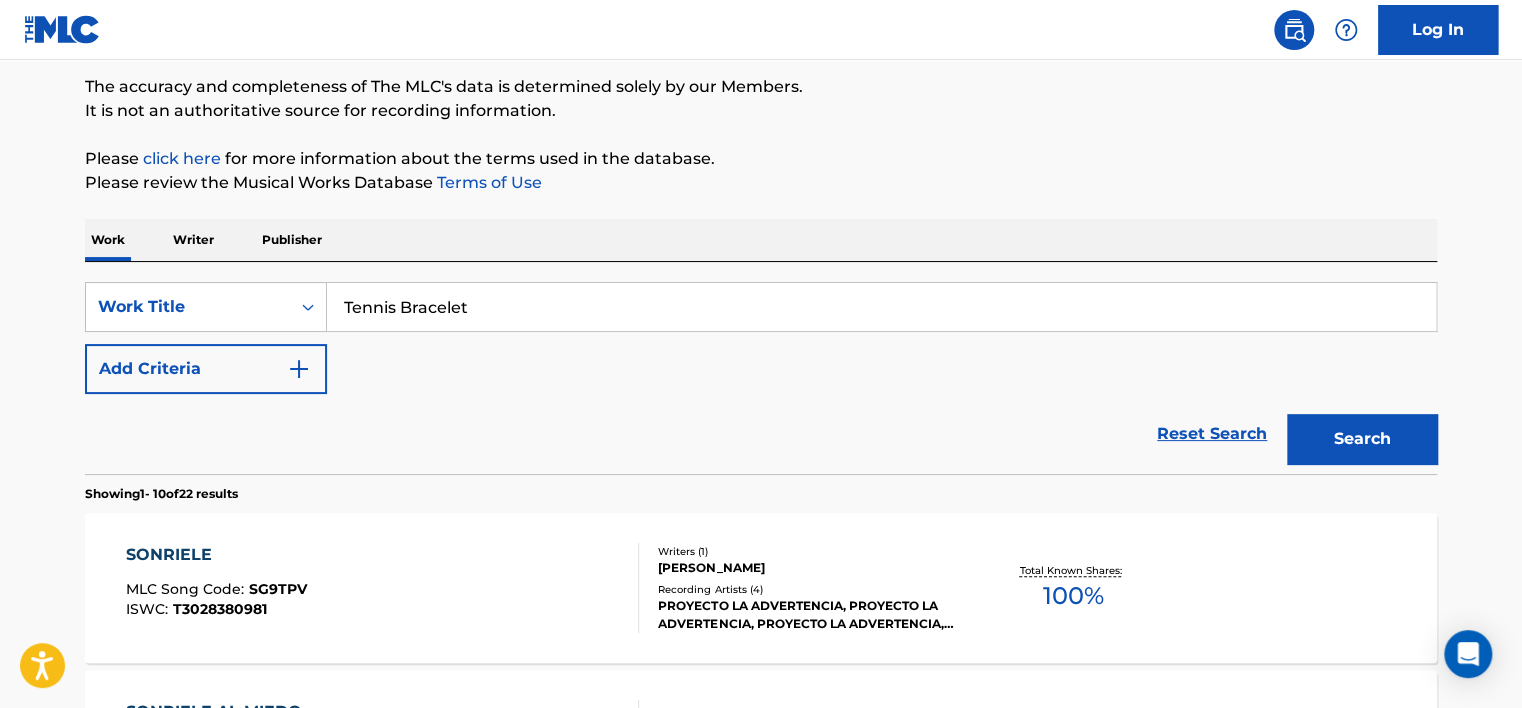 click on "Search" at bounding box center [1362, 439] 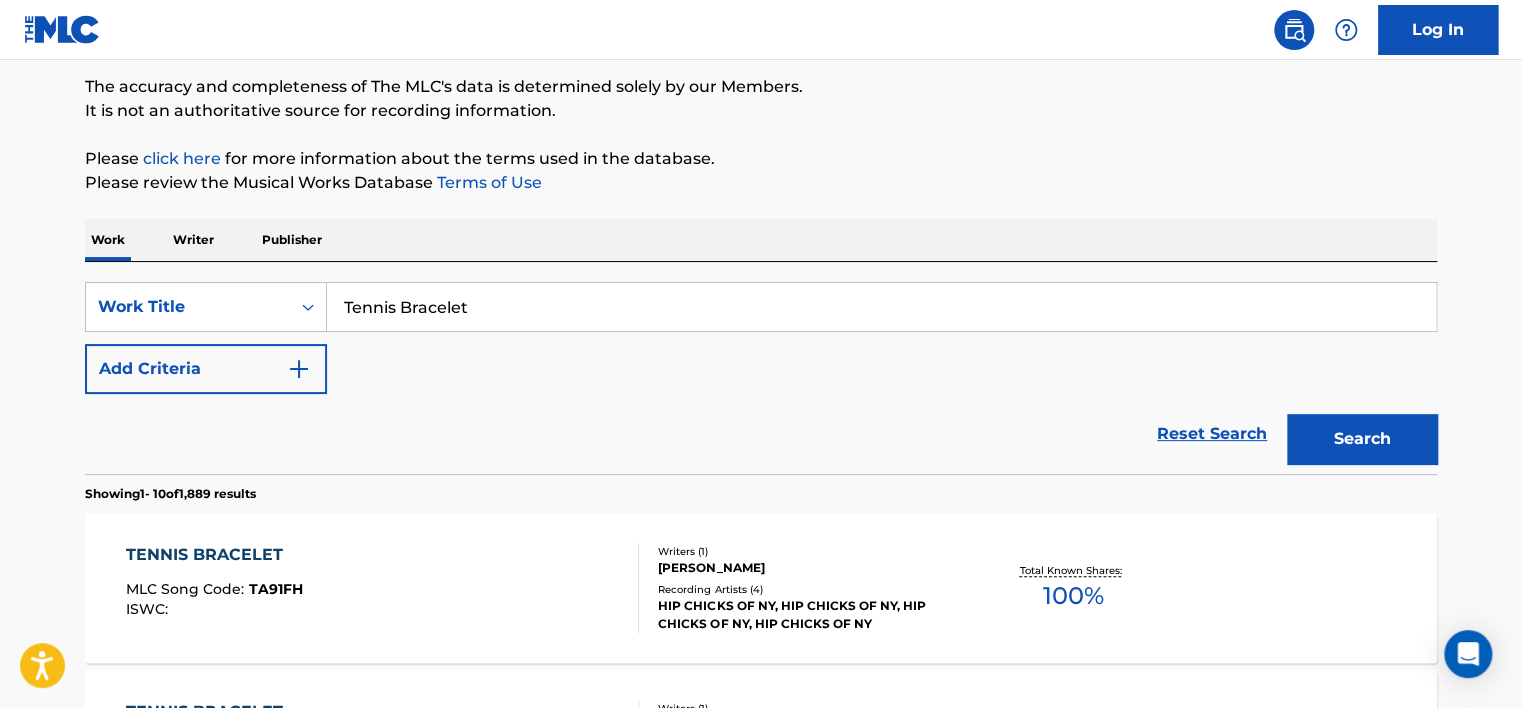 click on "Add Criteria" at bounding box center (206, 369) 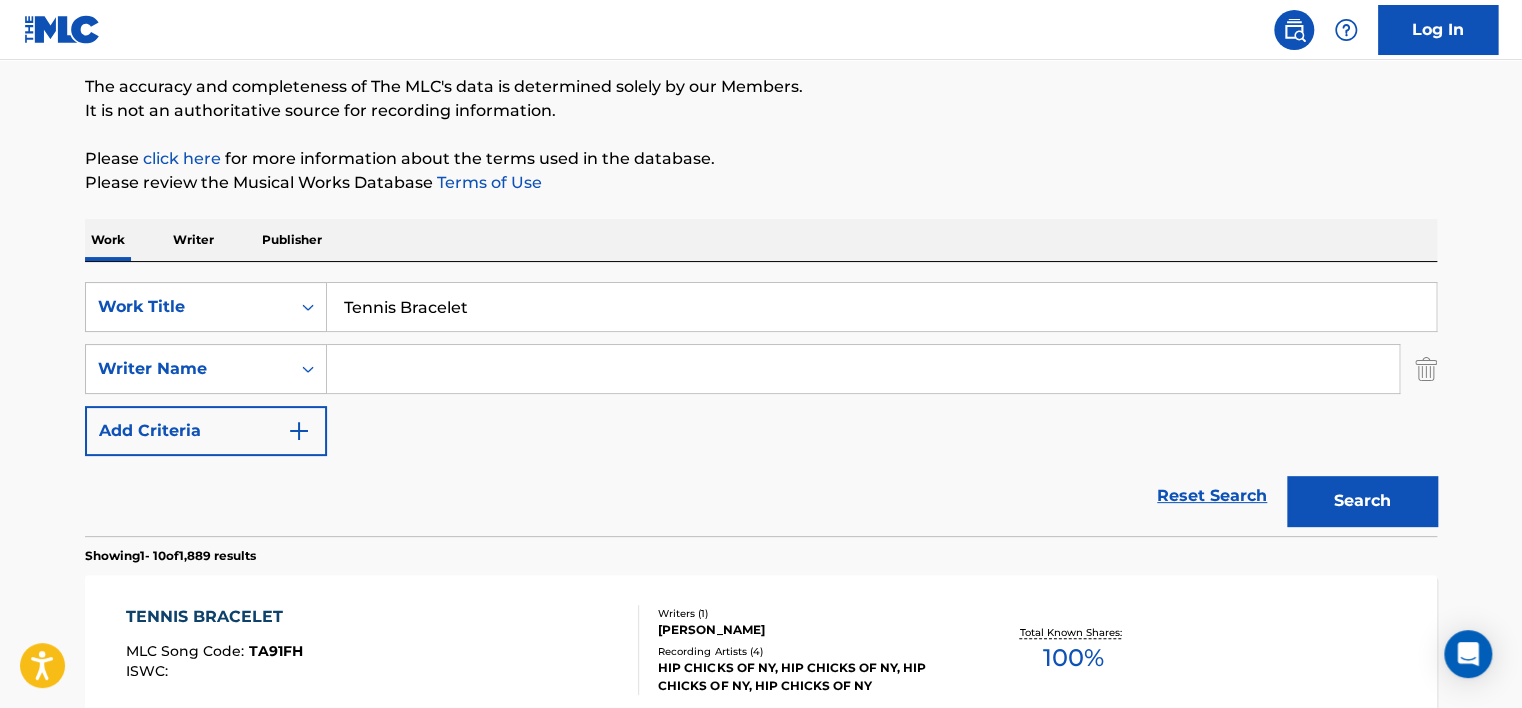 click at bounding box center [863, 369] 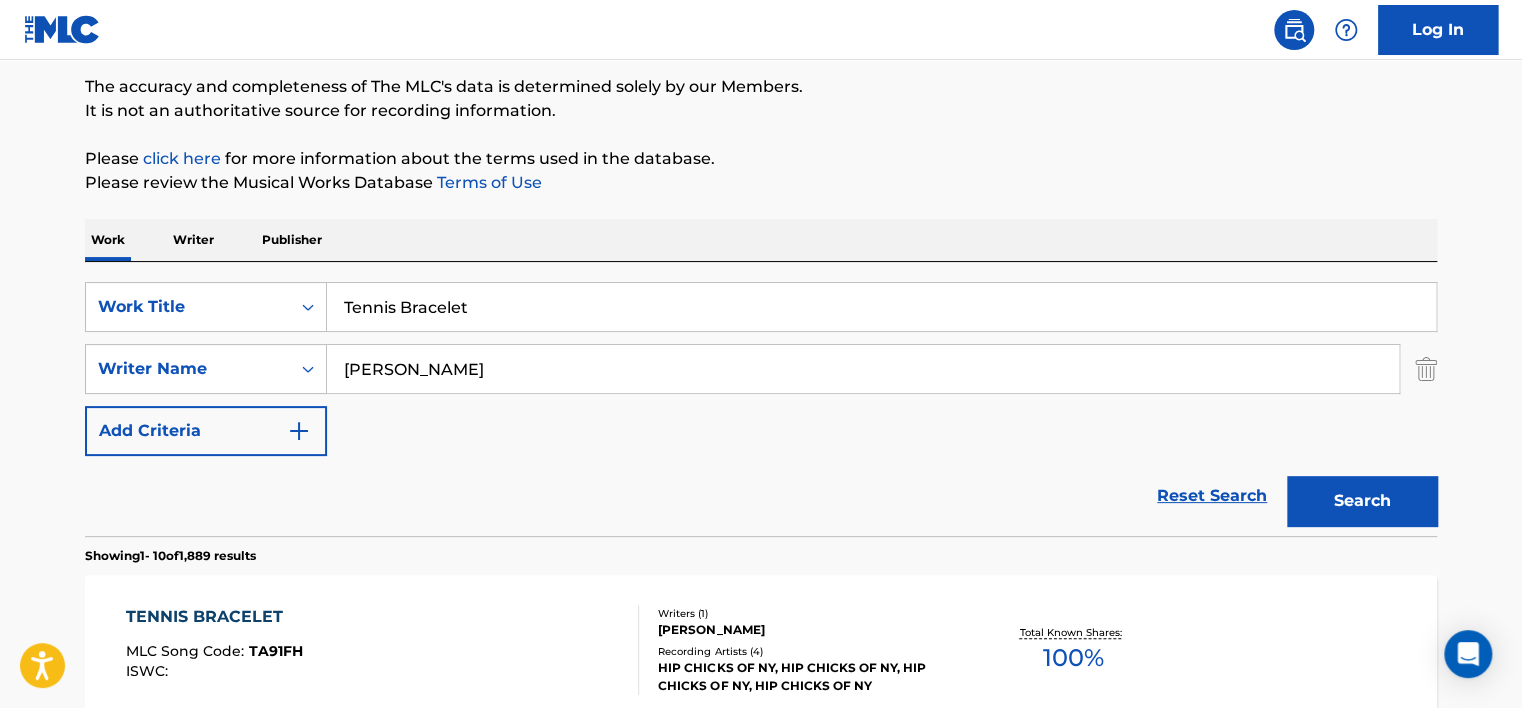 click on "Search" at bounding box center [1362, 501] 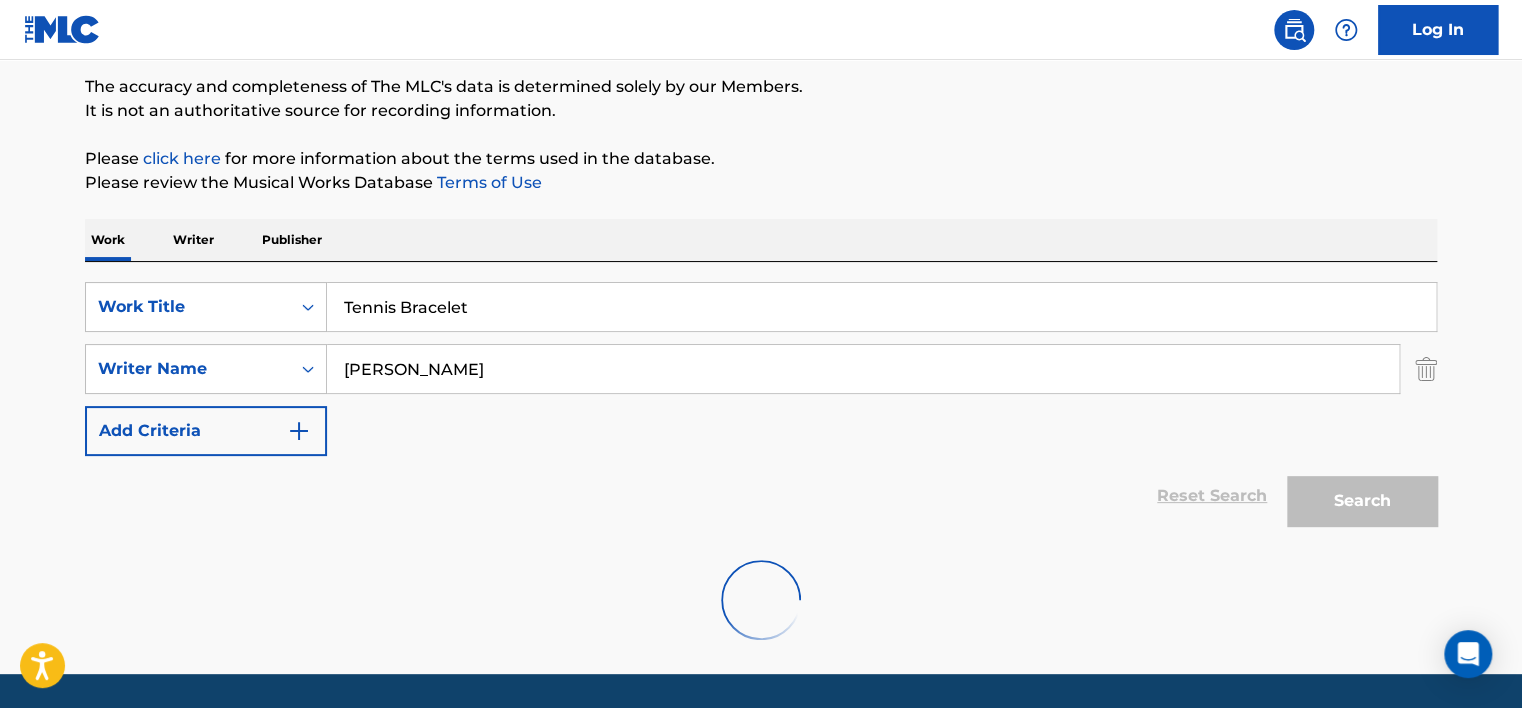 scroll, scrollTop: 160, scrollLeft: 0, axis: vertical 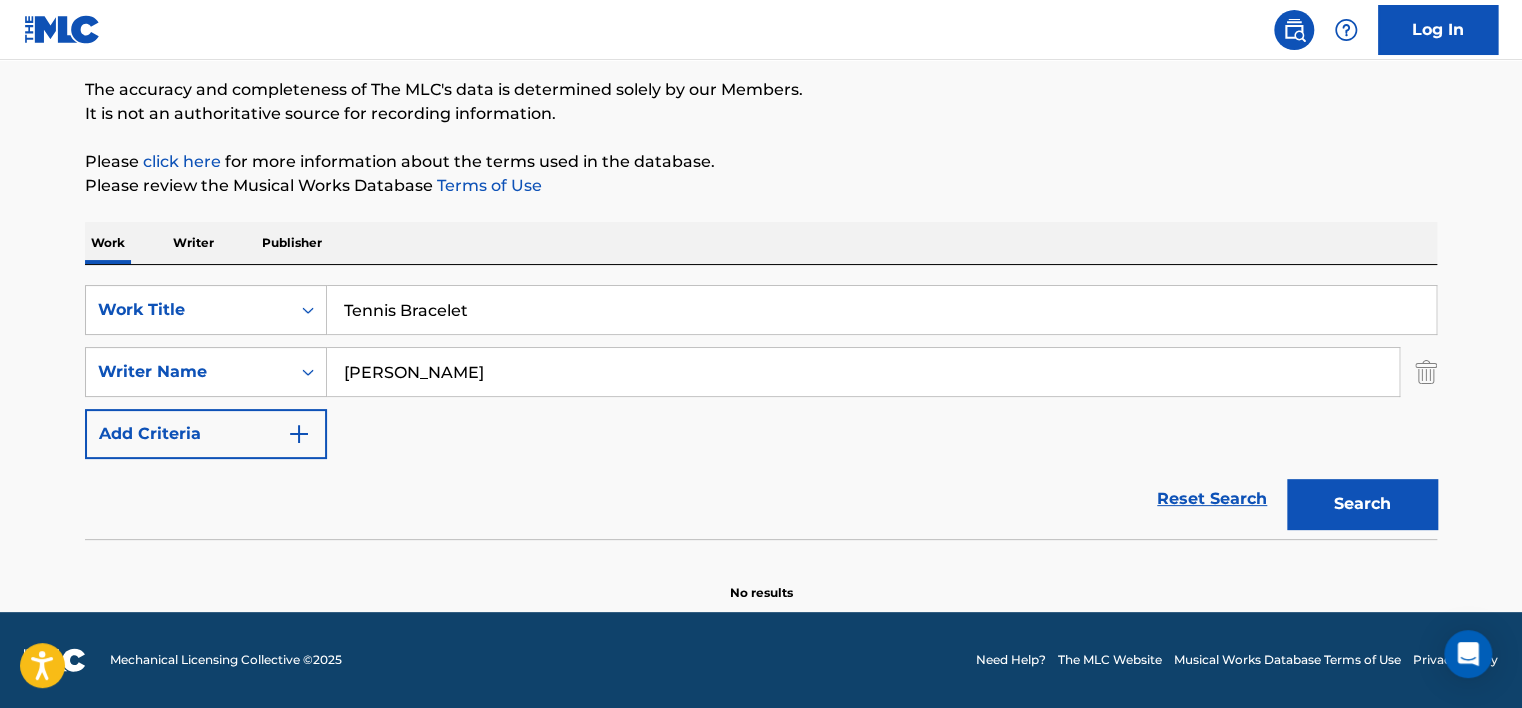 click on "[PERSON_NAME]" at bounding box center [863, 372] 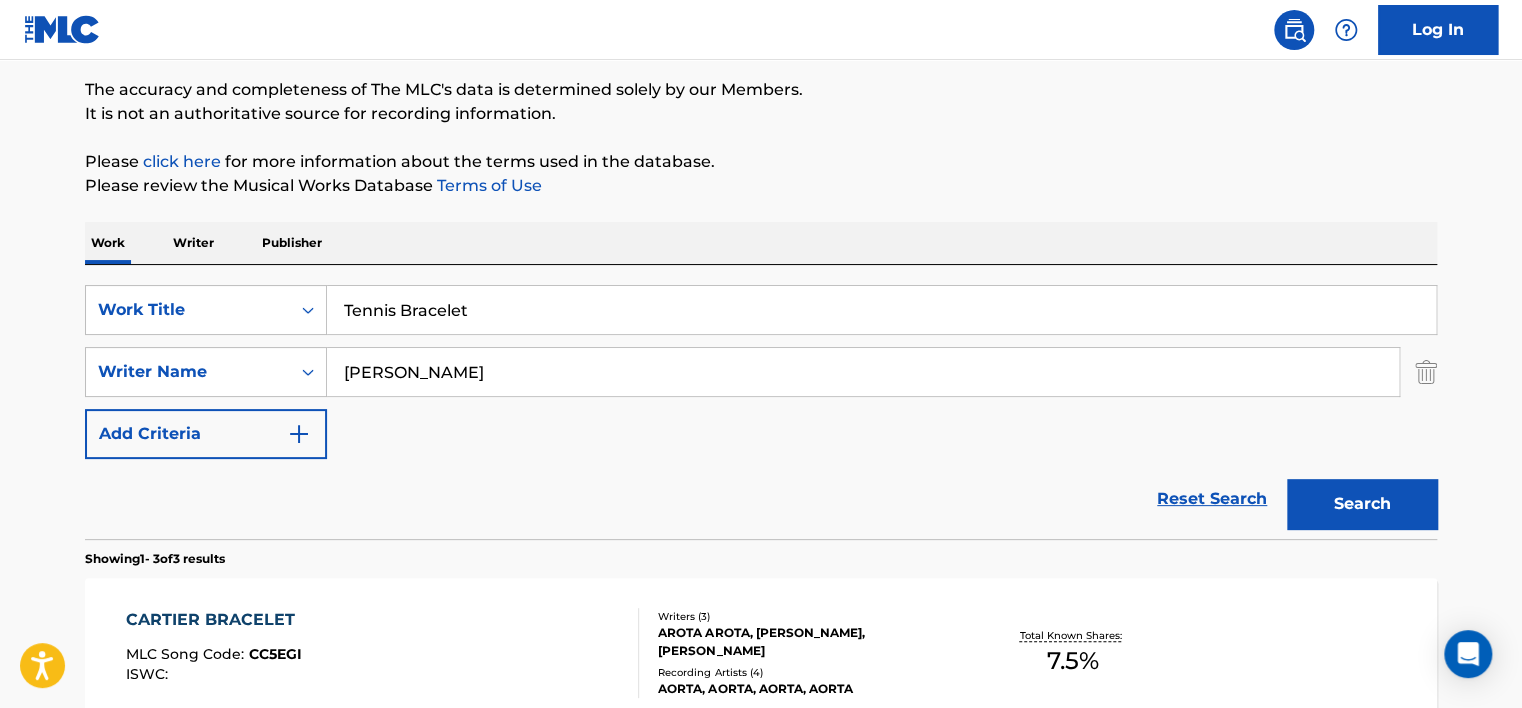 click on "Reset Search Search" at bounding box center [761, 499] 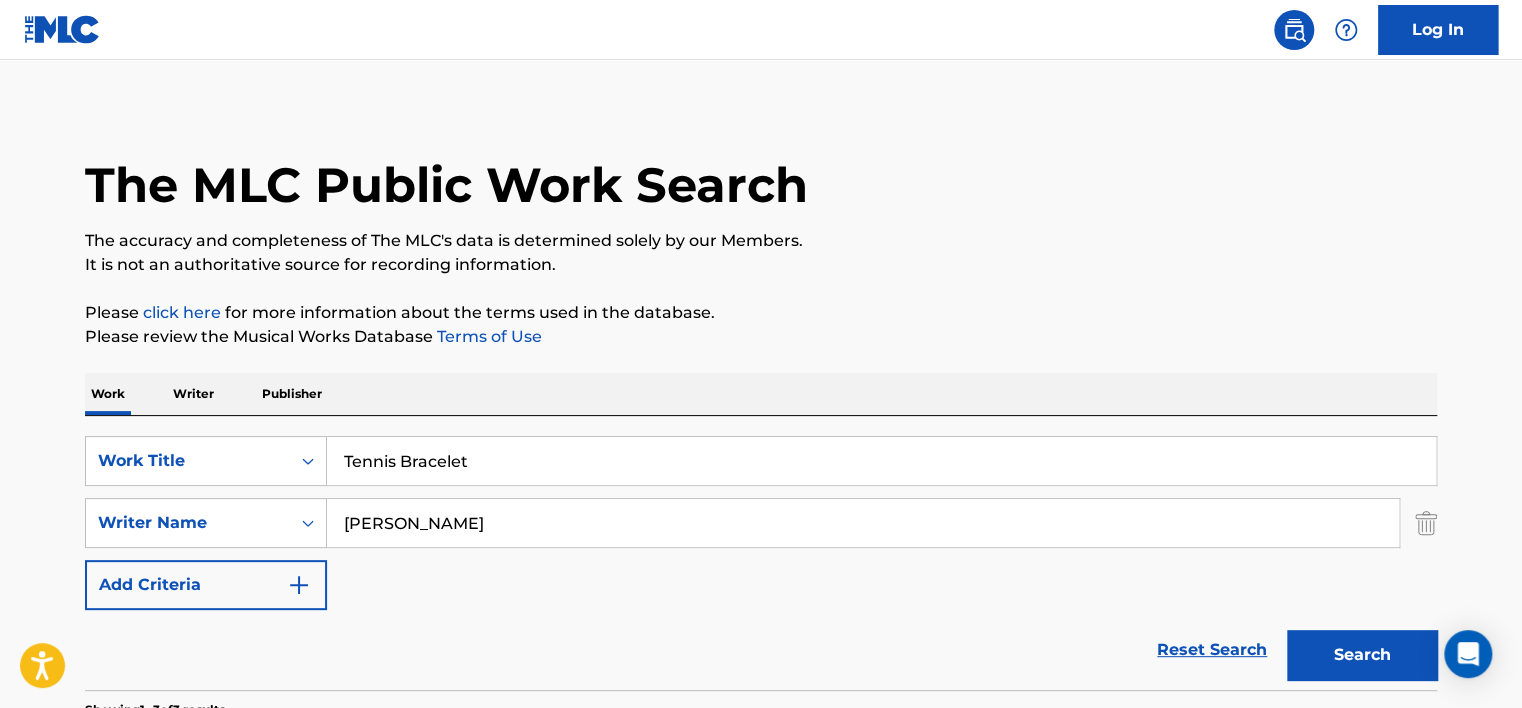 scroll, scrollTop: 0, scrollLeft: 0, axis: both 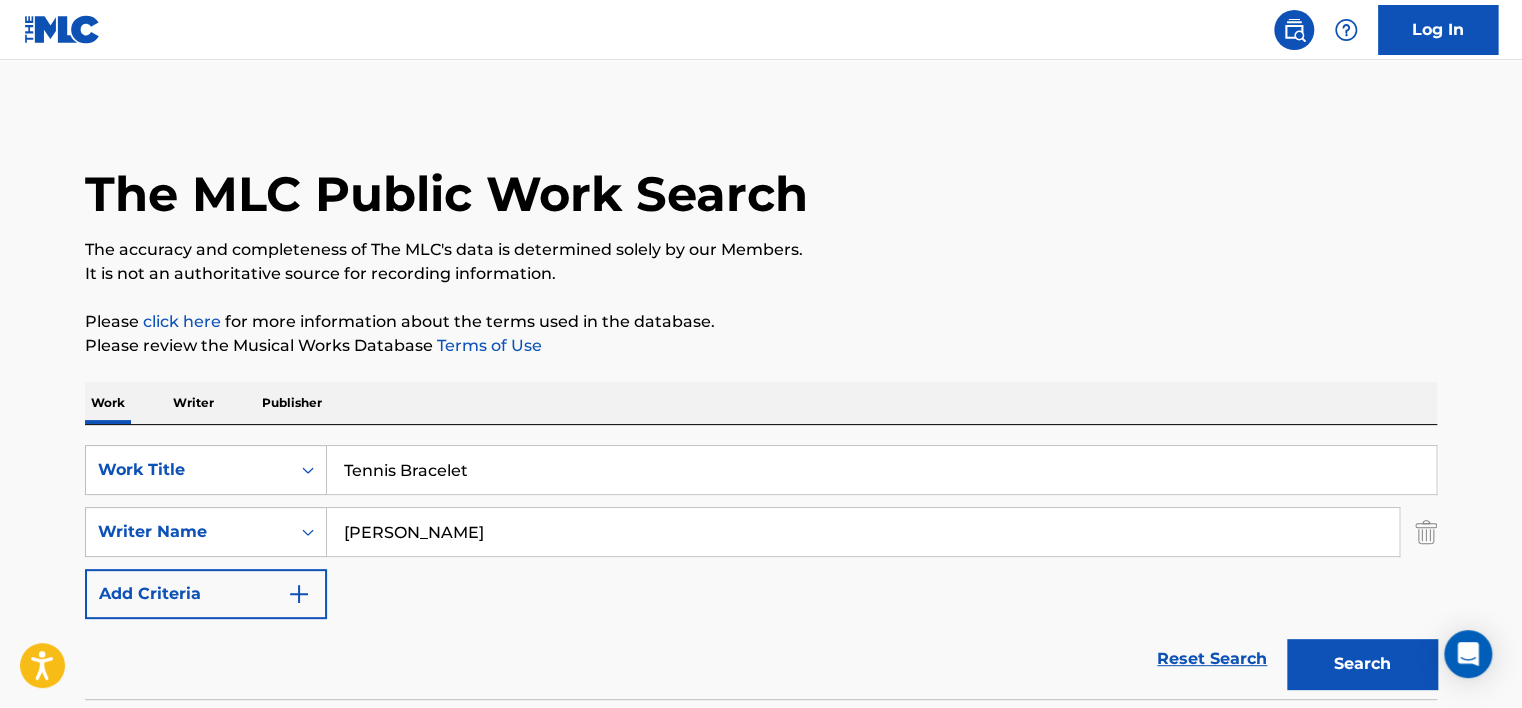 click on "Work Writer Publisher" at bounding box center [761, 403] 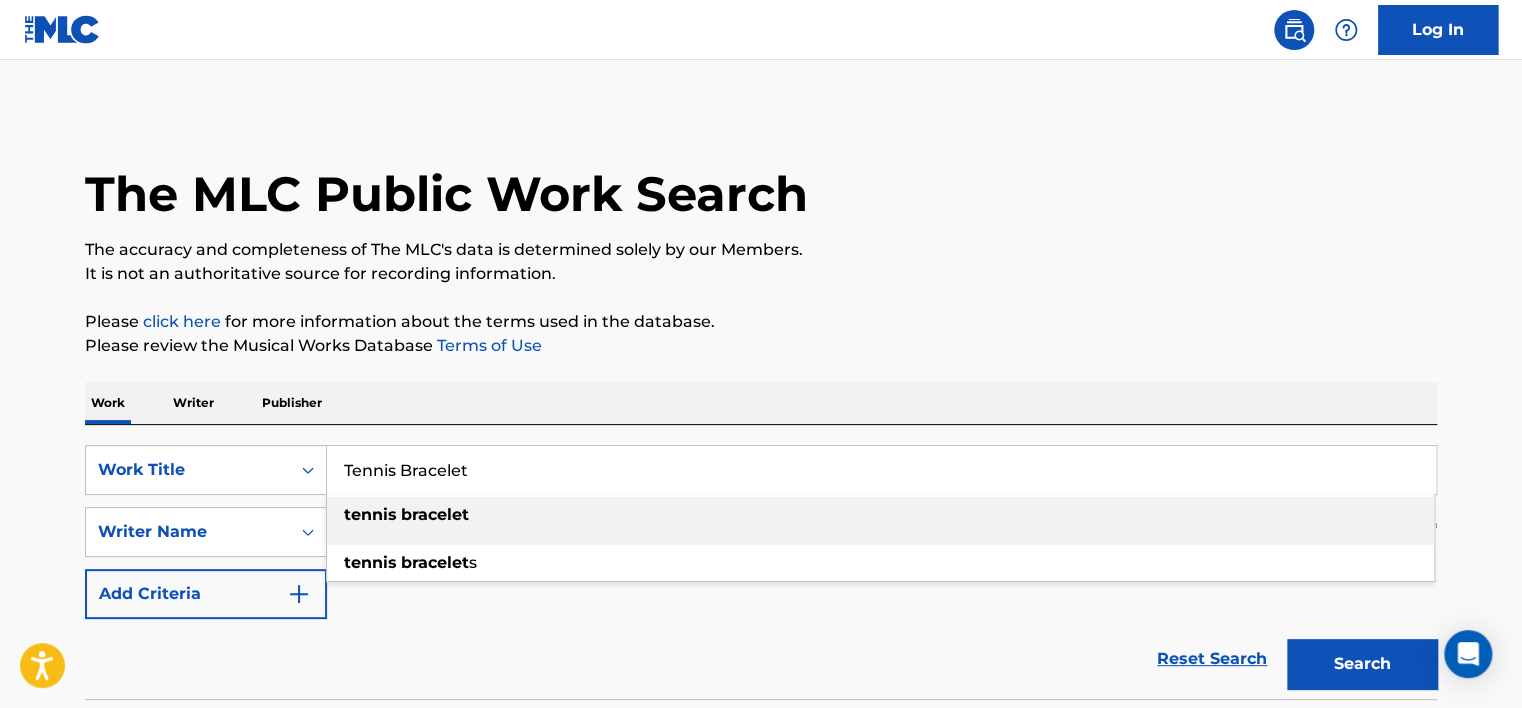click on "Tennis Bracelet" at bounding box center [881, 470] 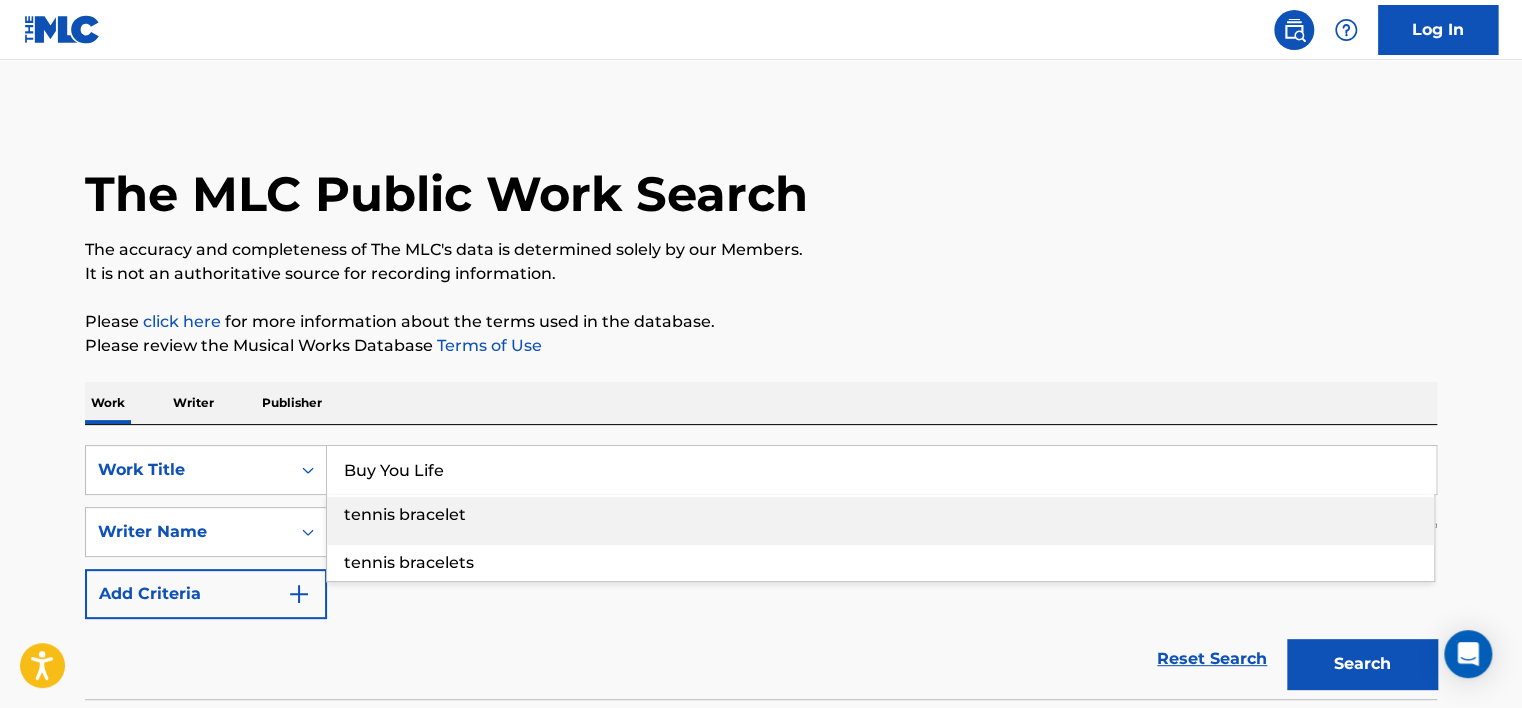 type on "Buy You Life" 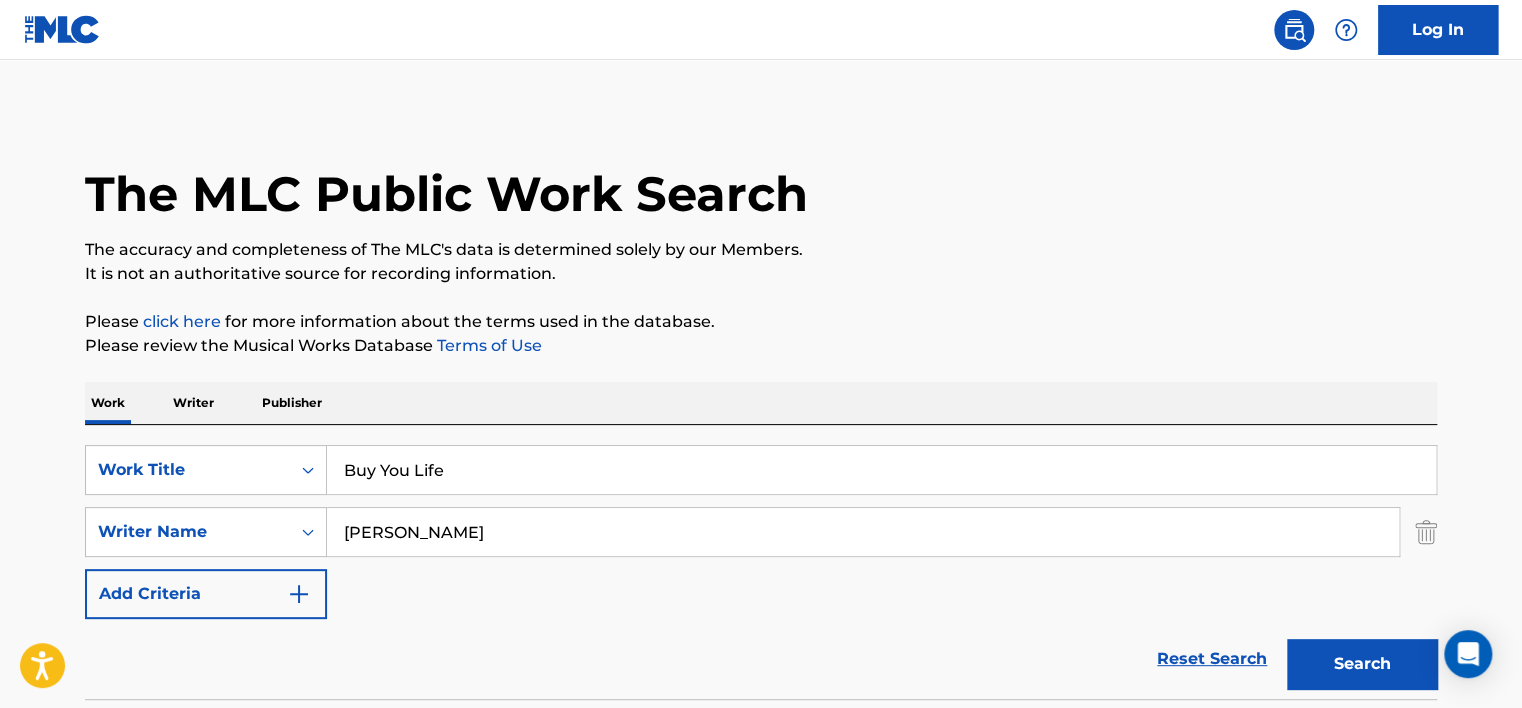 click on "[PERSON_NAME]" at bounding box center [863, 532] 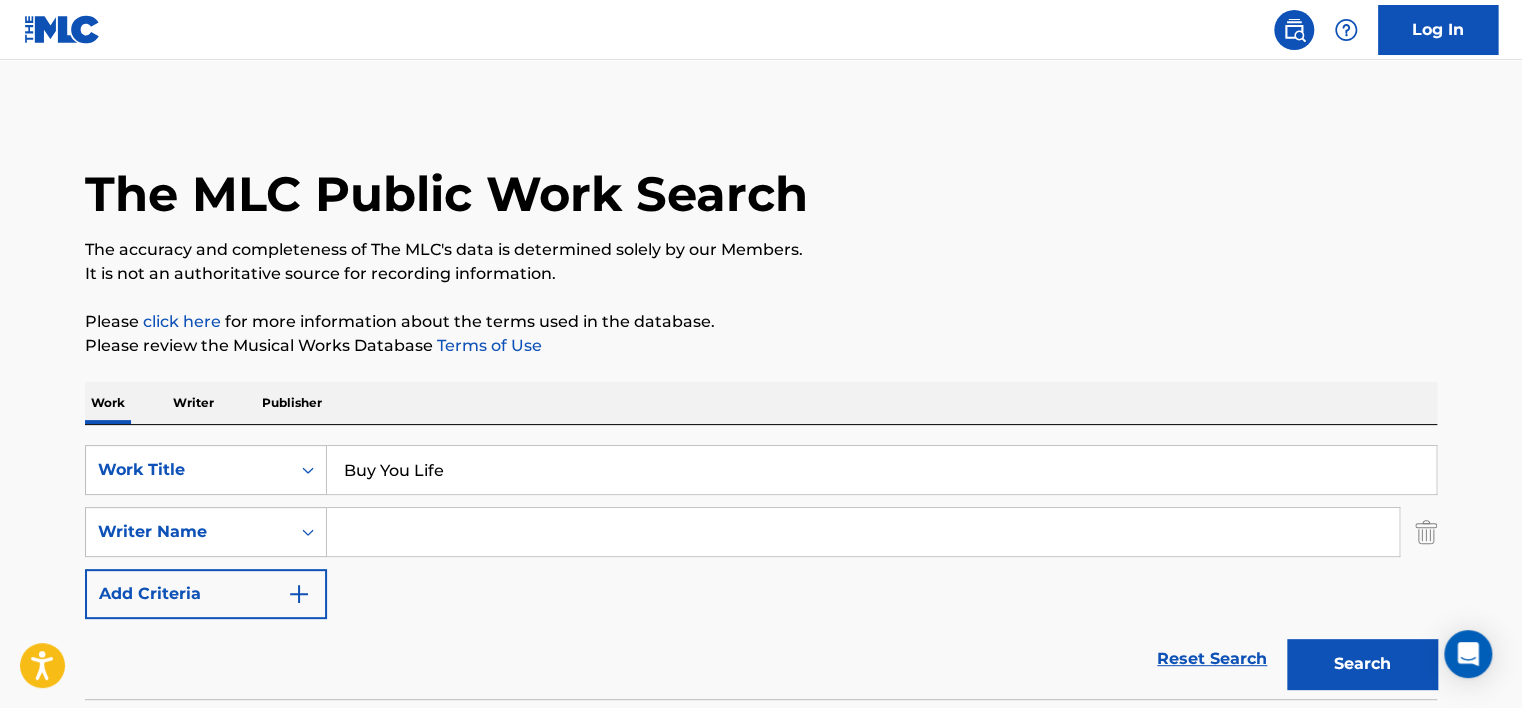 type 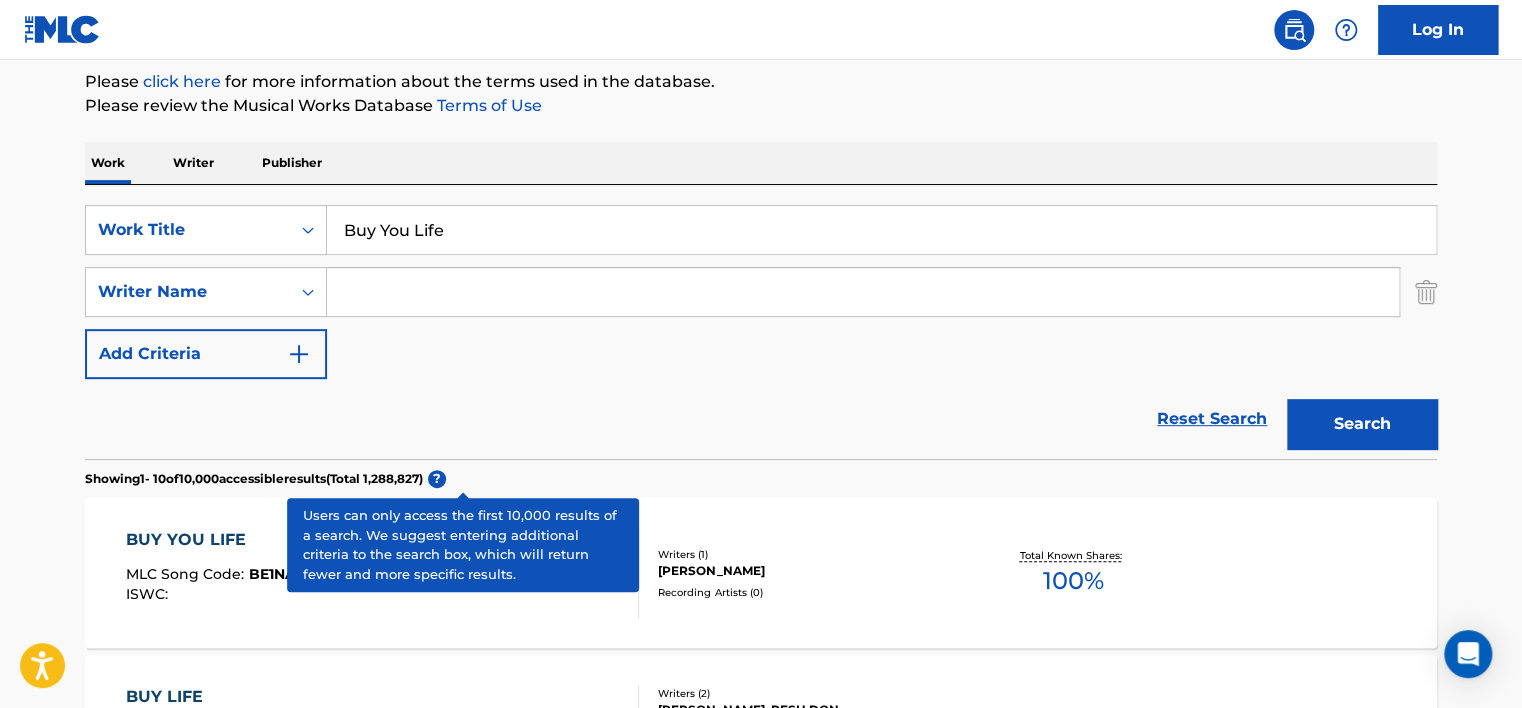 scroll, scrollTop: 224, scrollLeft: 0, axis: vertical 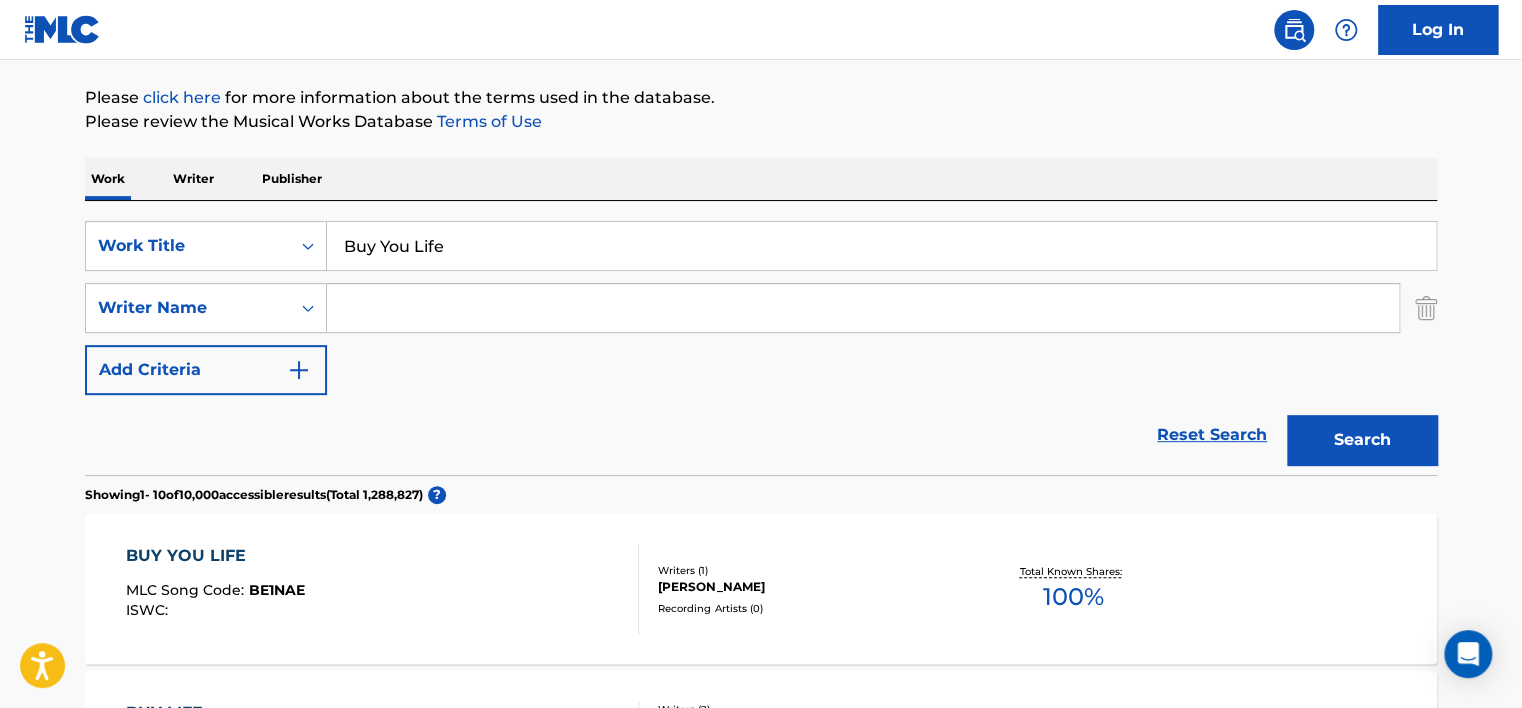 click on "Buy You Life" at bounding box center [881, 246] 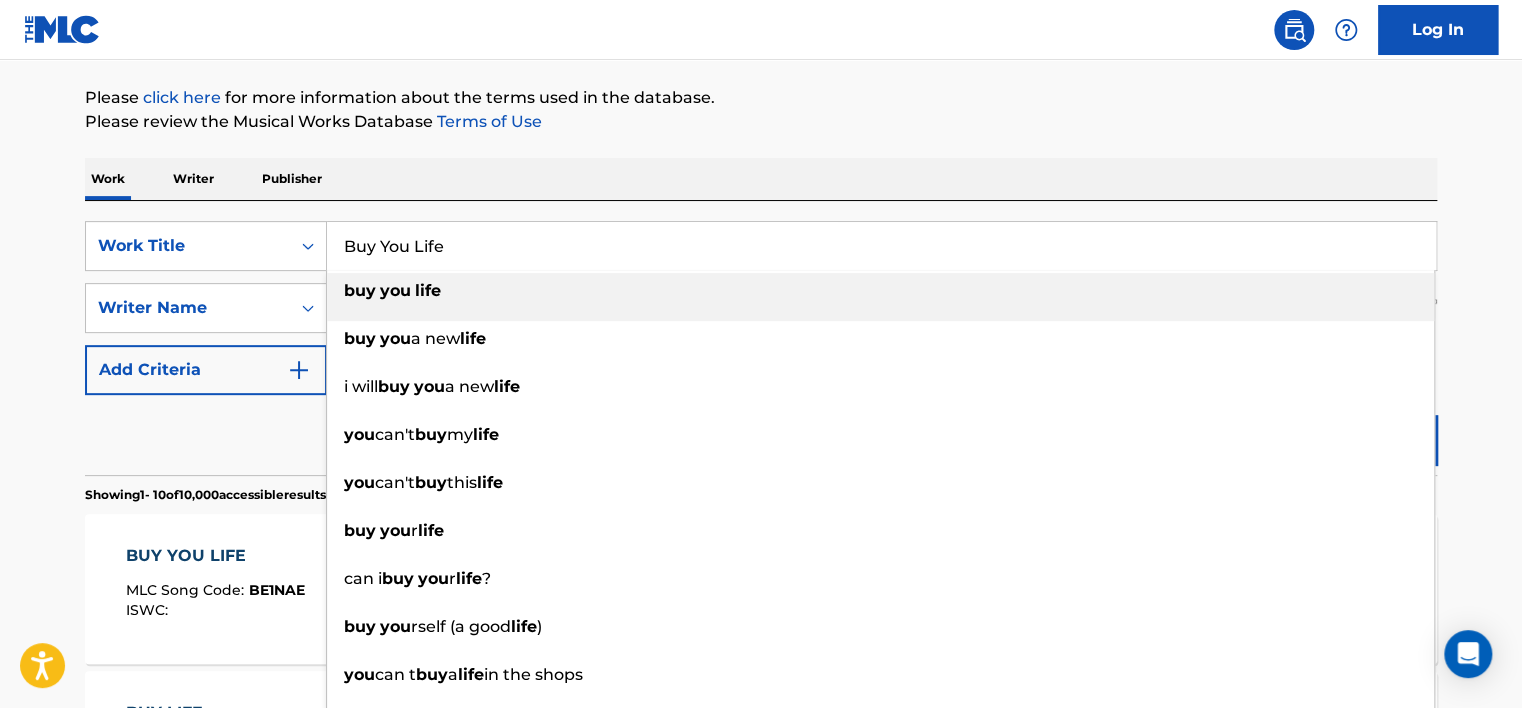 click on "Buy You Life" at bounding box center [881, 246] 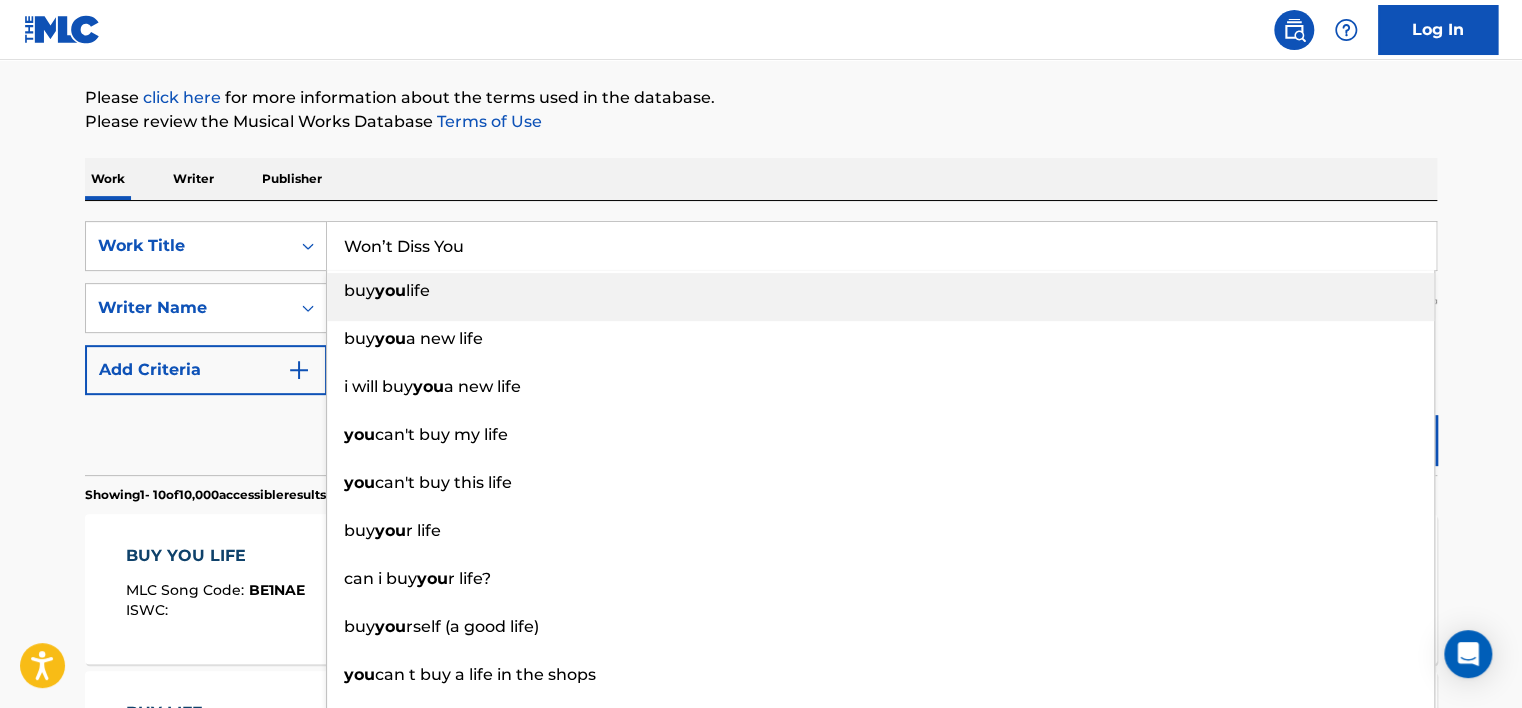 type on "Won’t Diss You" 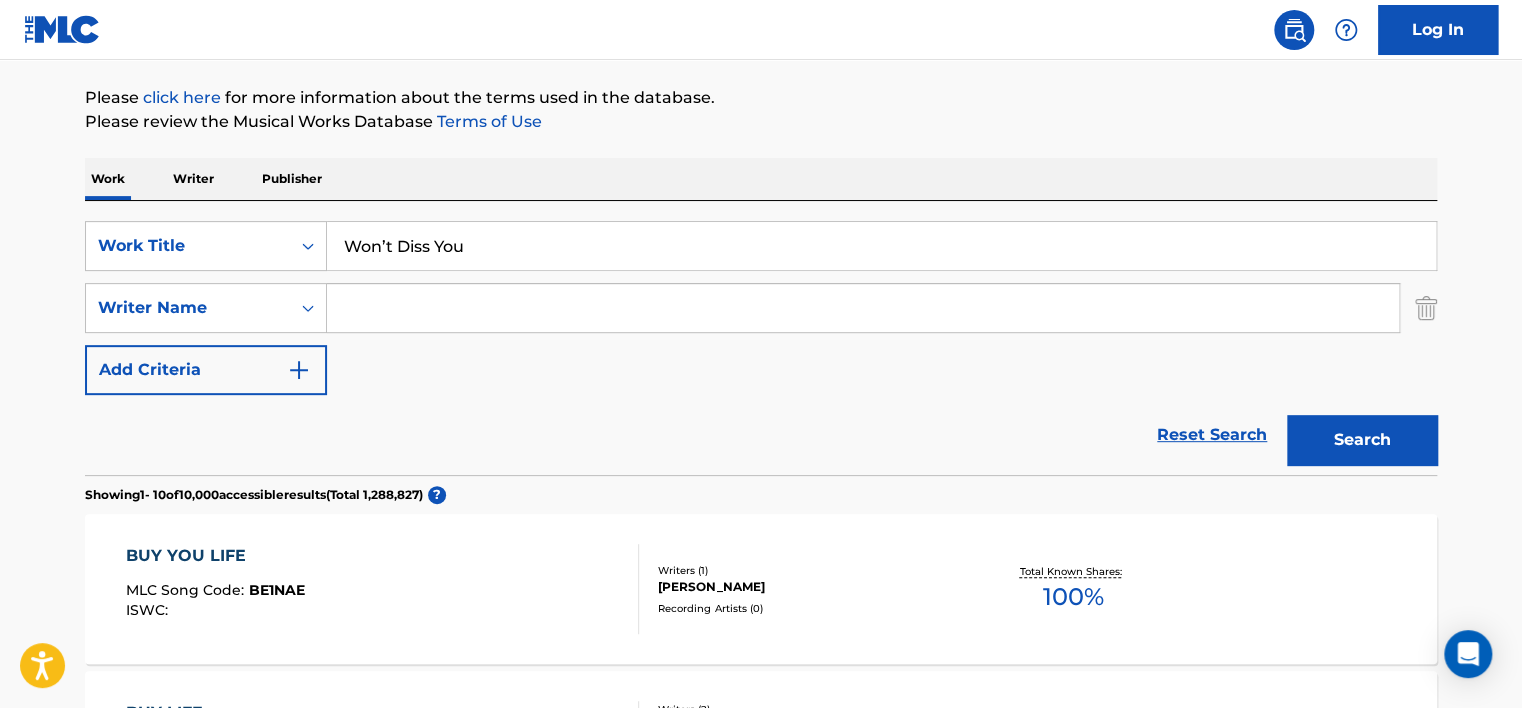 click on "Search" at bounding box center (1362, 440) 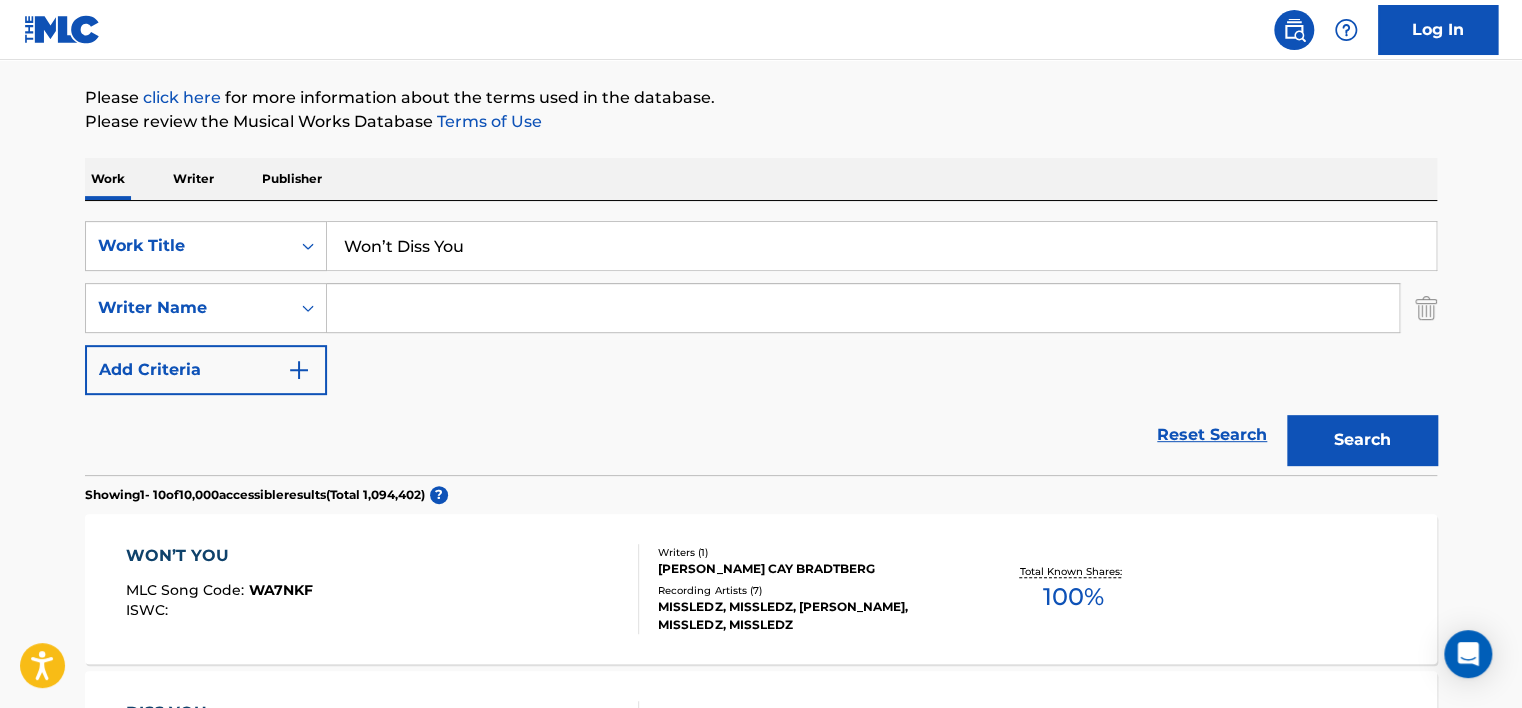 click at bounding box center [863, 308] 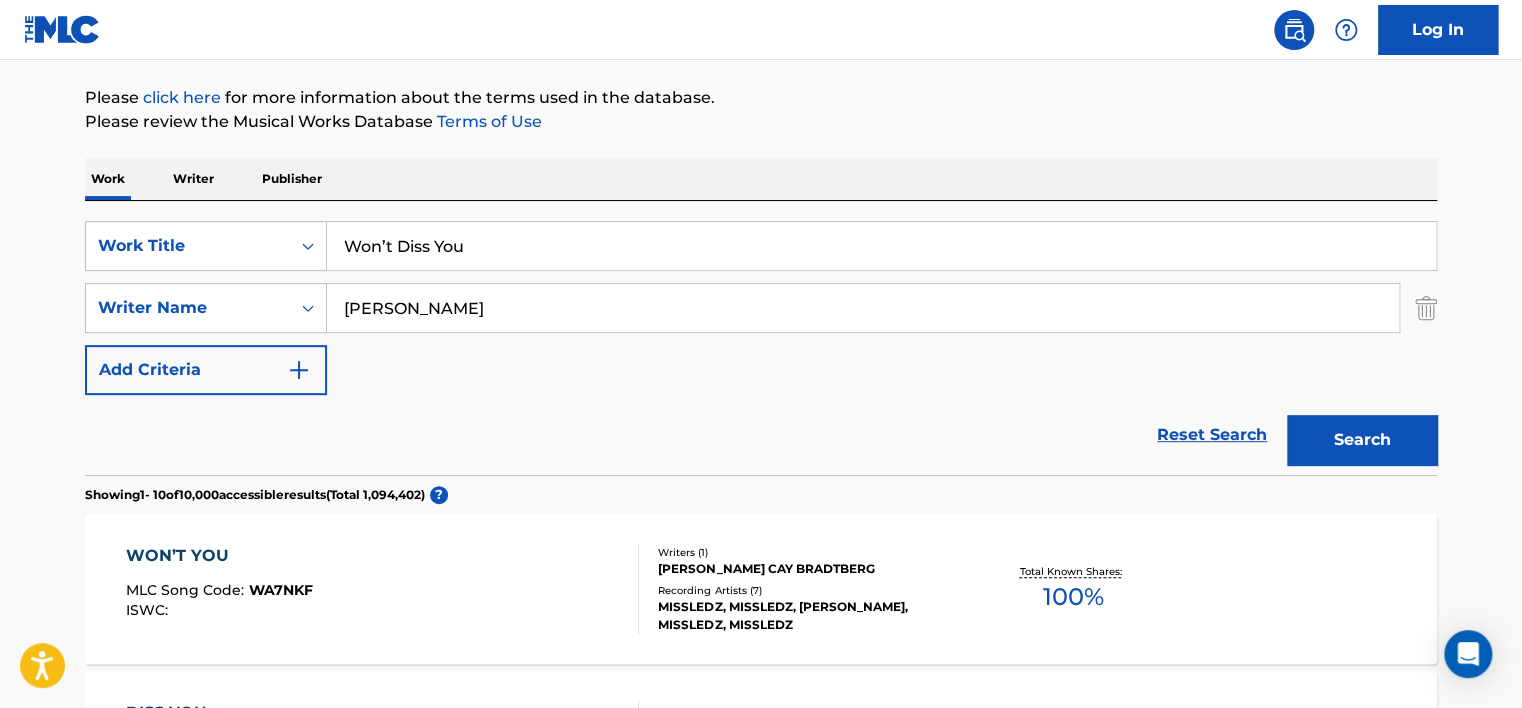 type on "[PERSON_NAME]" 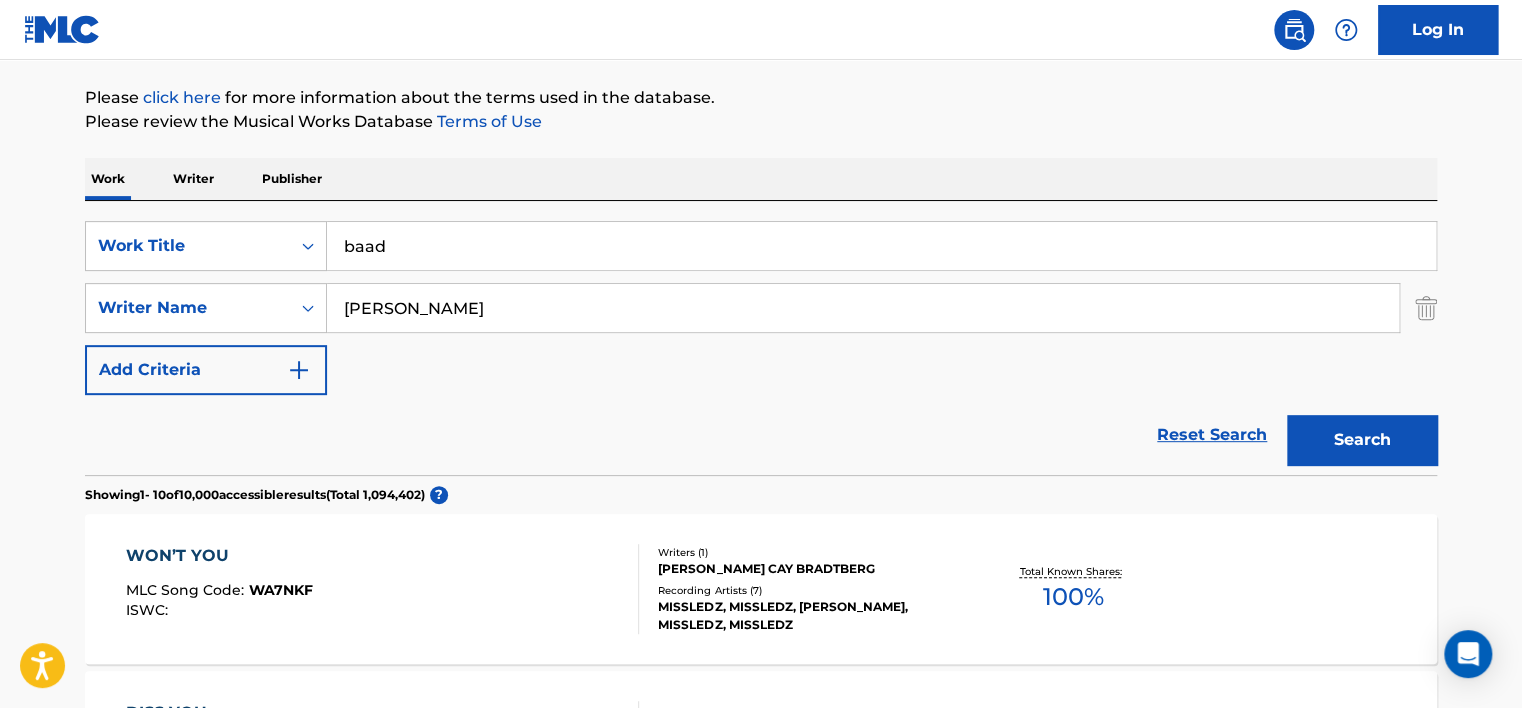 click on "The MLC Public Work Search The accuracy and completeness of The MLC's data is determined solely by our Members. It is not an authoritative source for recording information. Please   click here   for more information about the terms used in the database. Please review the Musical Works Database   Terms of Use Work Writer Publisher SearchWithCriteriaedfe7fc6-9038-4c56-82b5-5ee5e46925b8 Work Title baad SearchWithCriteria324dad99-11d1-417a-9c06-1f86cdf05265 Writer Name [PERSON_NAME] Add Criteria Reset Search Search Showing  1  -   10  of  10,000  accessible  results  (Total   1,094,402 ) ? WON’T YOU MLC Song Code : WA7NKF ISWC : Writers ( 1 ) [PERSON_NAME] BRADTBERG Recording Artists ( 7 ) MISSLEDZ, MISSLEDZ, MISSLEDZ, MISSLEDZ, MISSLEDZ Total Known Shares: 100 % DISS YOU MLC Song Code : DC1AVF ISWC : T0315183573 Writers ( 2 ) [PERSON_NAME], [PERSON_NAME] Recording Artists ( 0 ) Total Known Shares: 100 % DISS YOU MLC Song Code : DC25RP ISWC : T3221927028 Writers ( 1 ) [PERSON_NAME] 10 ) 100 % :" at bounding box center (761, 1033) 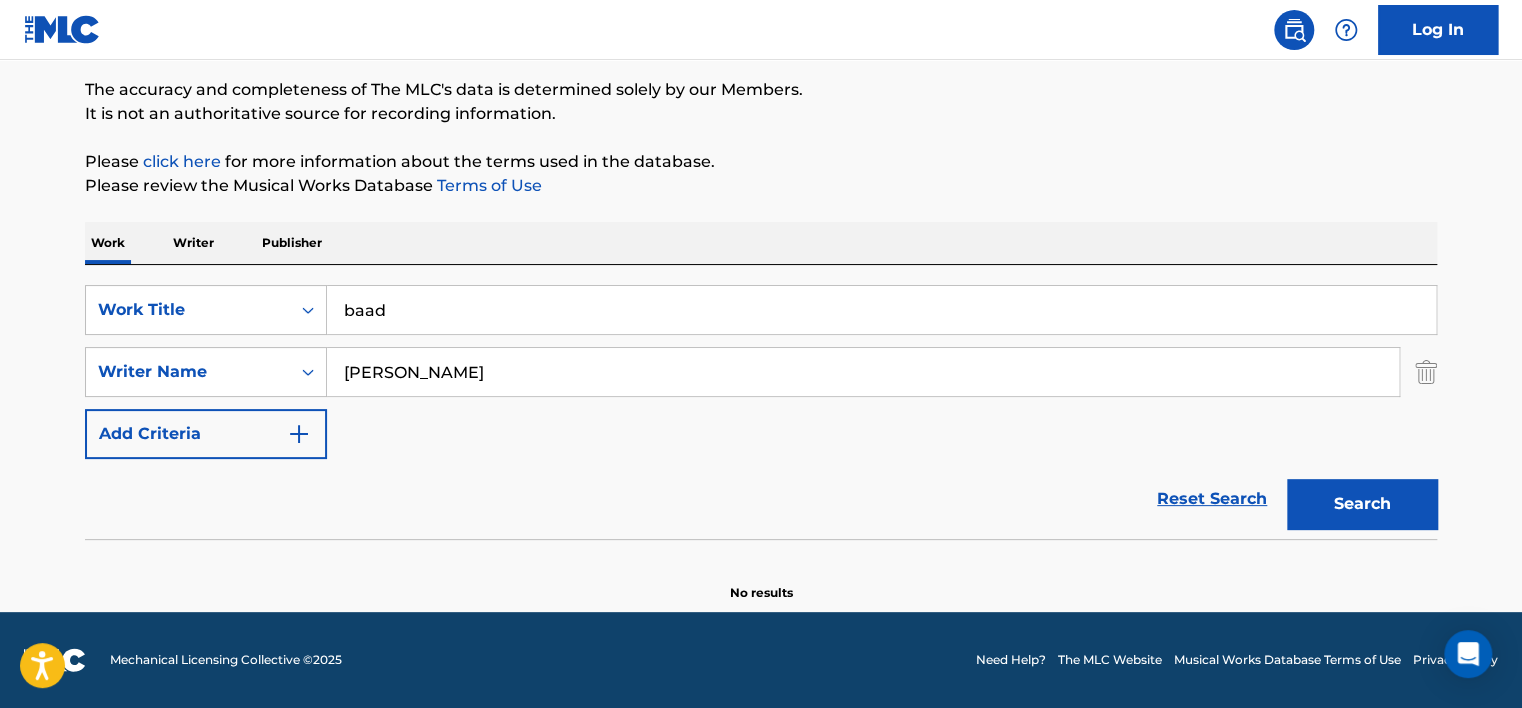 scroll, scrollTop: 160, scrollLeft: 0, axis: vertical 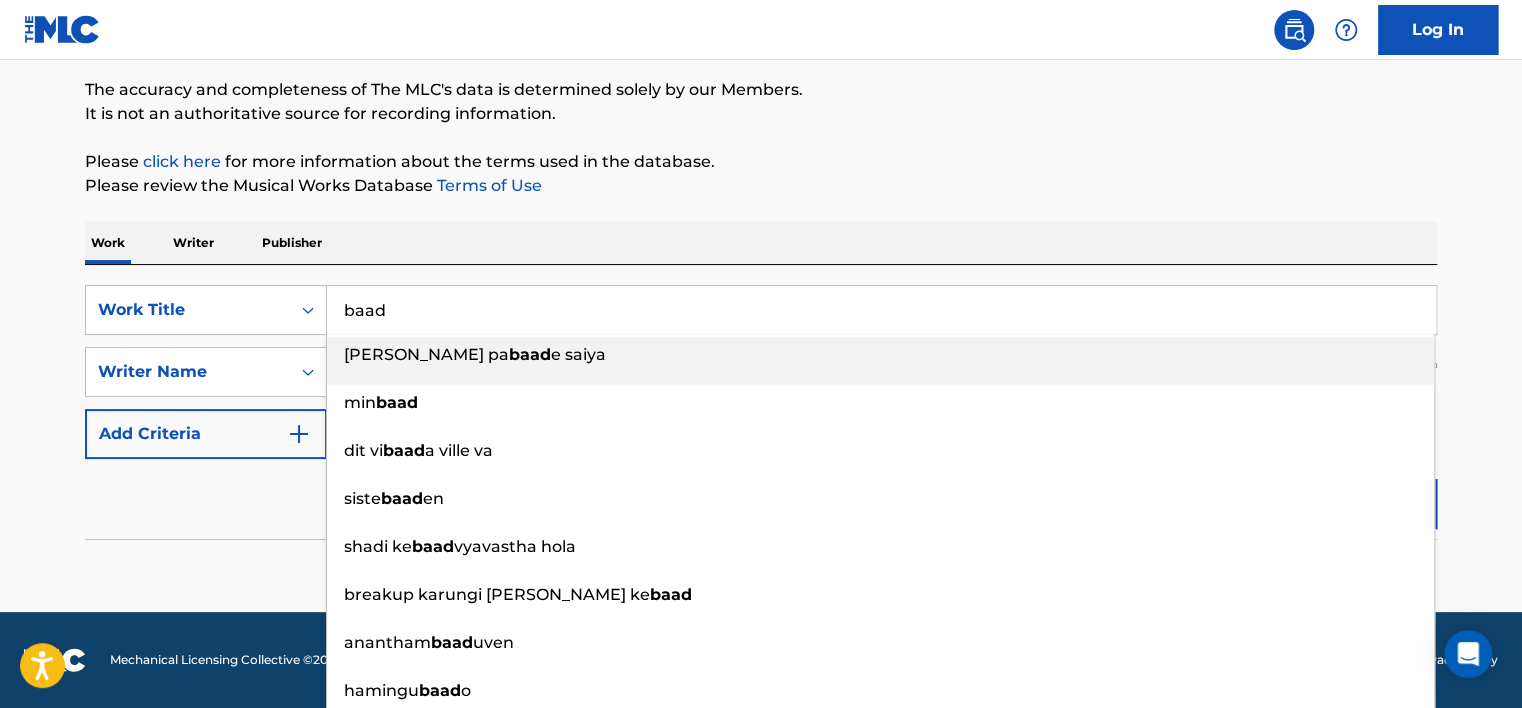 click on "baad" at bounding box center [881, 310] 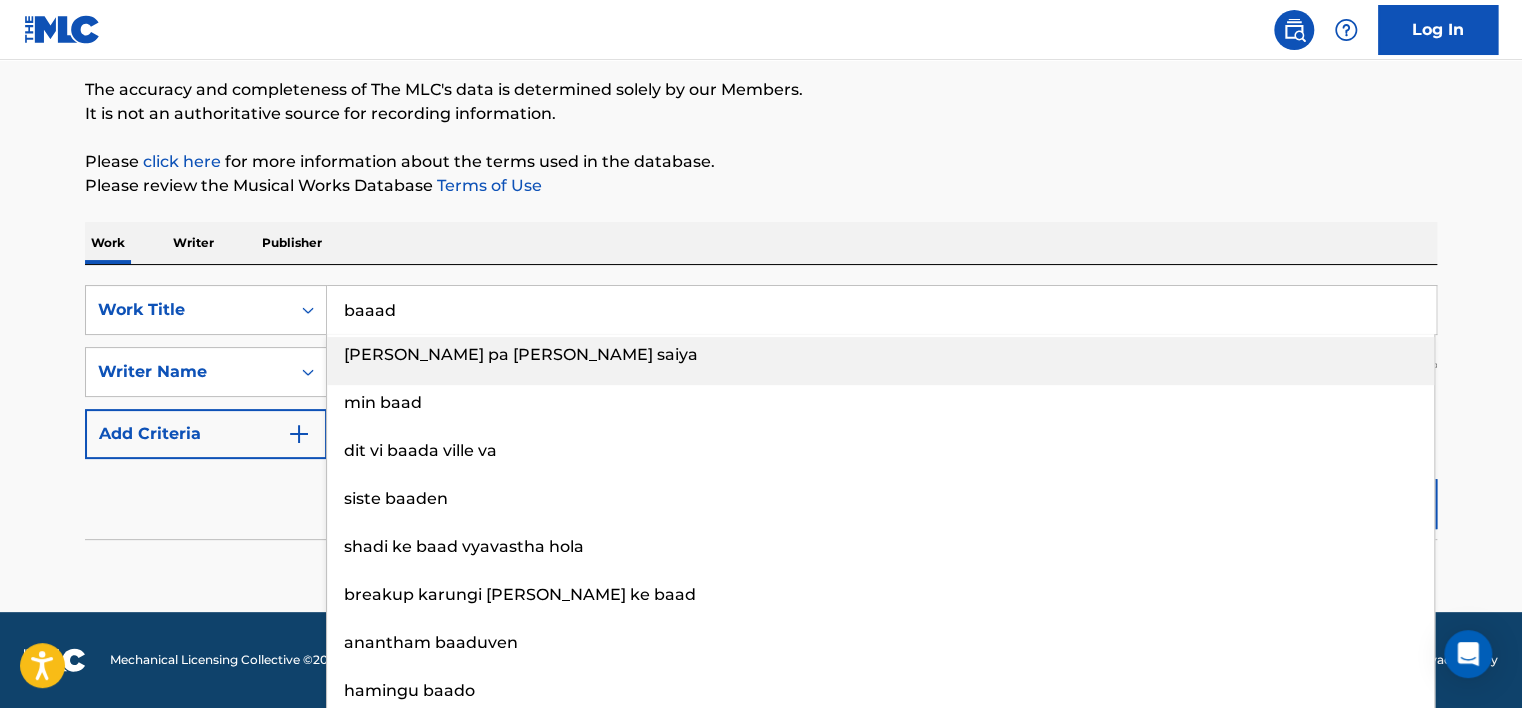 type on "baaad" 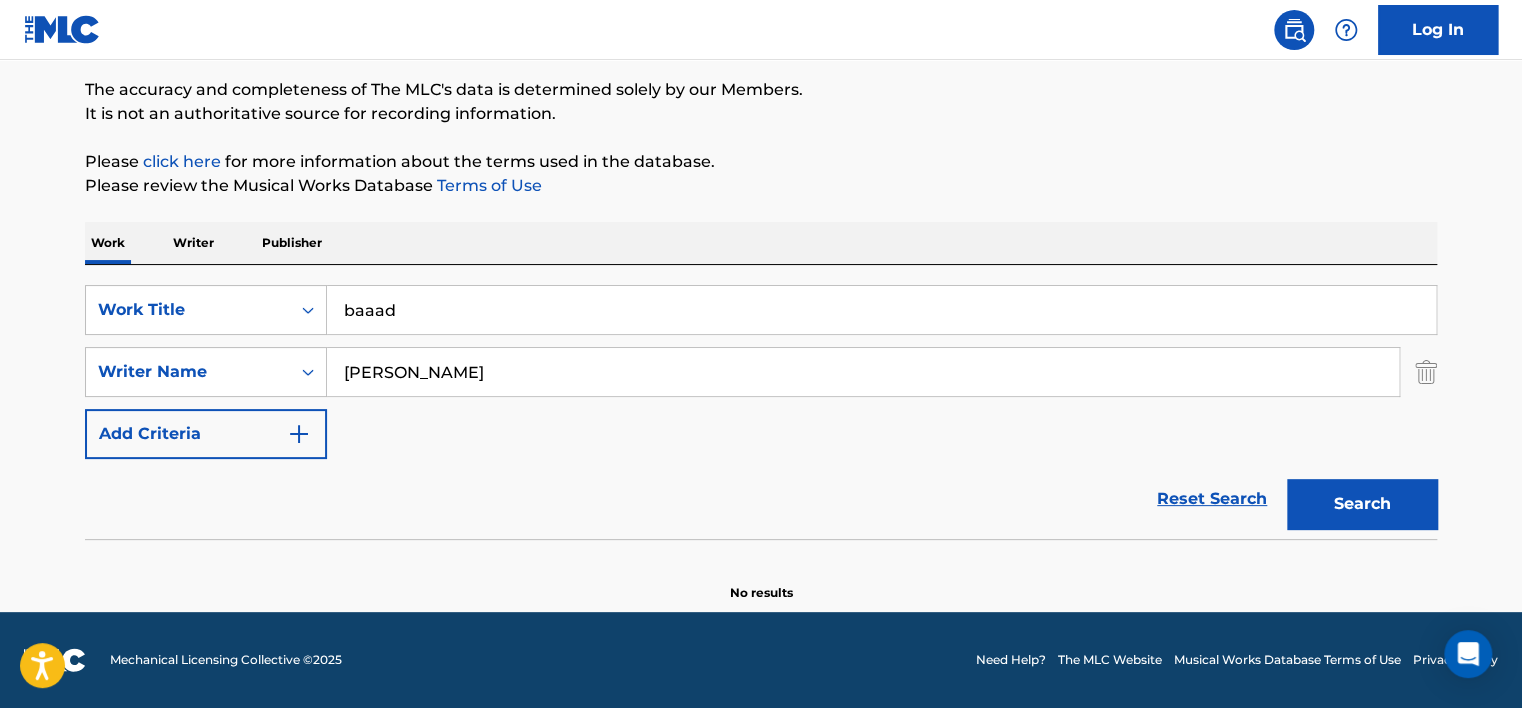 click on "Search" at bounding box center (1357, 499) 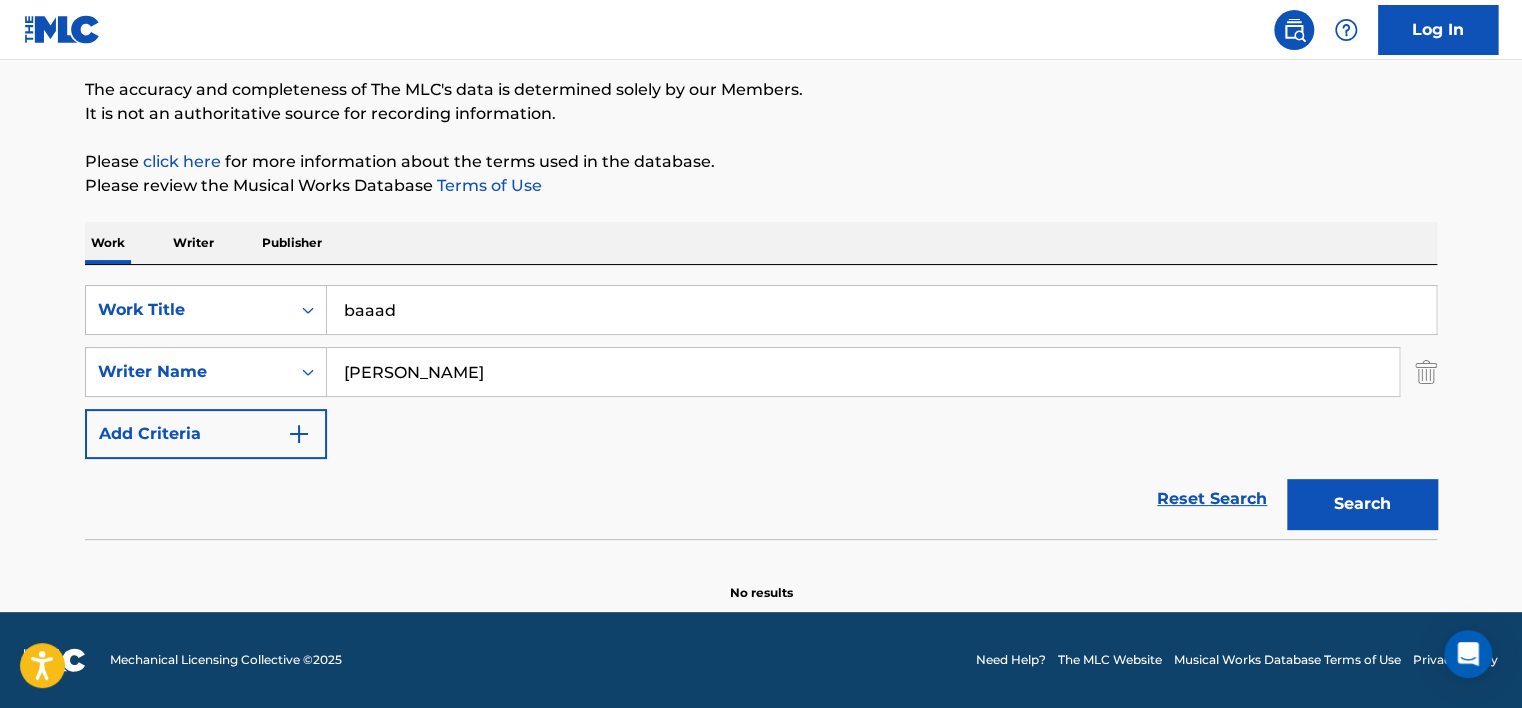click on "[PERSON_NAME]" at bounding box center (863, 372) 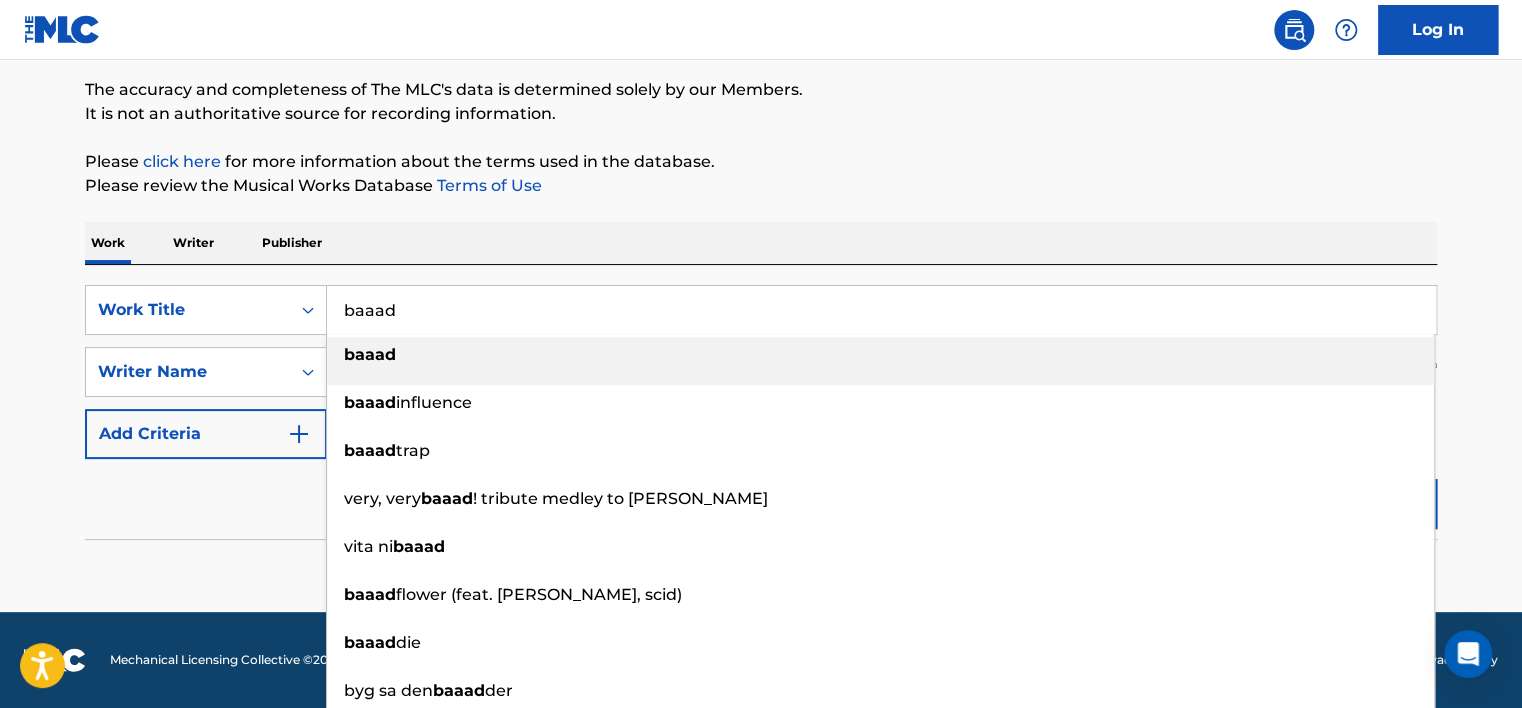 click on "baaad" at bounding box center [881, 310] 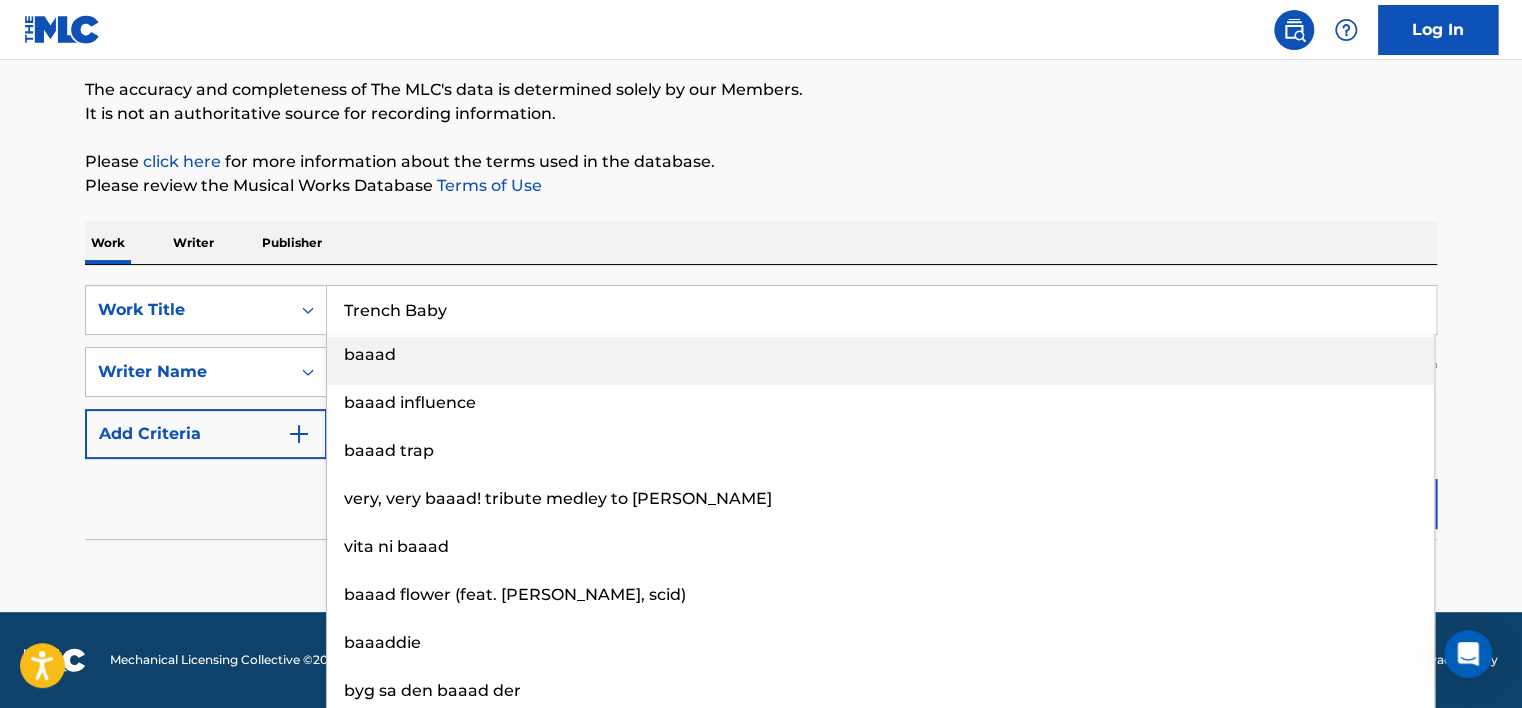 click on "Please review the Musical Works Database   Terms of Use" at bounding box center [761, 186] 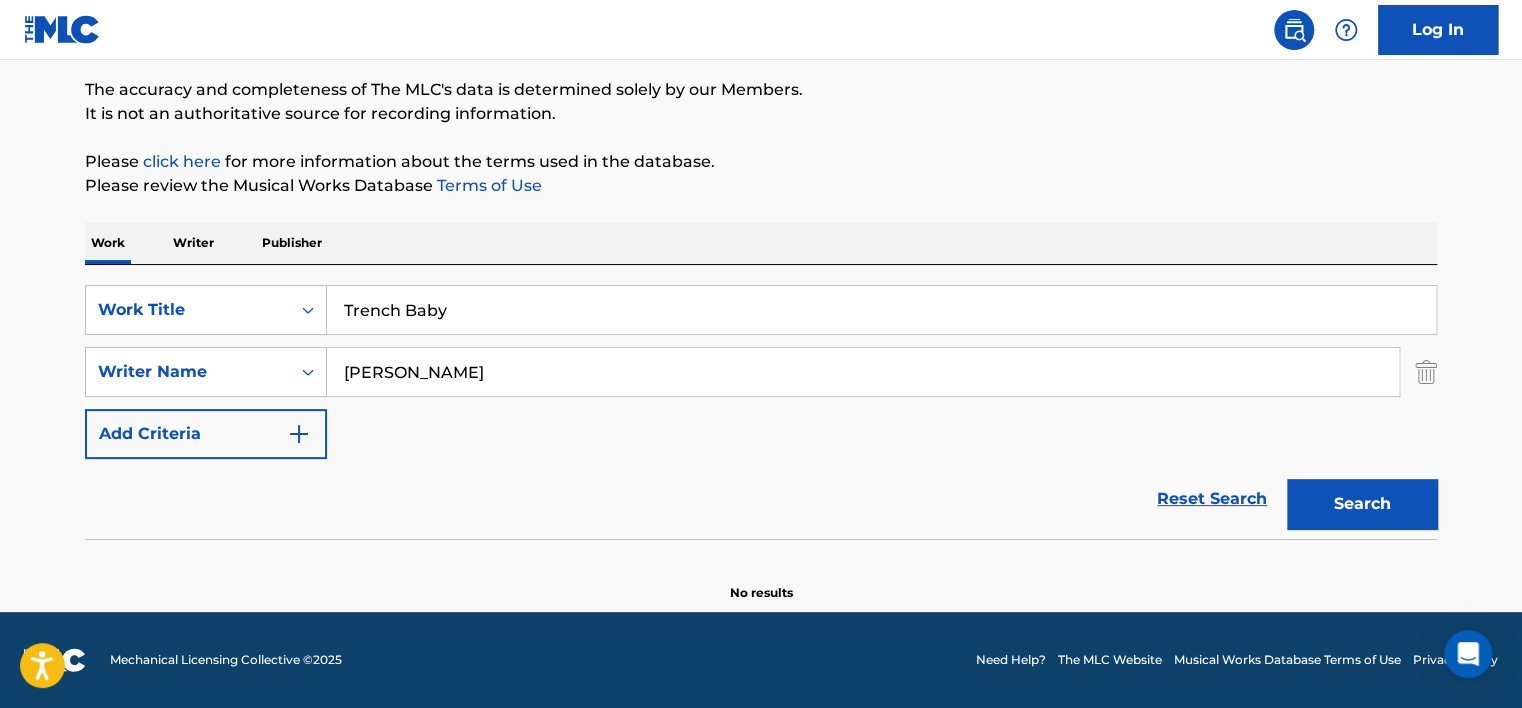 drag, startPoint x: 1348, startPoint y: 499, endPoint x: 1317, endPoint y: 497, distance: 31.06445 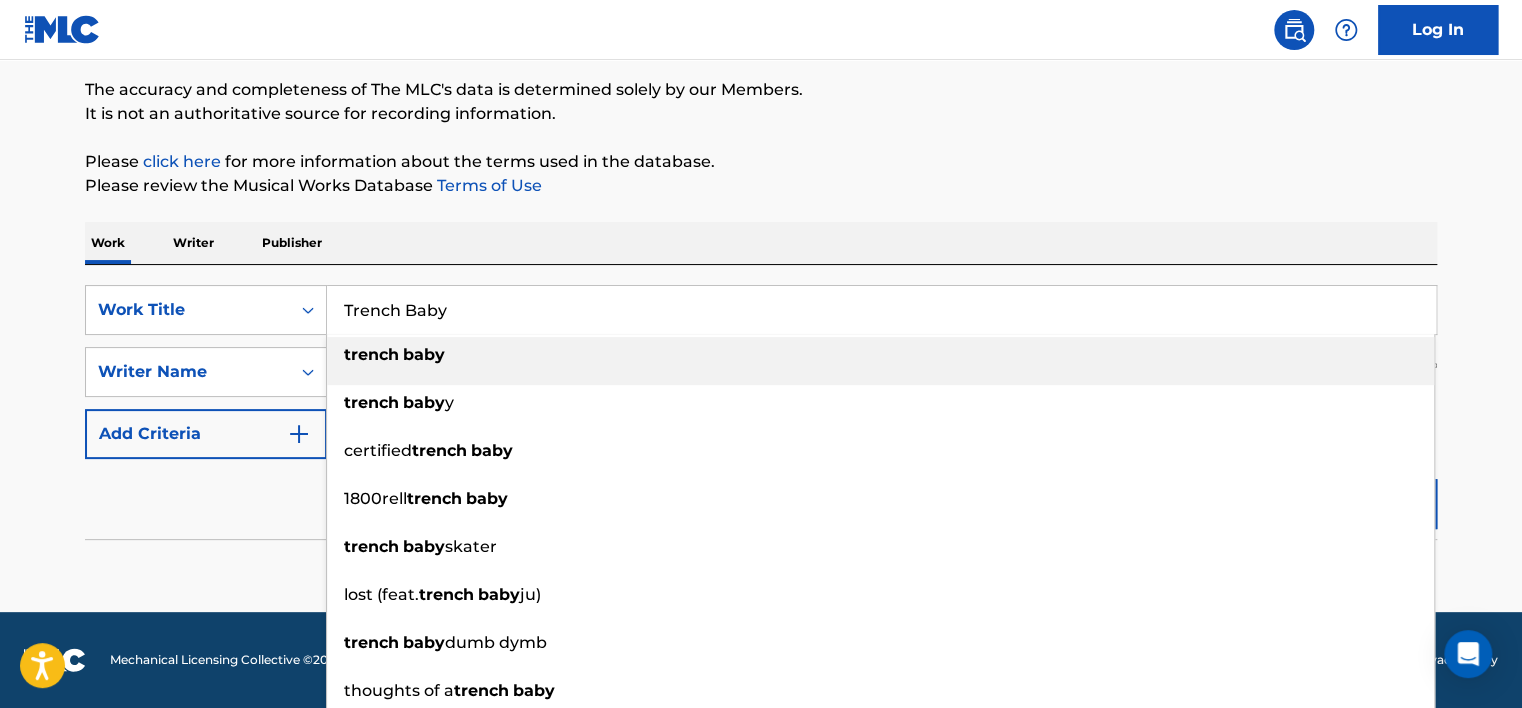 click on "Trench Baby" at bounding box center (881, 310) 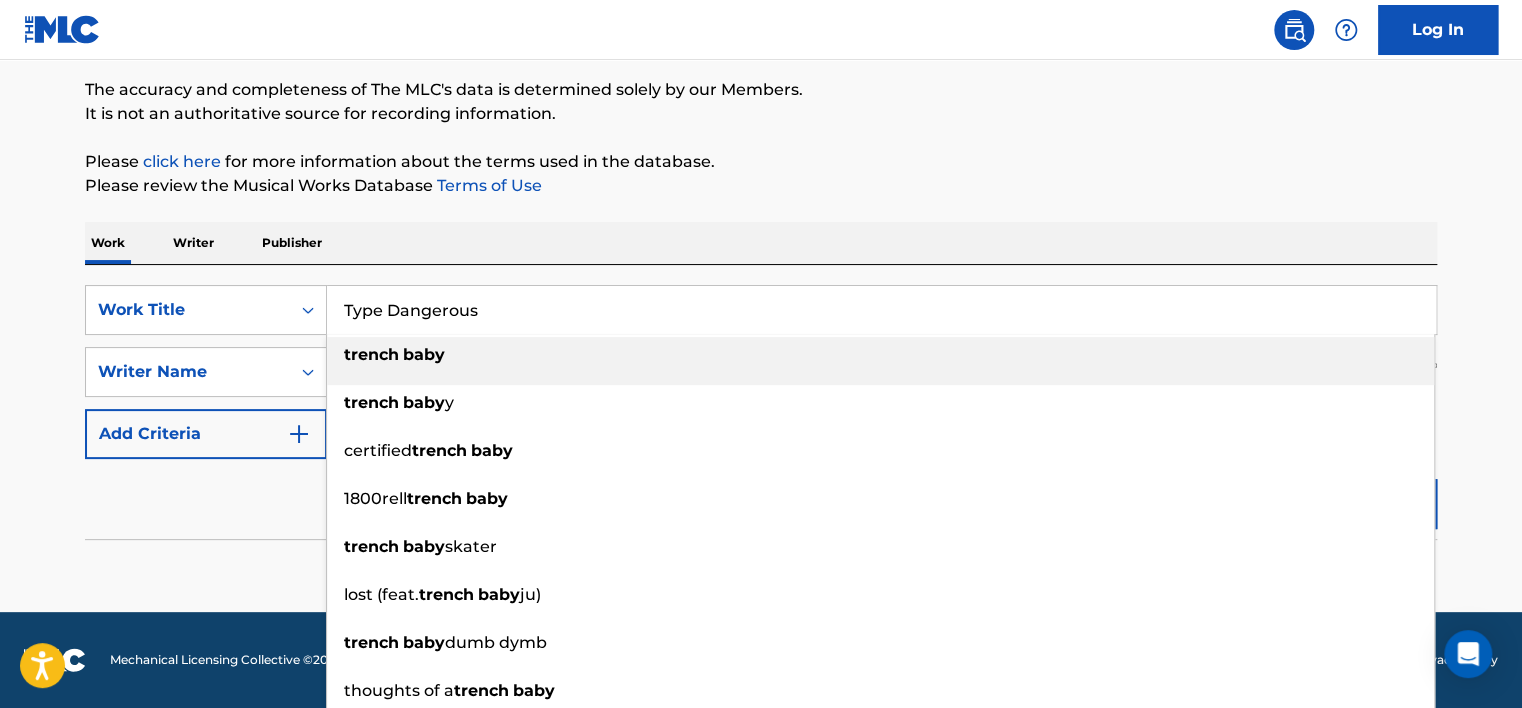 type on "Type Dangerous" 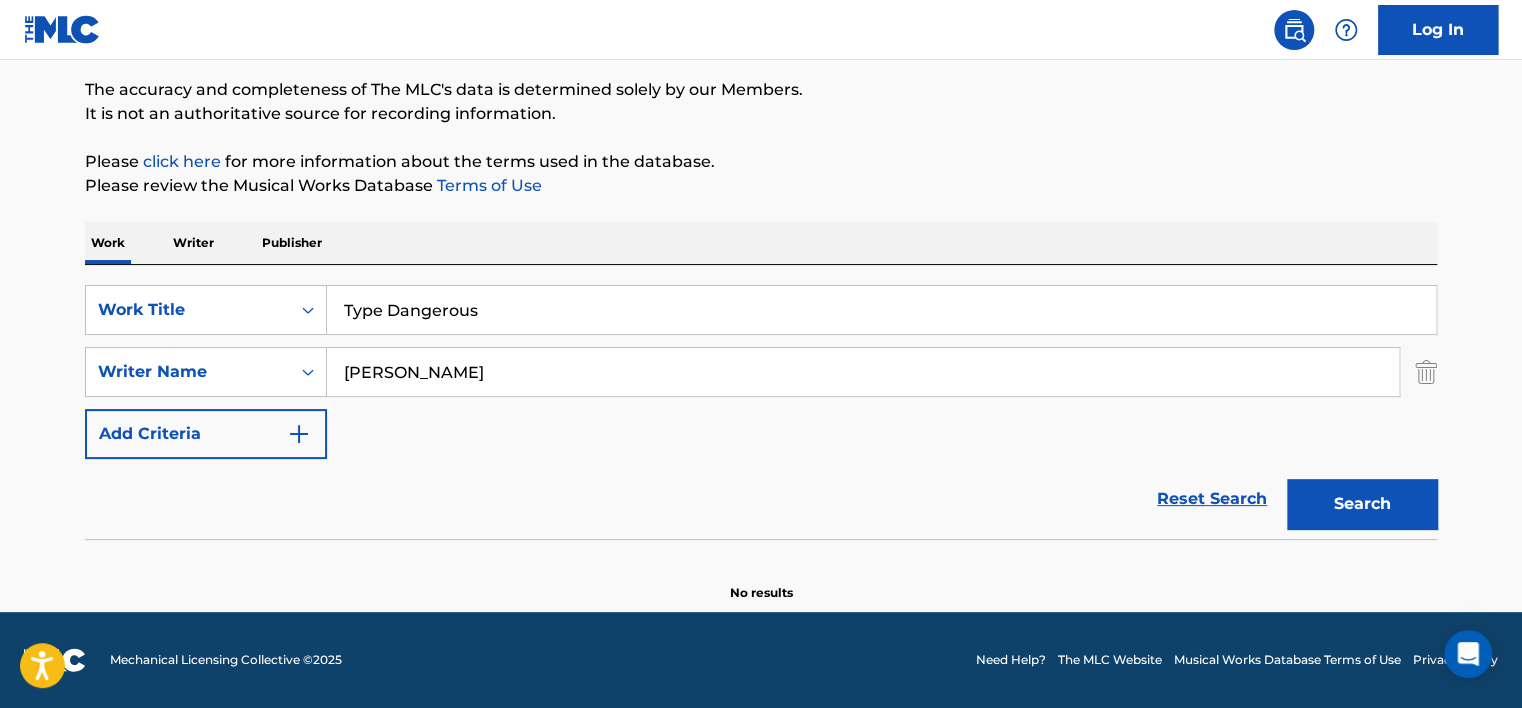 click on "[PERSON_NAME]" at bounding box center [863, 372] 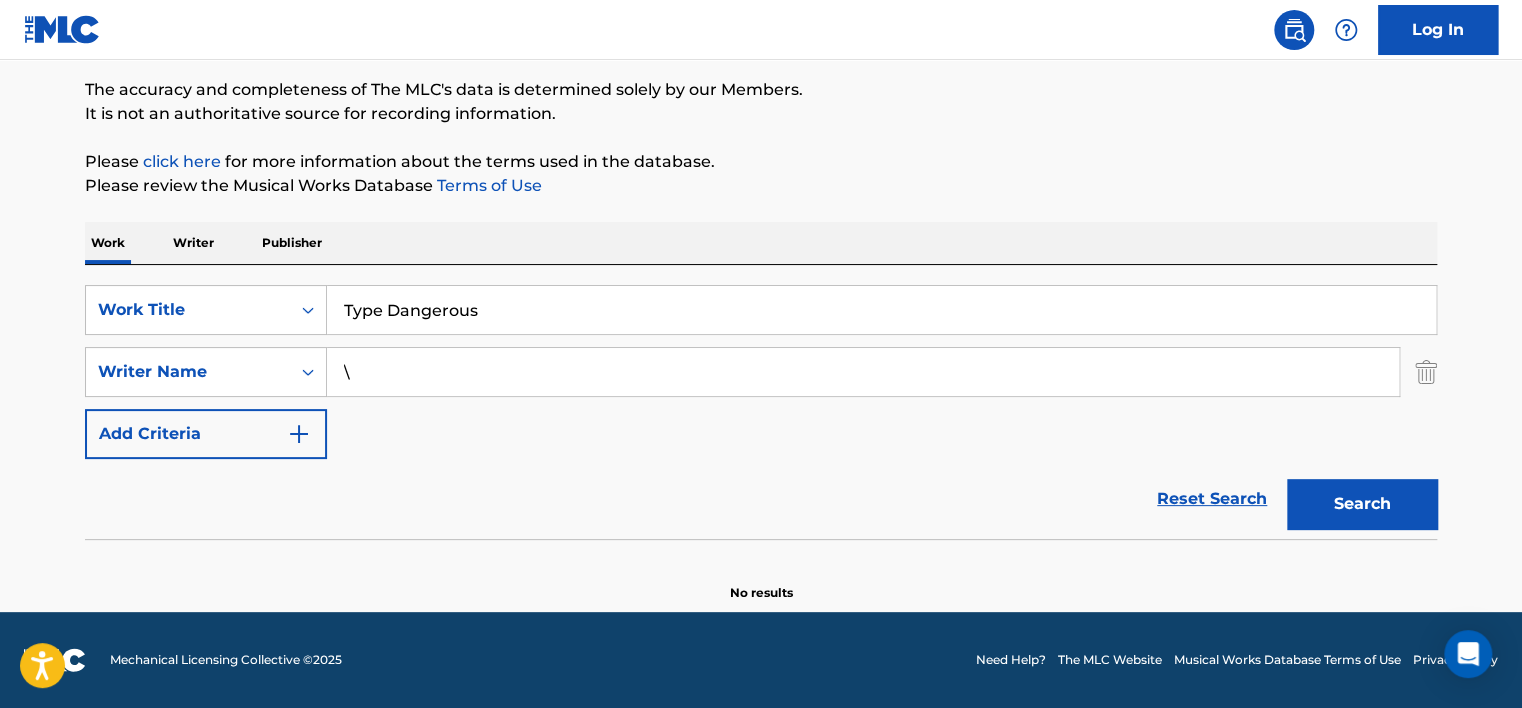 type on "\" 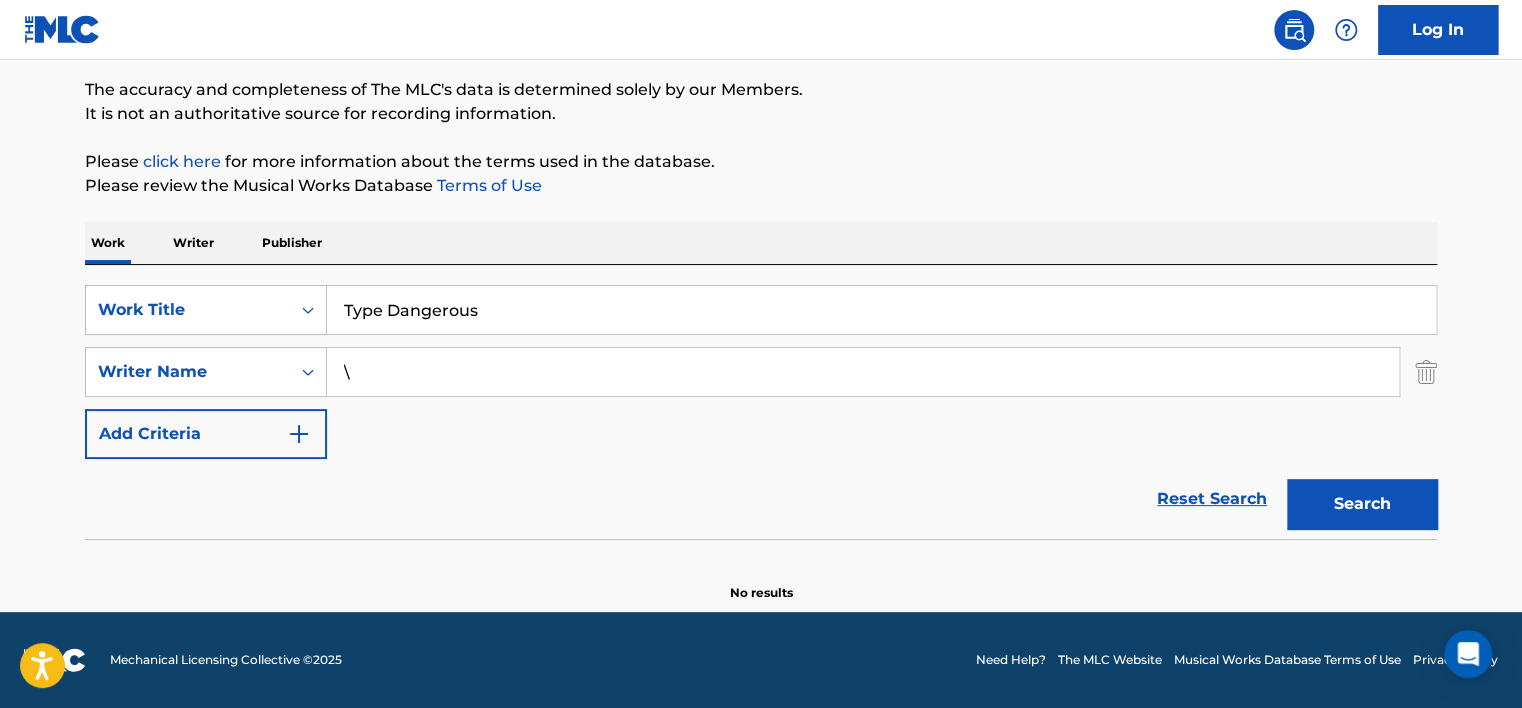 click on "\" at bounding box center [863, 372] 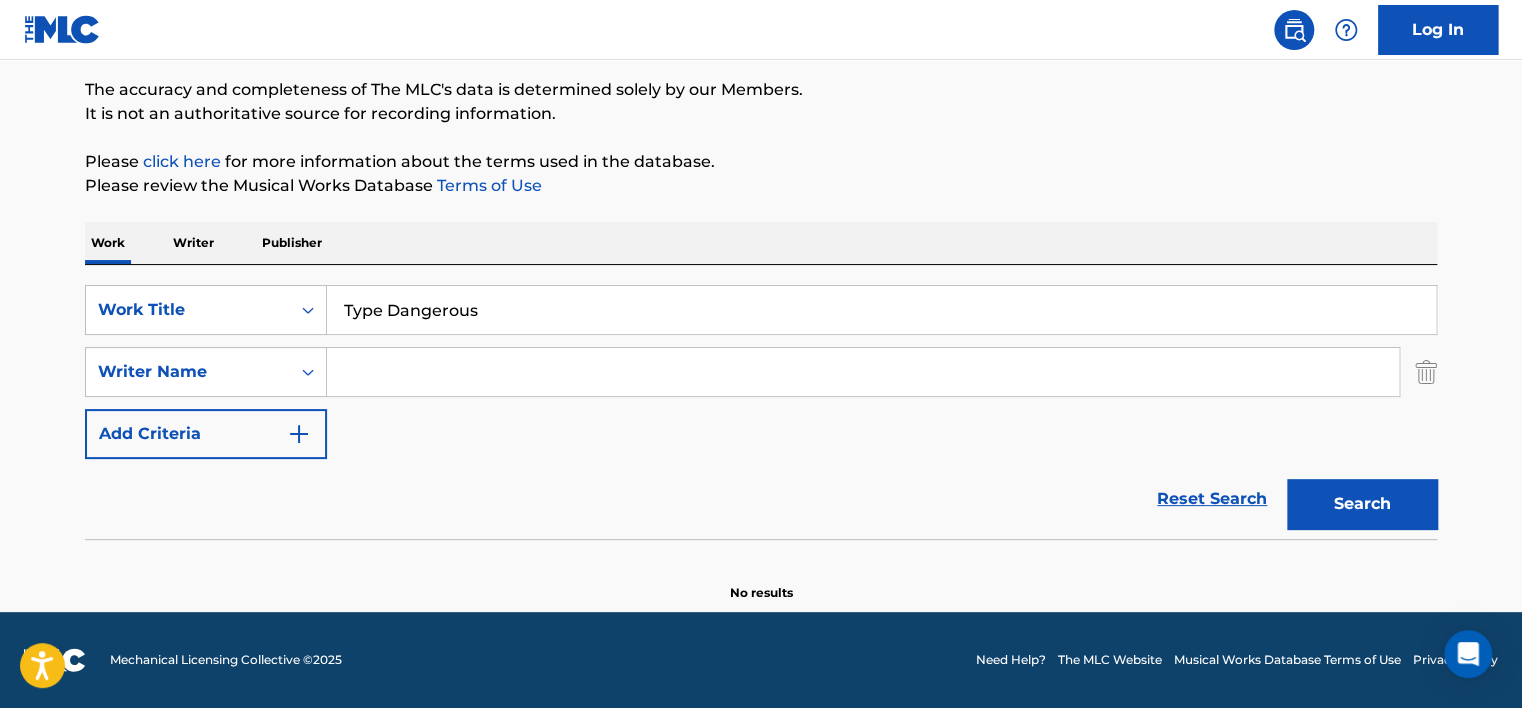 type 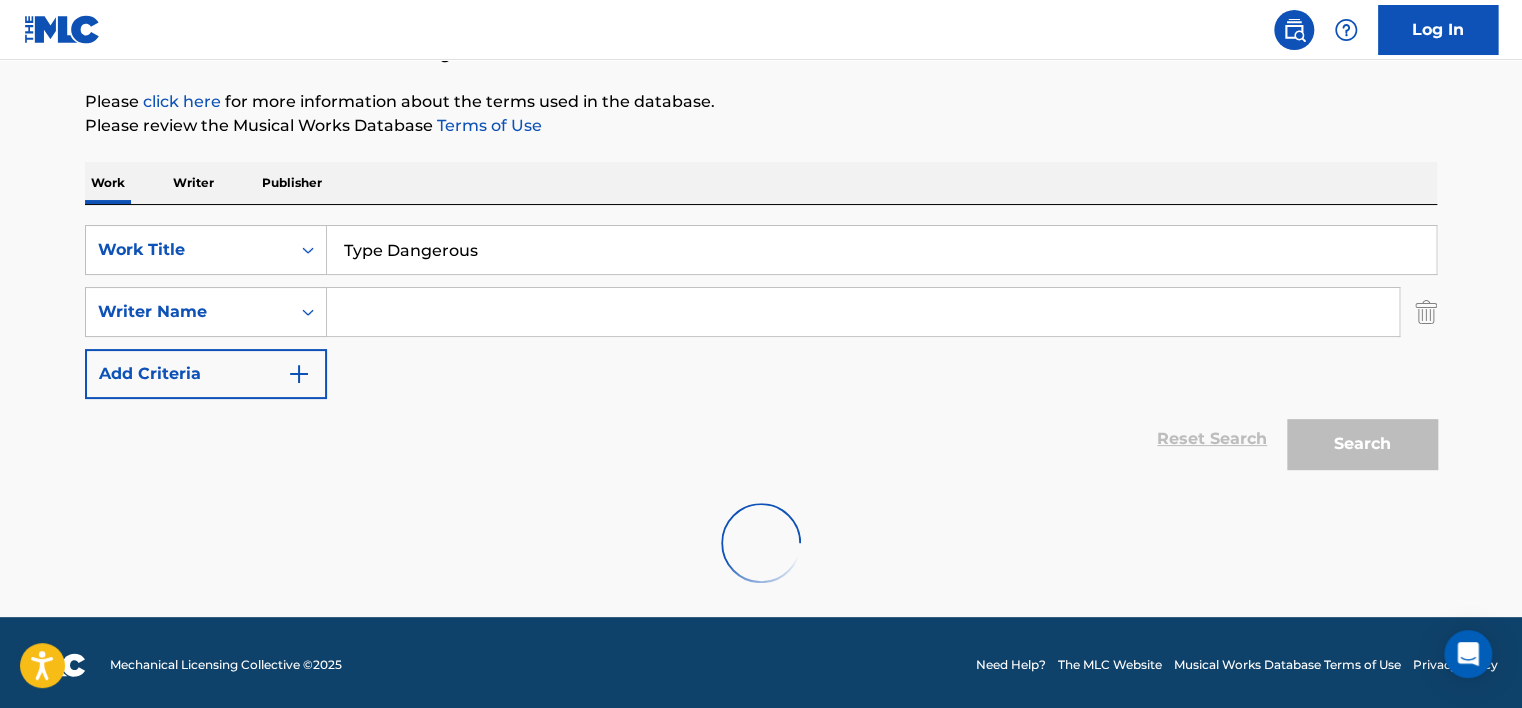 scroll, scrollTop: 224, scrollLeft: 0, axis: vertical 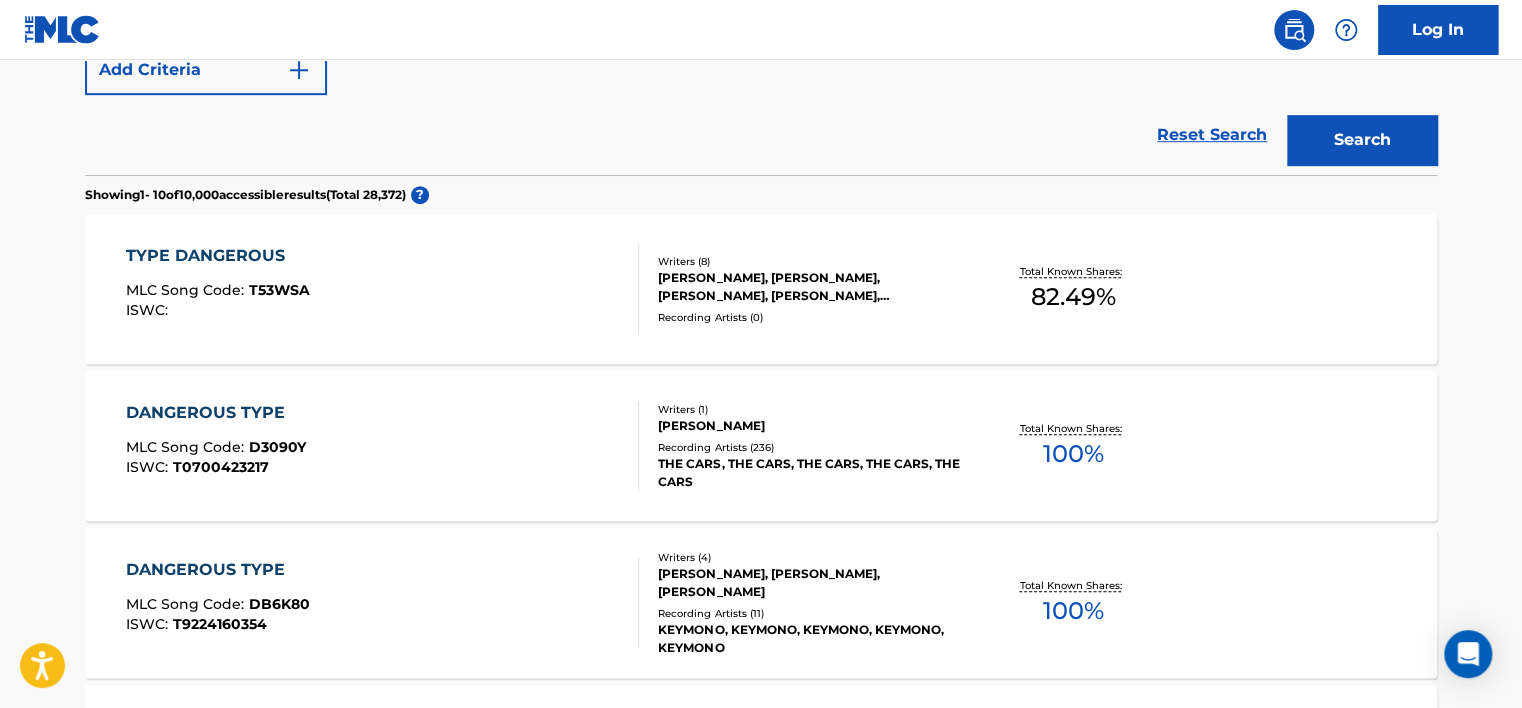click on "TYPE DANGEROUS MLC Song Code : T53WSA ISWC :" at bounding box center [383, 289] 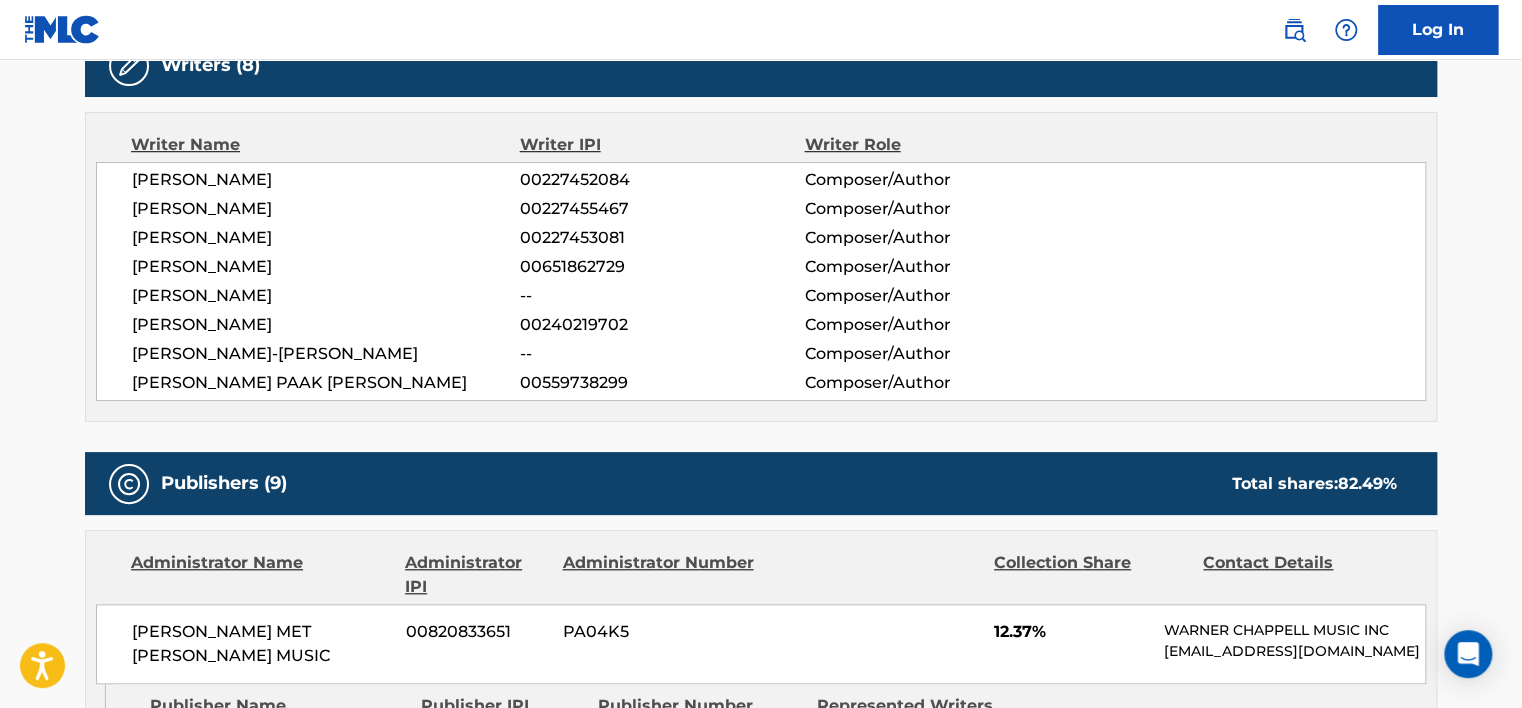 scroll, scrollTop: 700, scrollLeft: 0, axis: vertical 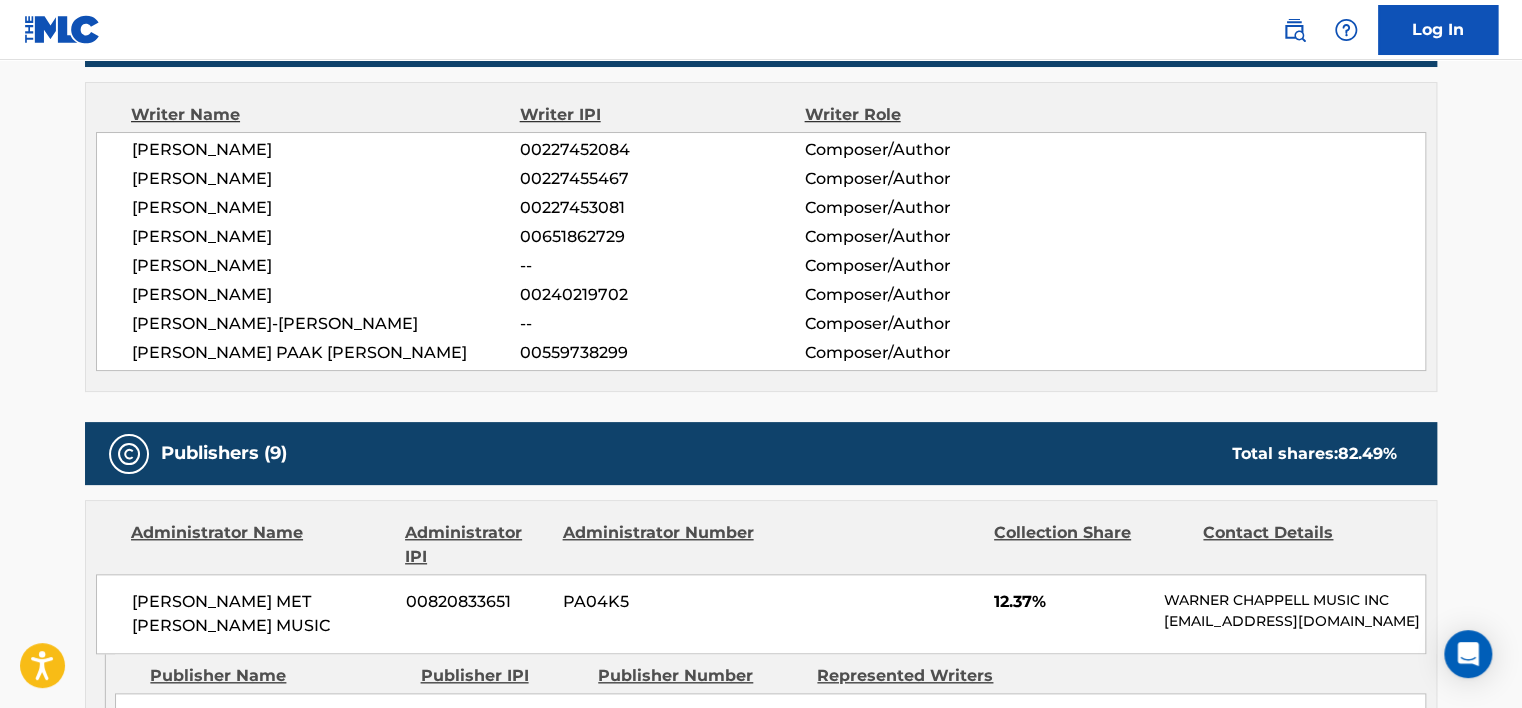 click on "00227452084" at bounding box center (662, 150) 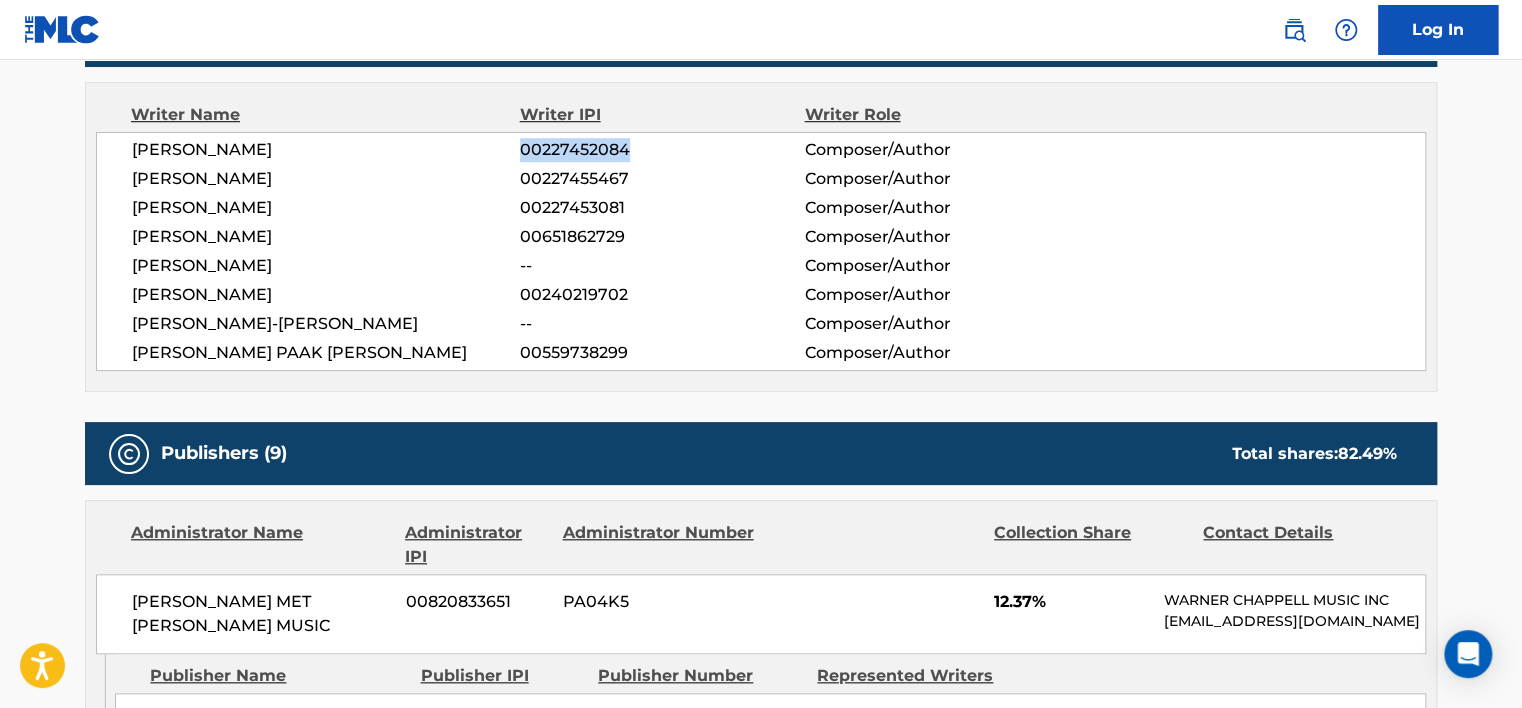 click on "00227452084" at bounding box center [662, 150] 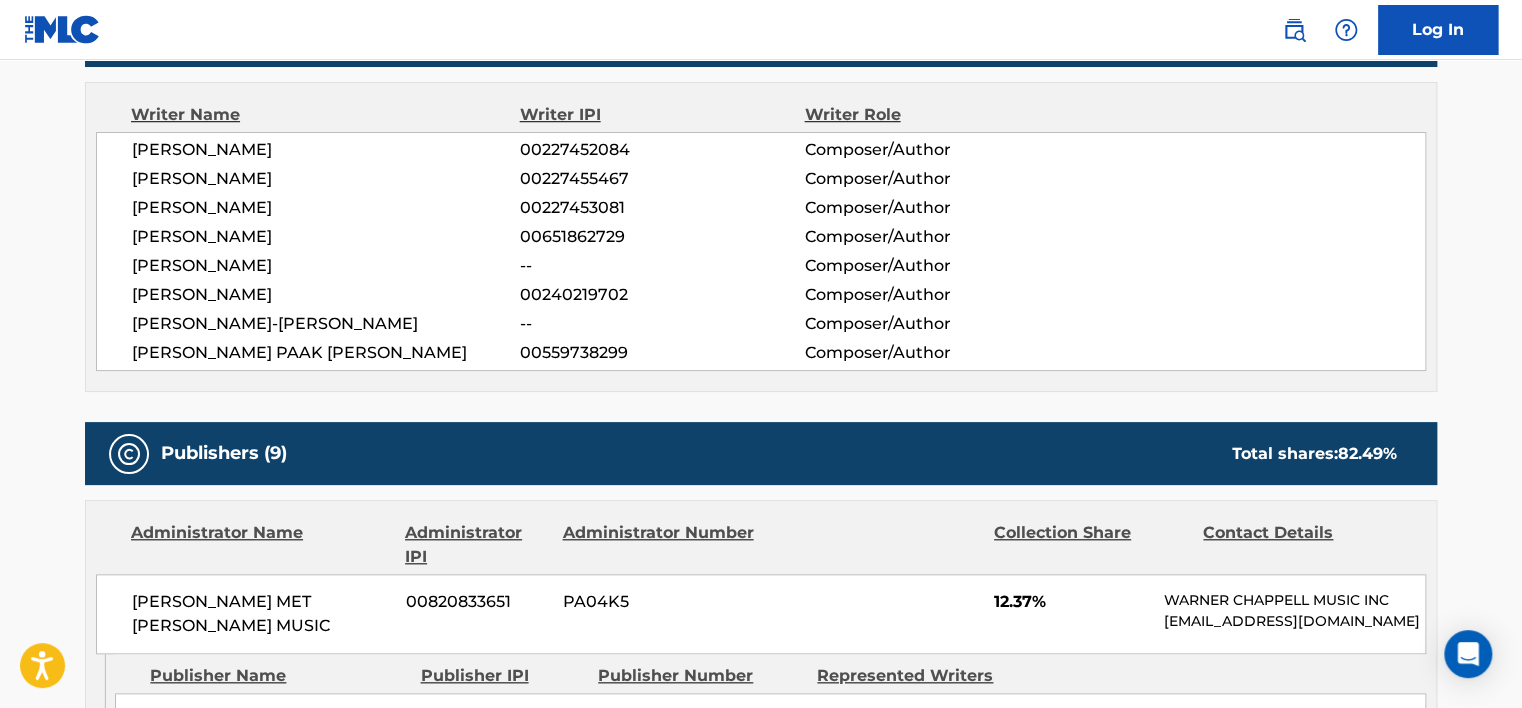 click on "00227455467" at bounding box center (662, 179) 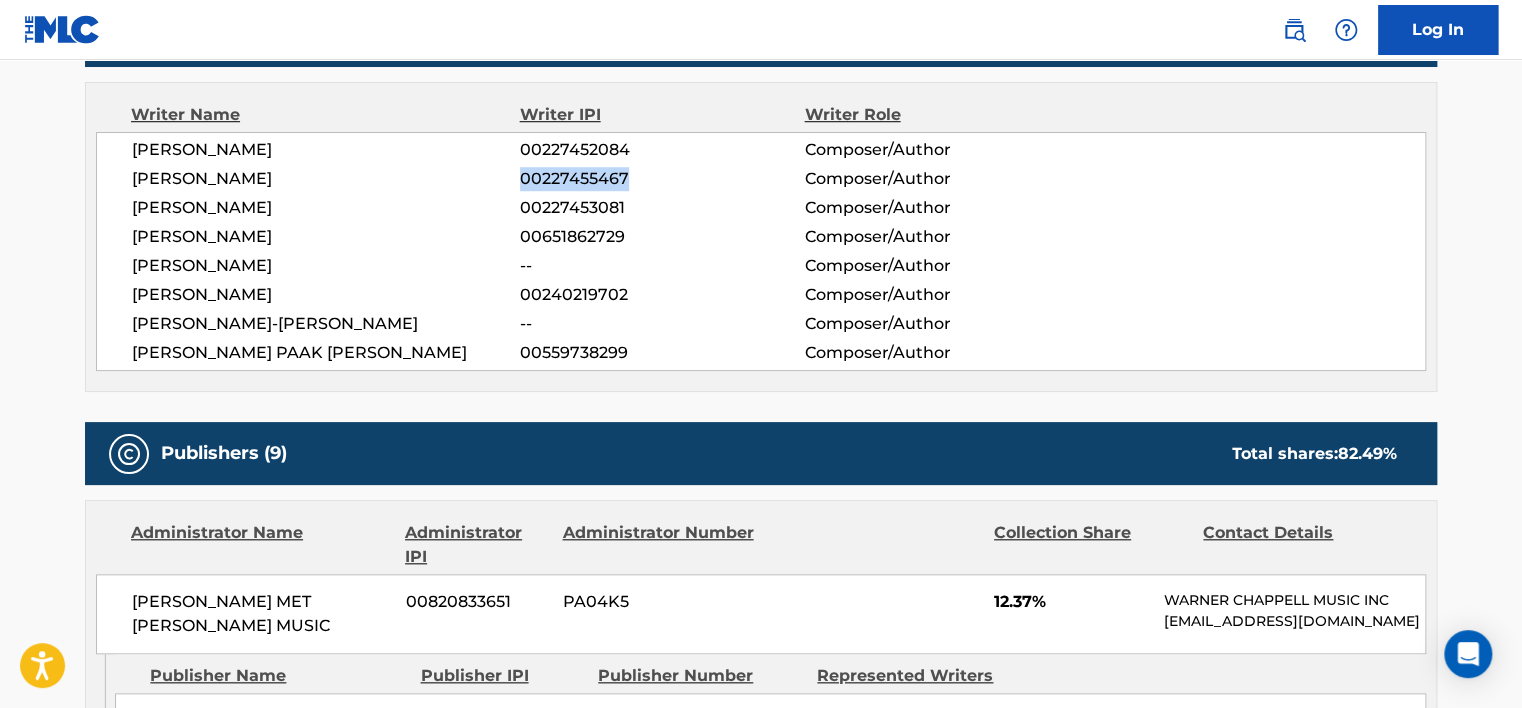 click on "00227455467" at bounding box center [662, 179] 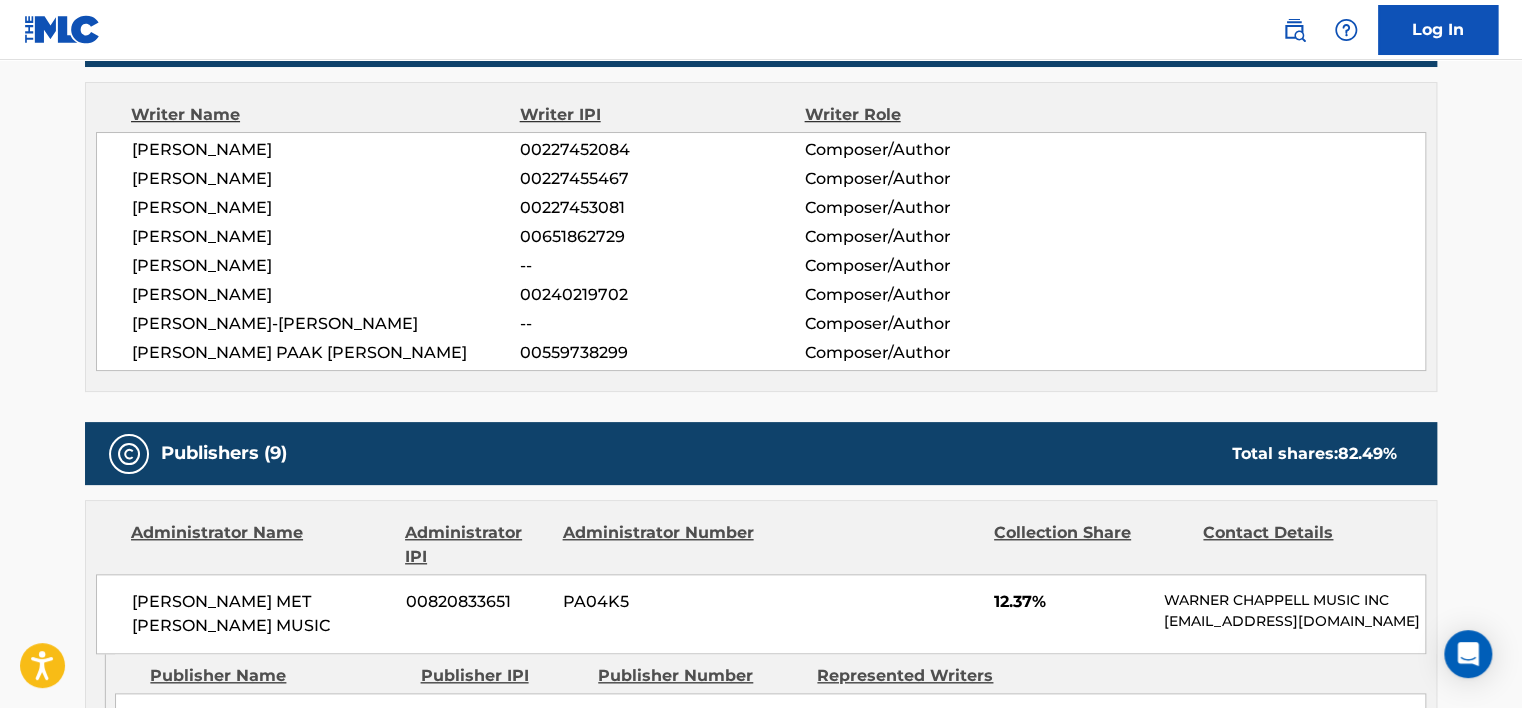 click on "00227453081" at bounding box center (662, 208) 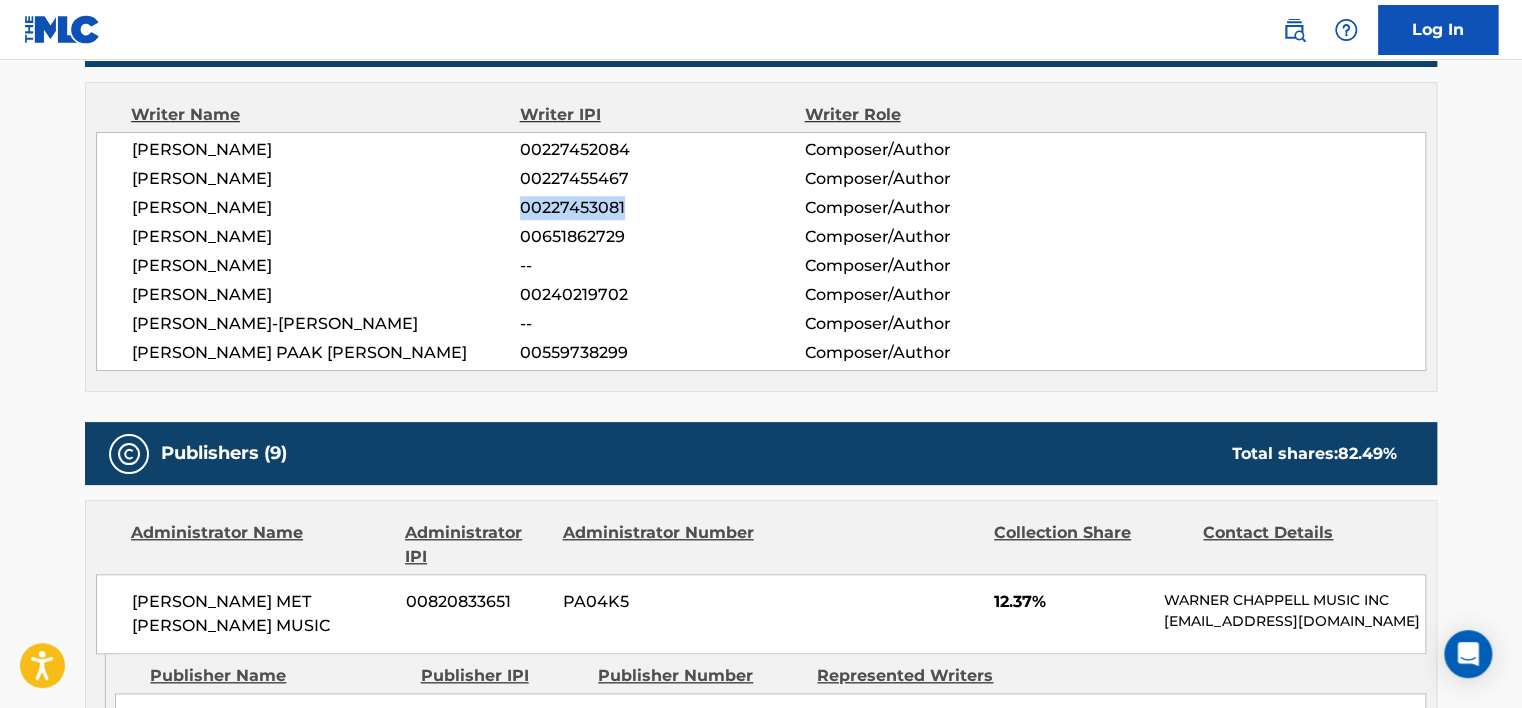 click on "00227453081" at bounding box center (662, 208) 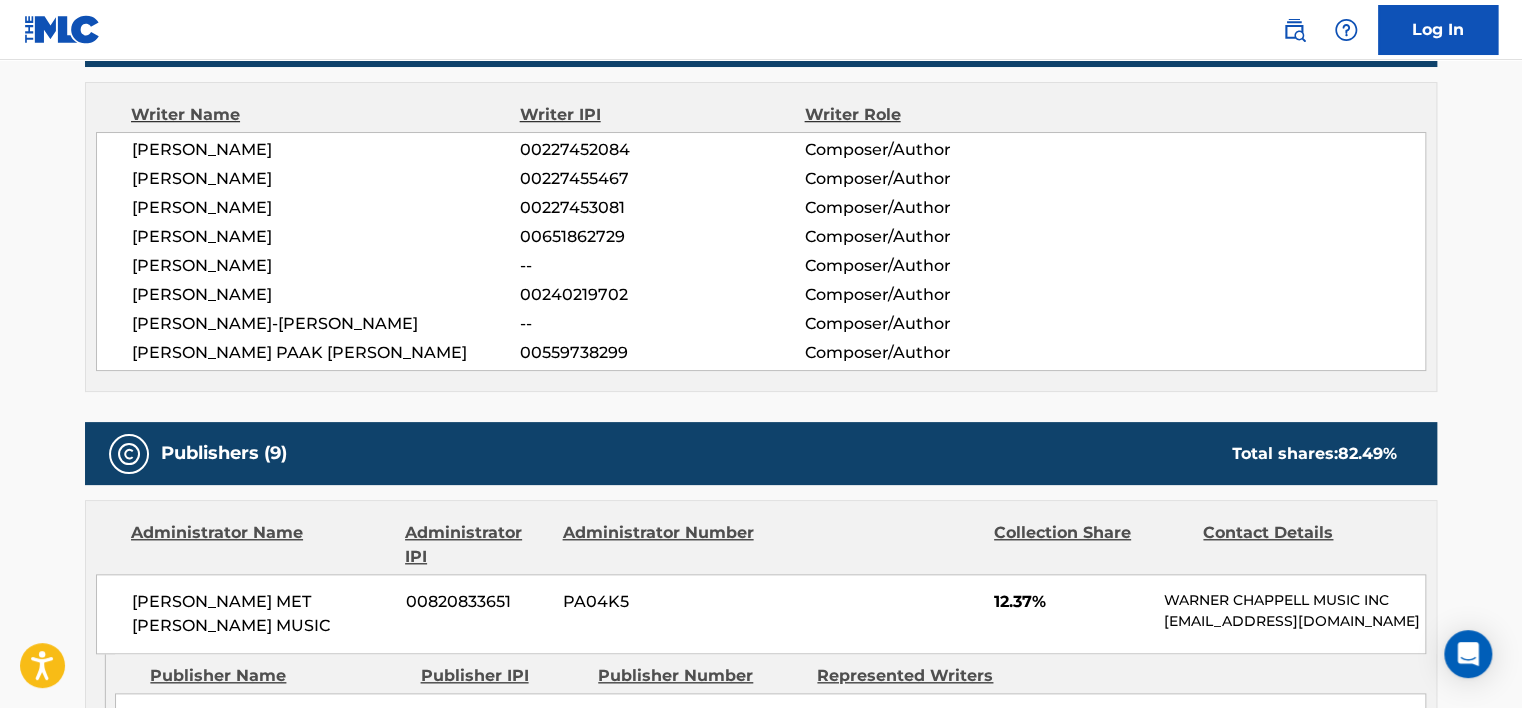 click on "00651862729" at bounding box center [662, 237] 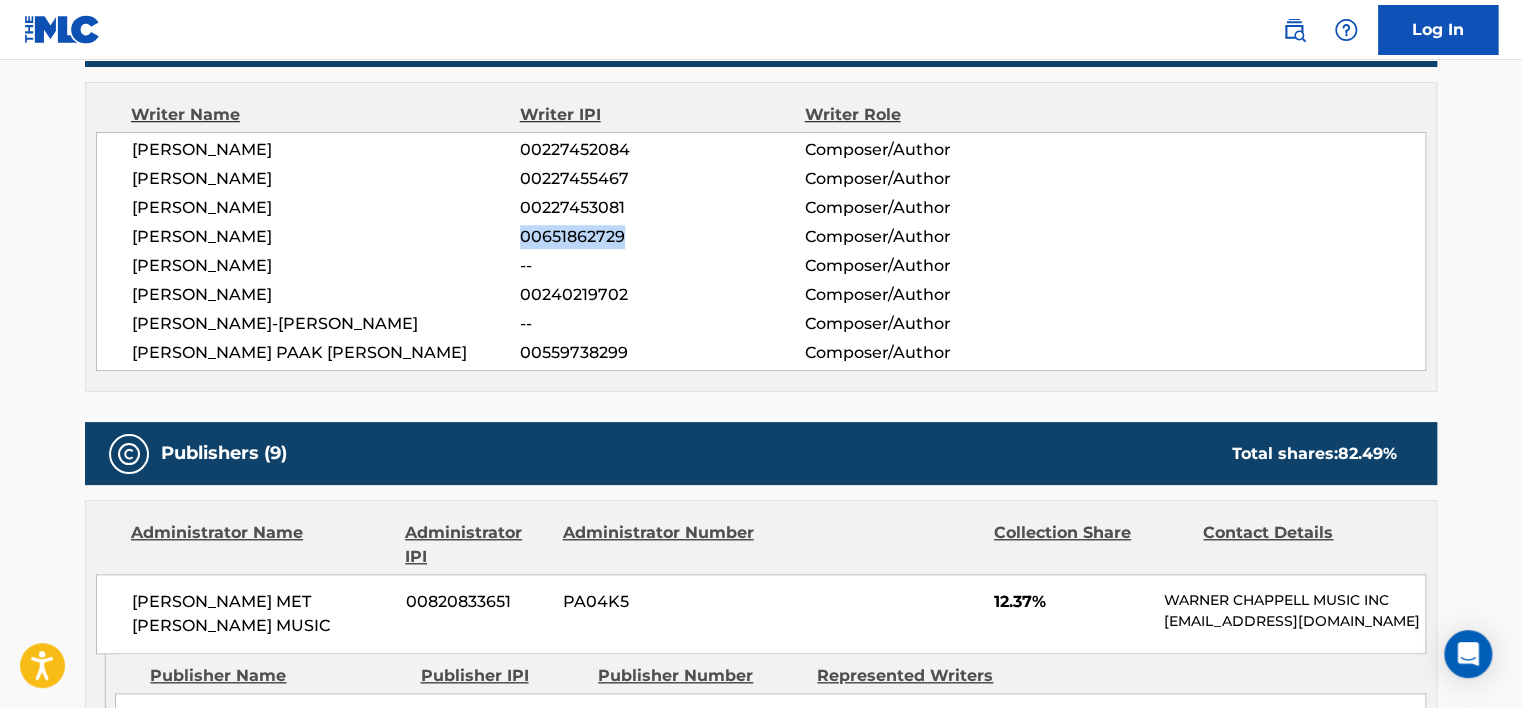 click on "00651862729" at bounding box center (662, 237) 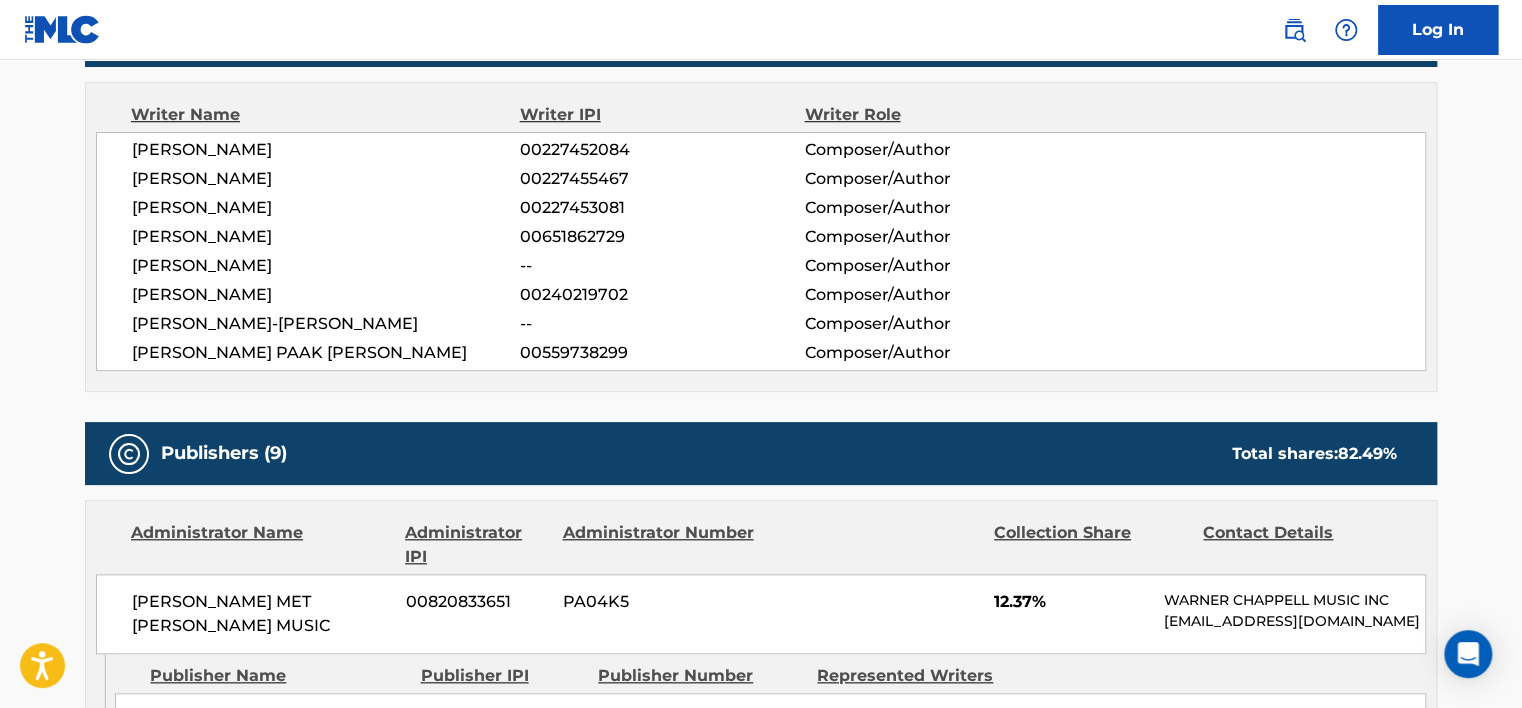 click on "00240219702" at bounding box center (662, 295) 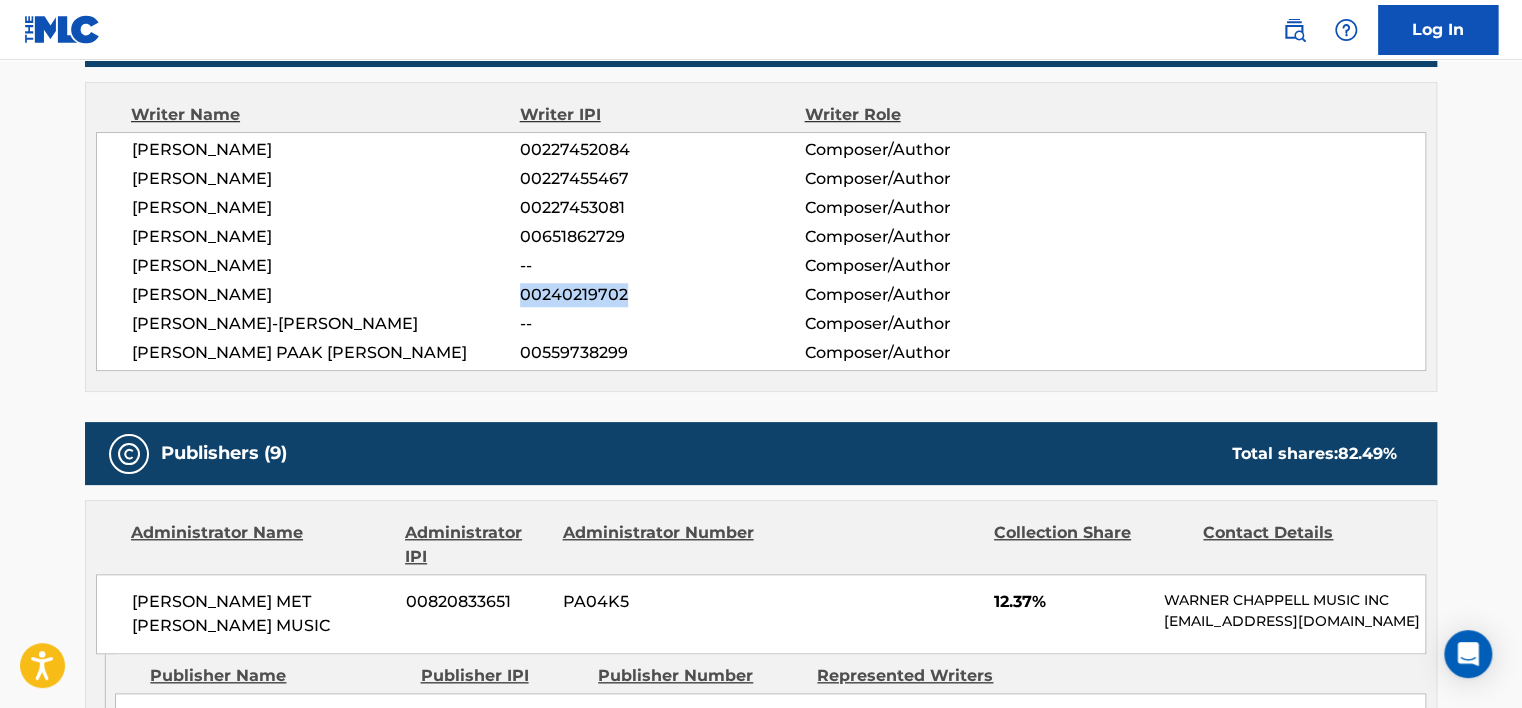 click on "00240219702" at bounding box center (662, 295) 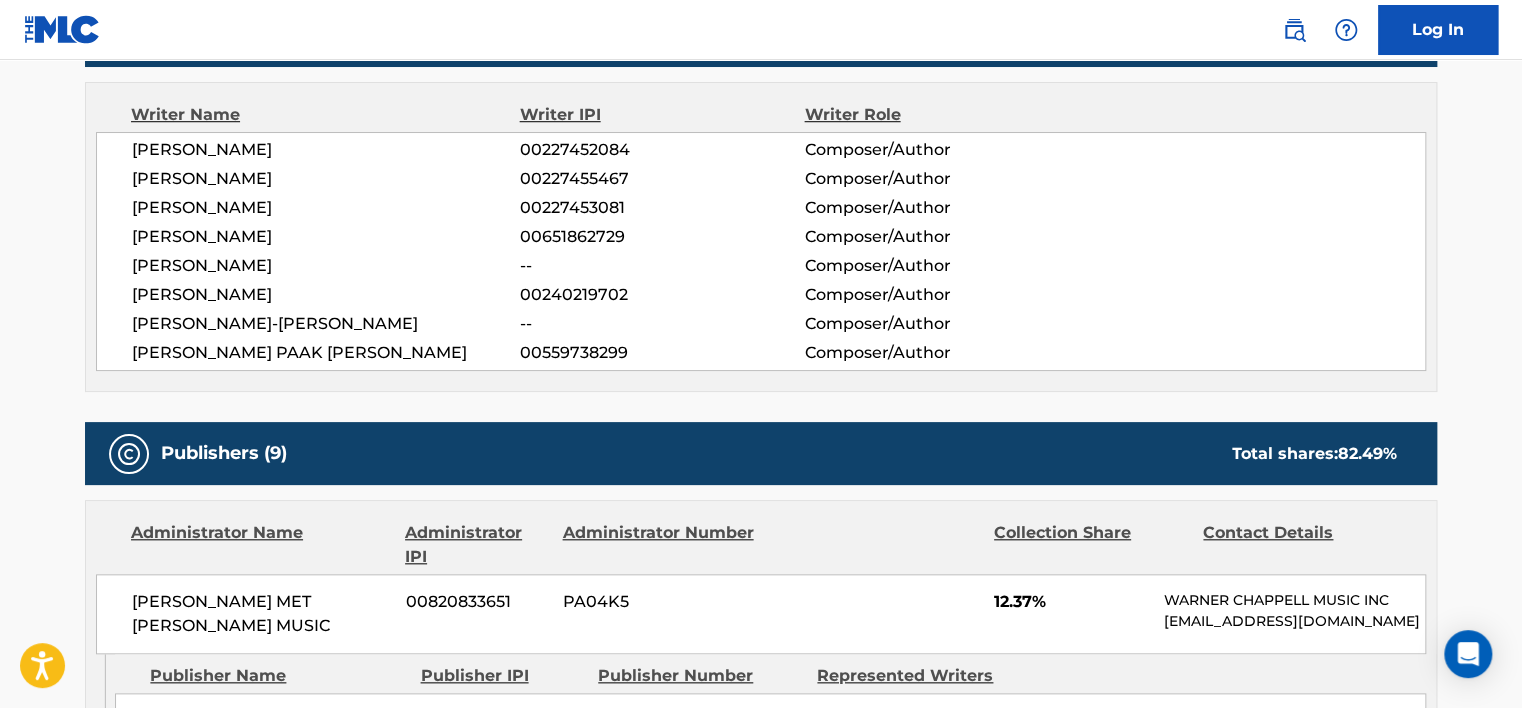 click on "00559738299" at bounding box center [662, 353] 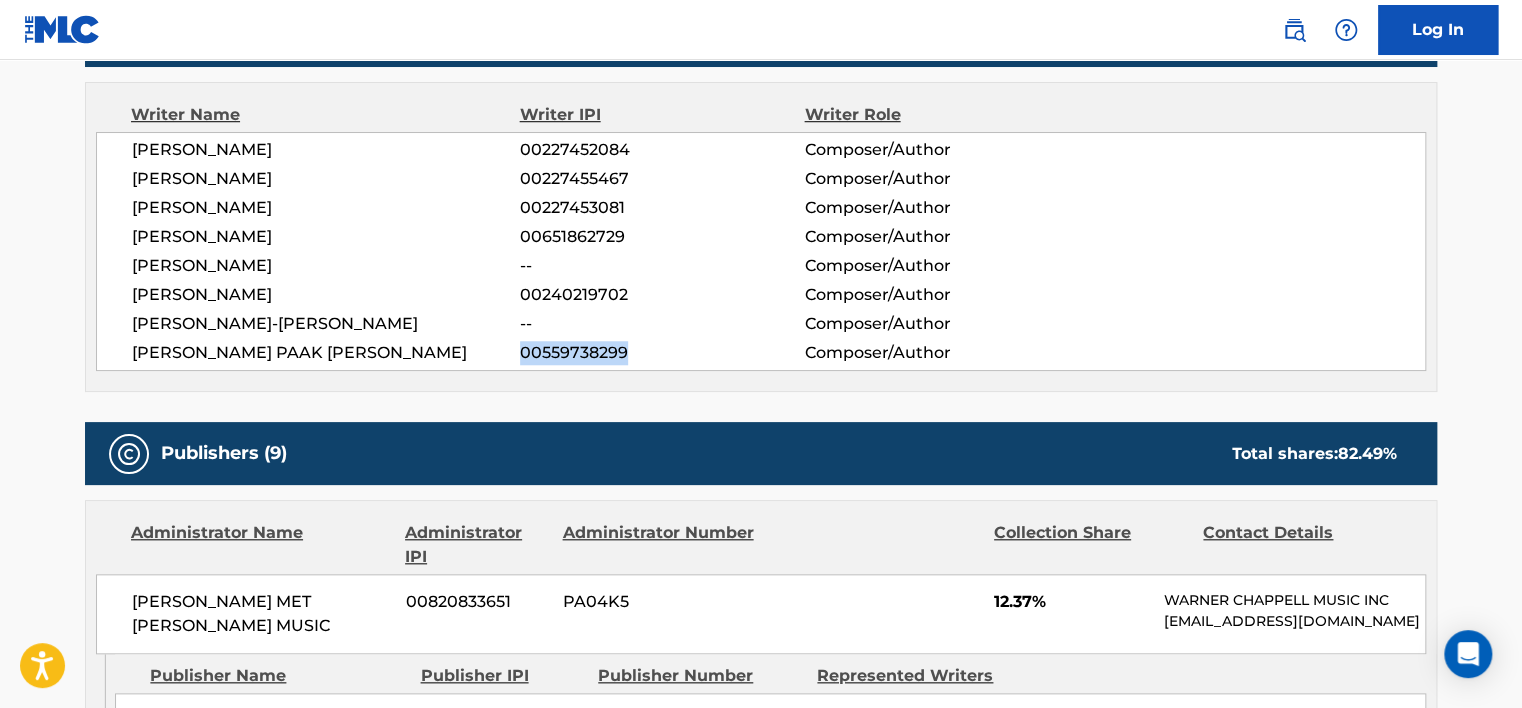 click on "00559738299" at bounding box center [662, 353] 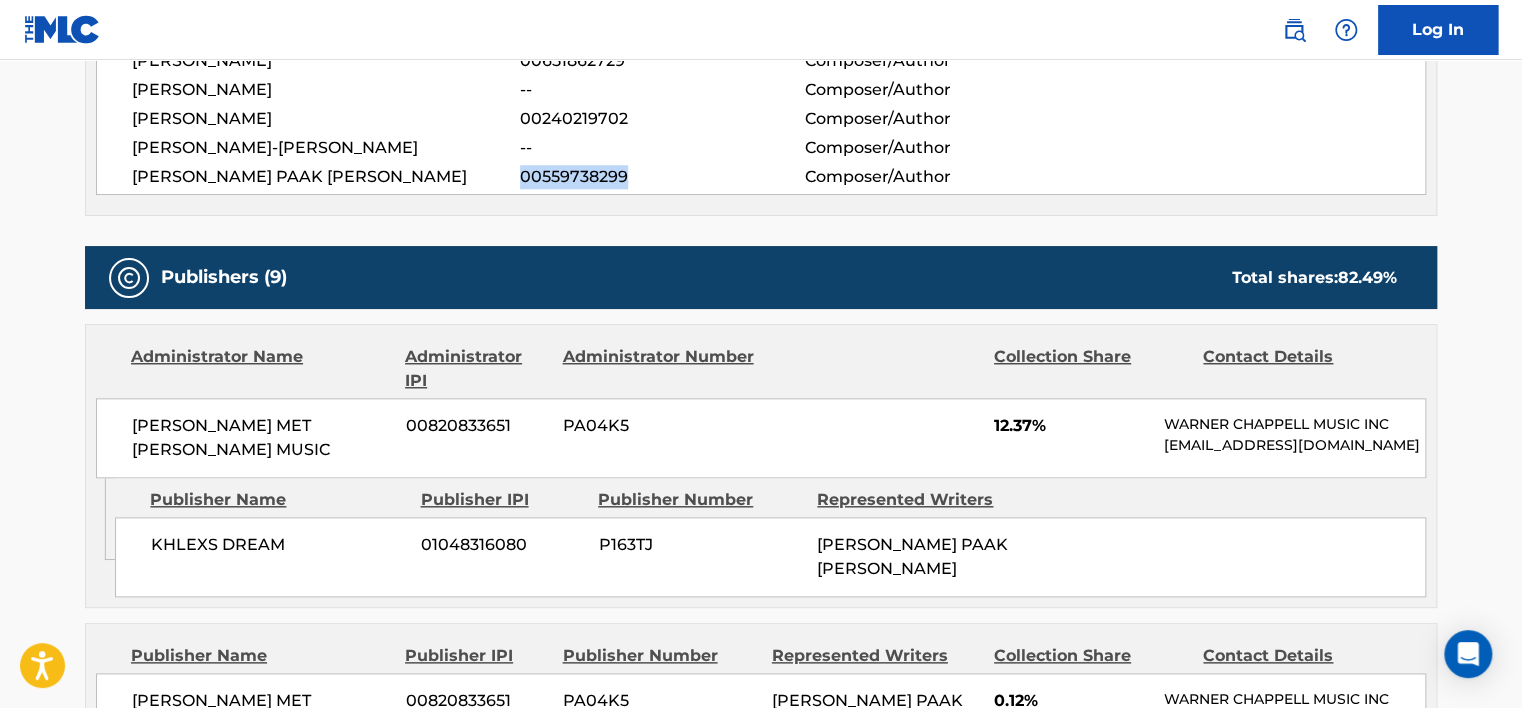 scroll, scrollTop: 1100, scrollLeft: 0, axis: vertical 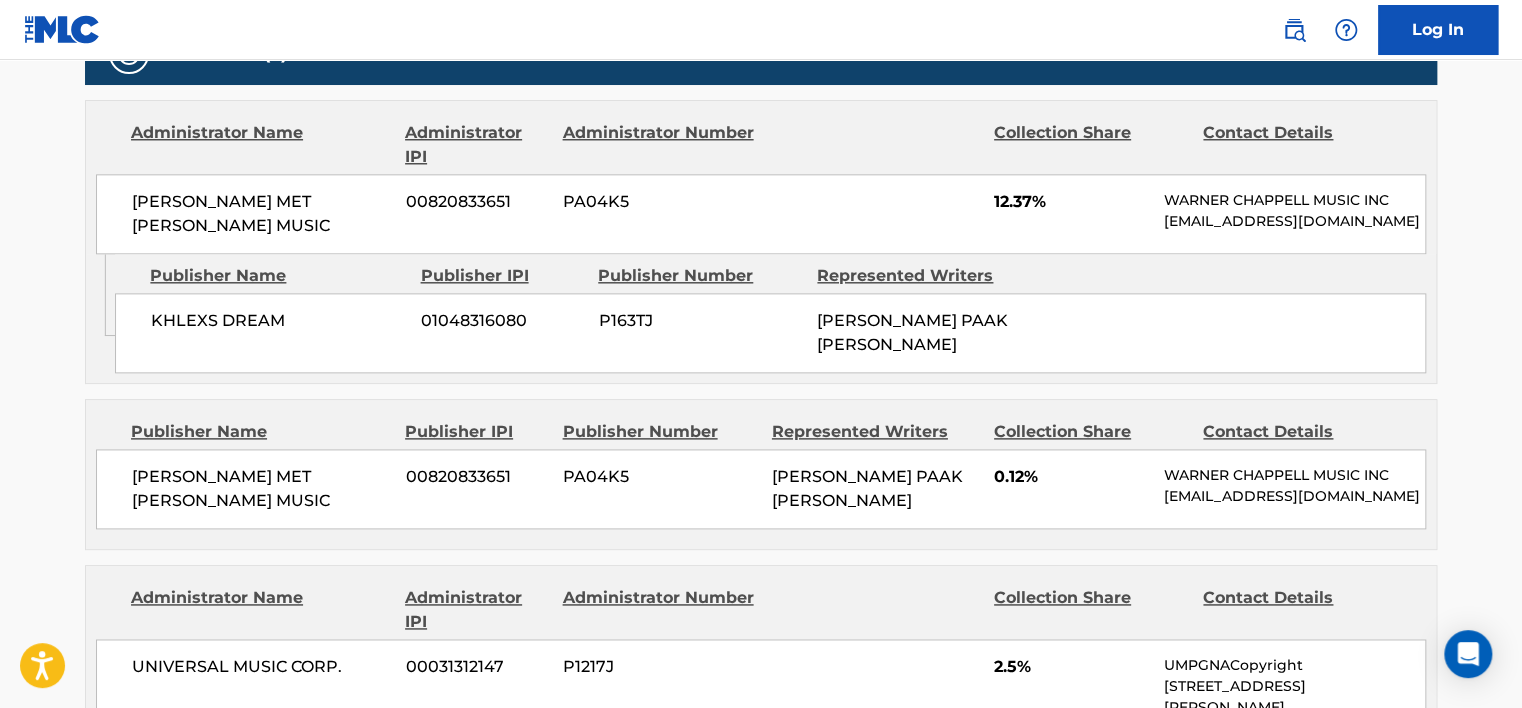click on "[PERSON_NAME] MET [PERSON_NAME] MUSIC 00820833651 PA04K5 12.37% [PERSON_NAME] MUSIC INC [EMAIL_ADDRESS][DOMAIN_NAME]" at bounding box center [761, 214] 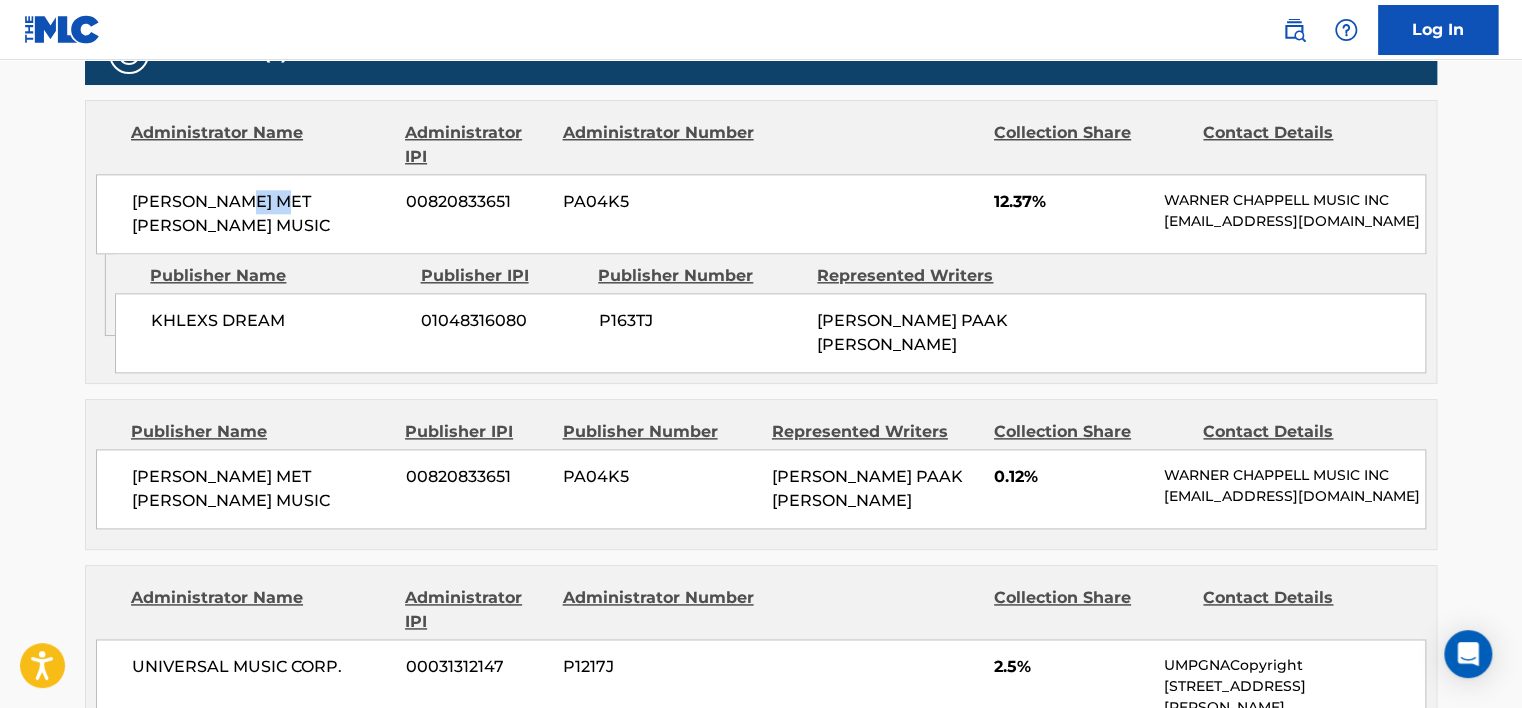 click on "[PERSON_NAME] MET [PERSON_NAME] MUSIC 00820833651 PA04K5 12.37% [PERSON_NAME] MUSIC INC [EMAIL_ADDRESS][DOMAIN_NAME]" at bounding box center [761, 214] 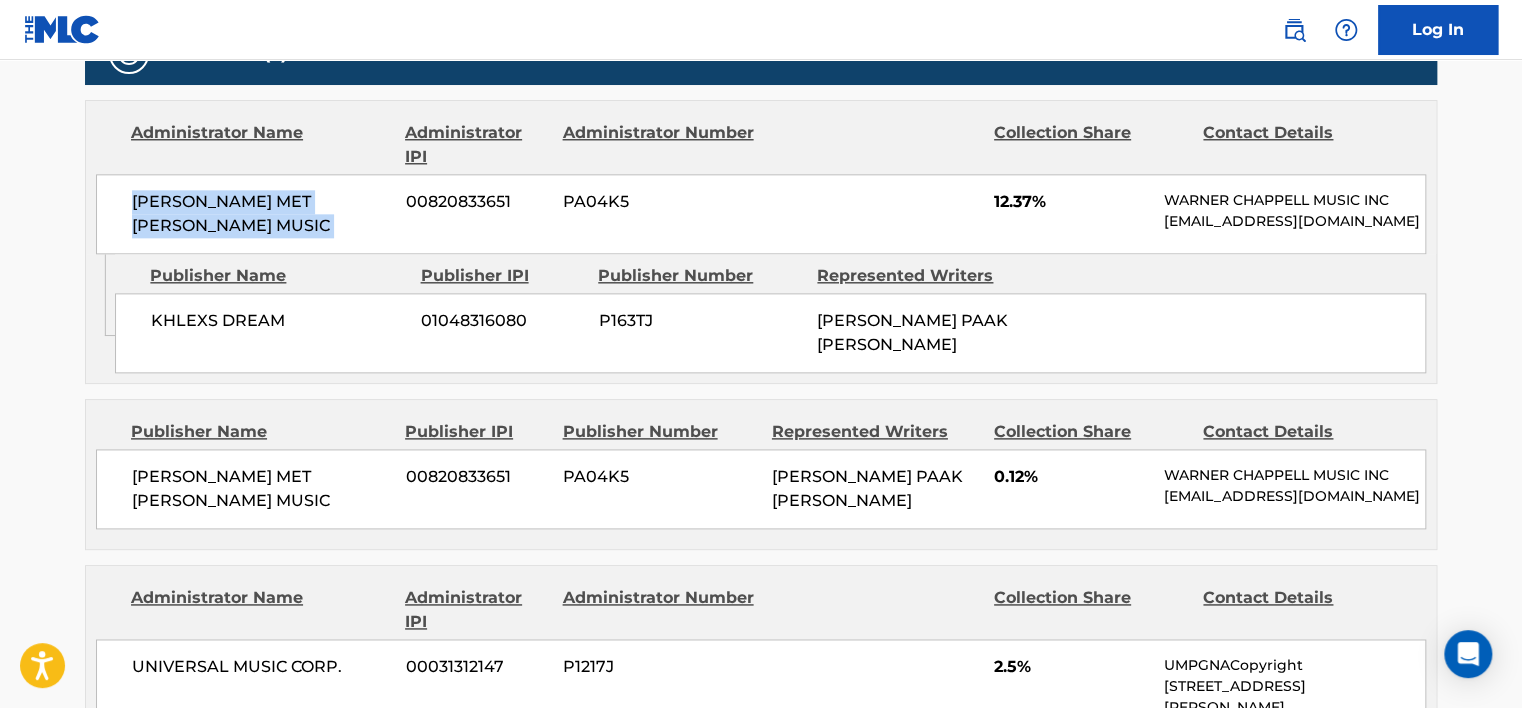 click on "[PERSON_NAME] MET [PERSON_NAME] MUSIC 00820833651 PA04K5 12.37% [PERSON_NAME] MUSIC INC [EMAIL_ADDRESS][DOMAIN_NAME]" at bounding box center [761, 214] 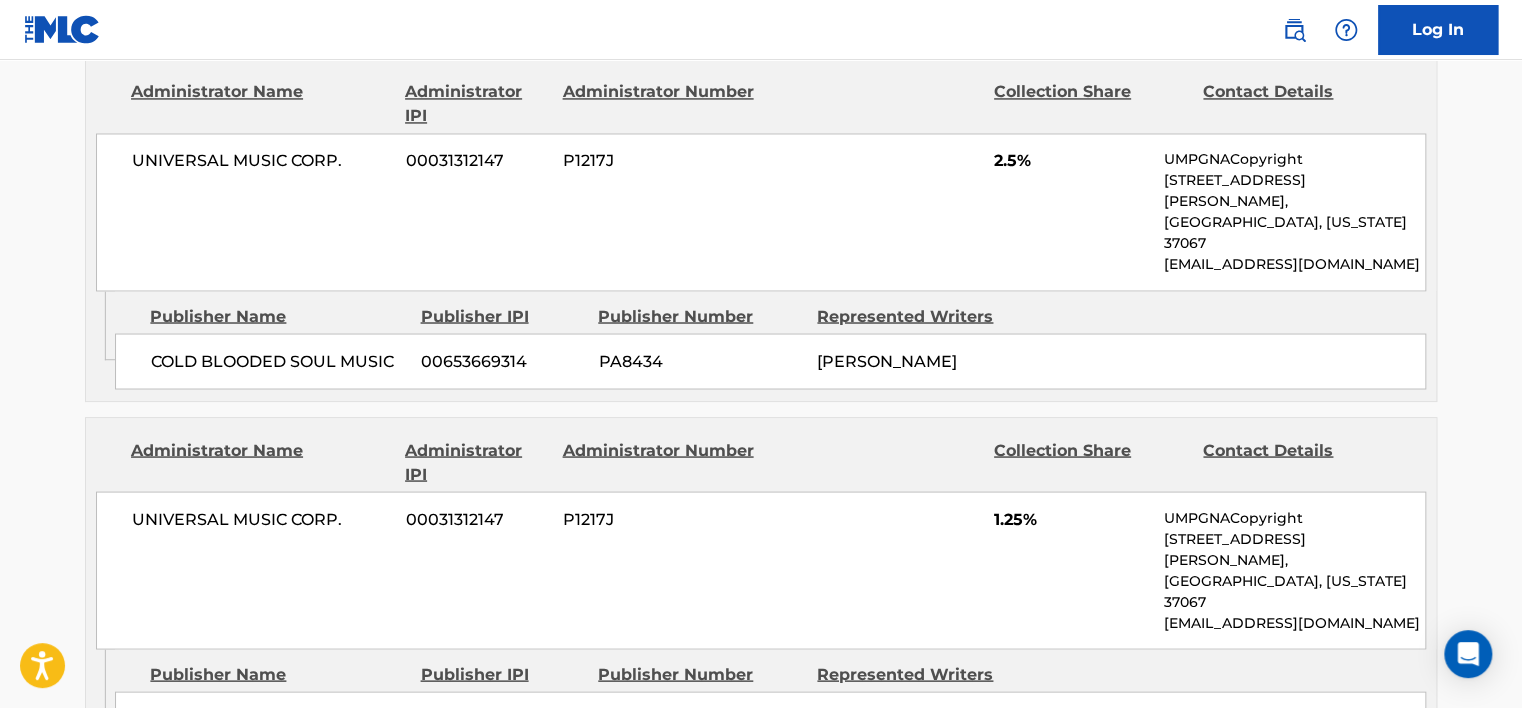 scroll, scrollTop: 1600, scrollLeft: 0, axis: vertical 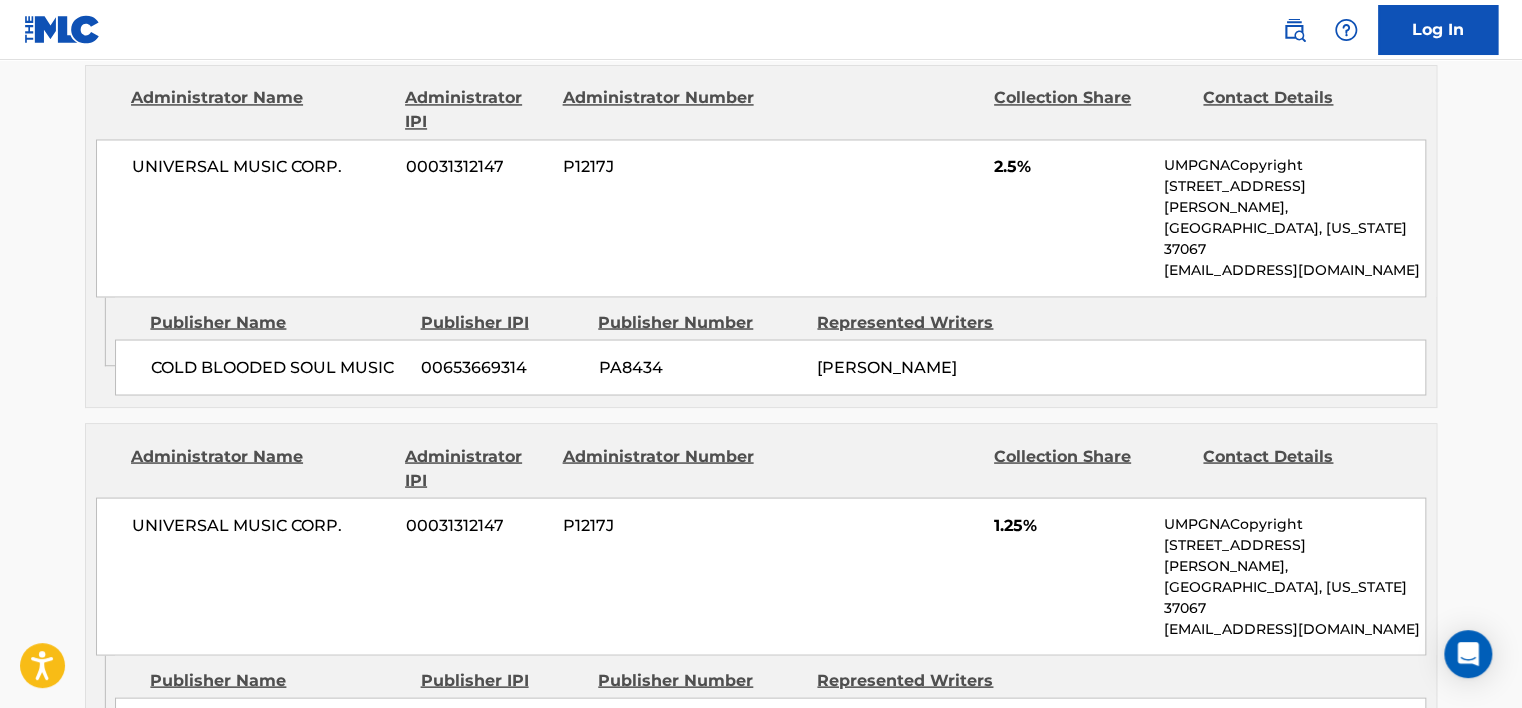 click on "UNIVERSAL MUSIC CORP." at bounding box center (261, 167) 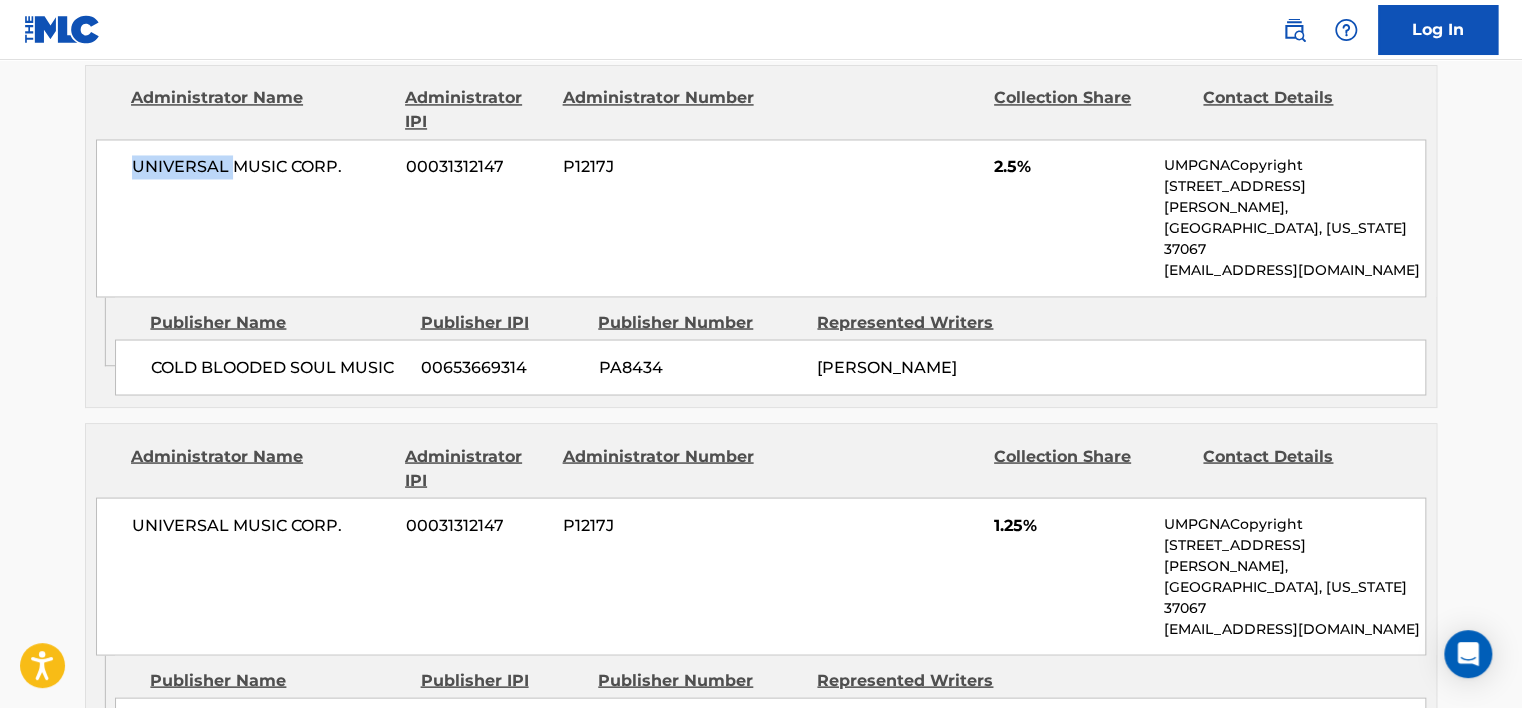 click on "UNIVERSAL MUSIC CORP." at bounding box center (261, 167) 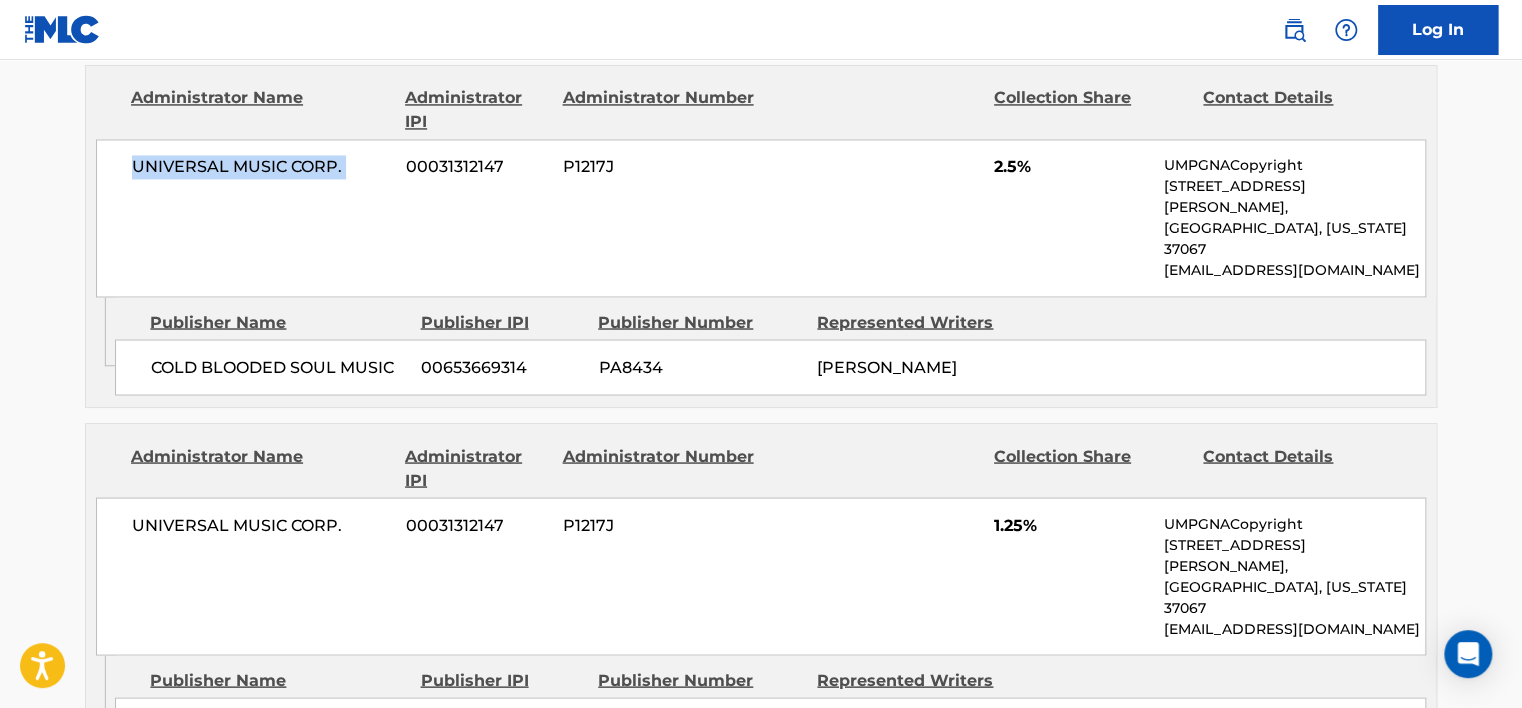 click on "UNIVERSAL MUSIC CORP." at bounding box center (261, 167) 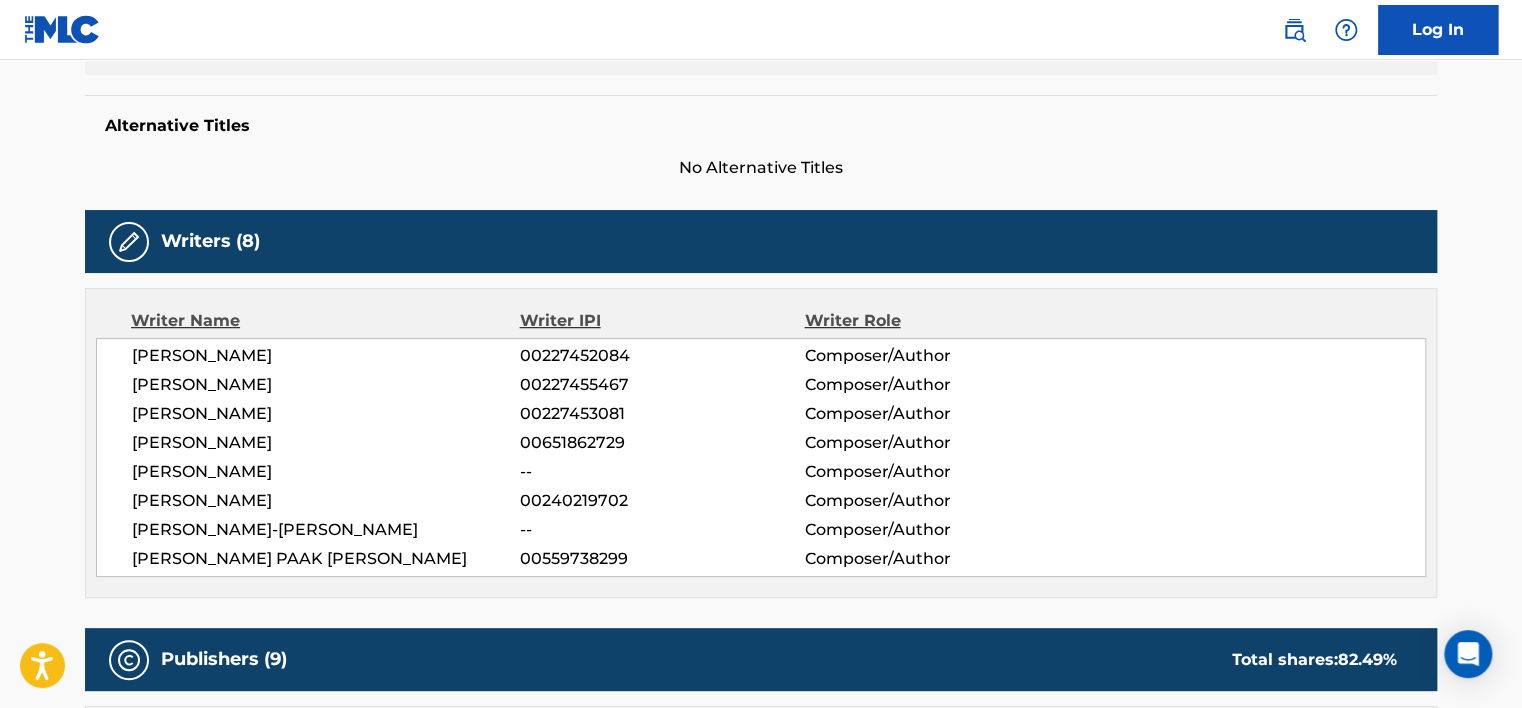 scroll, scrollTop: 0, scrollLeft: 0, axis: both 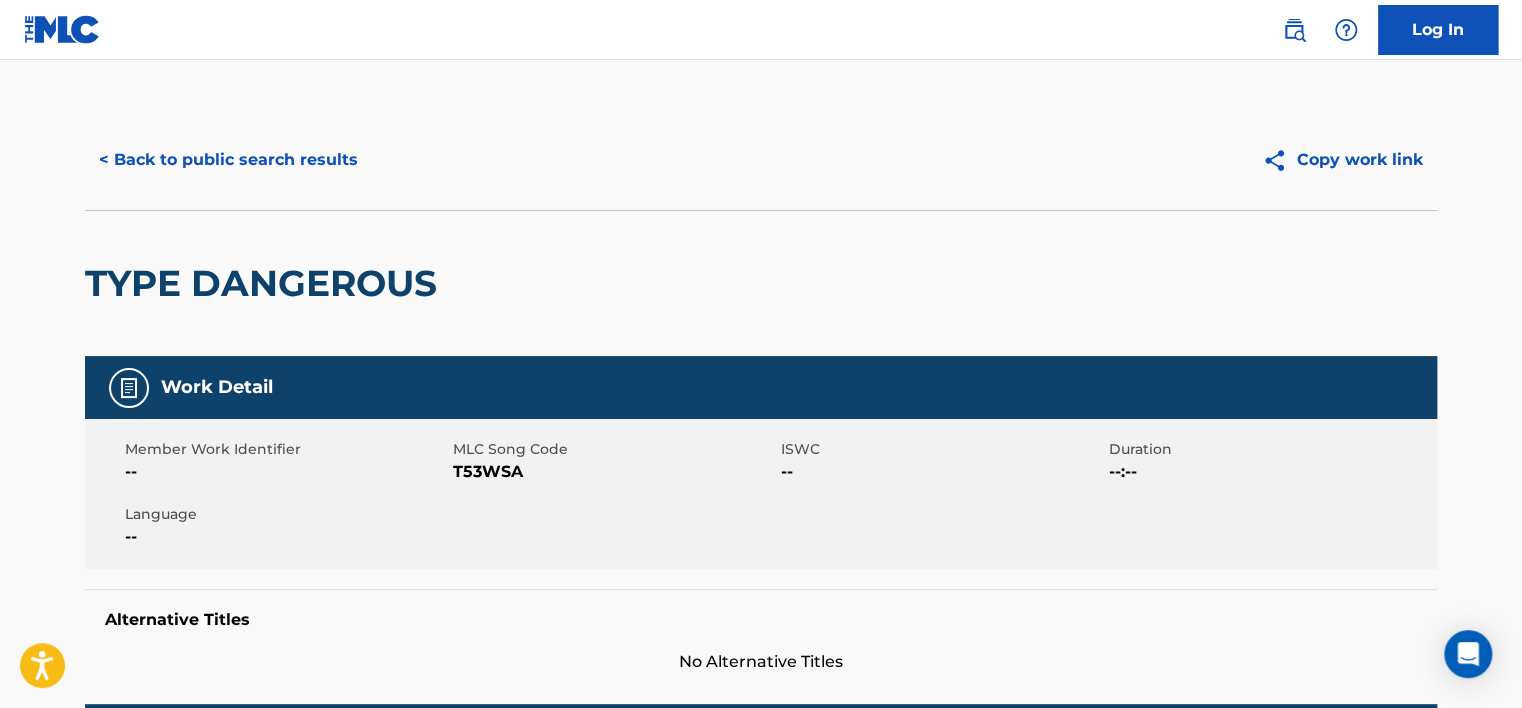 click on "T53WSA" at bounding box center [614, 472] 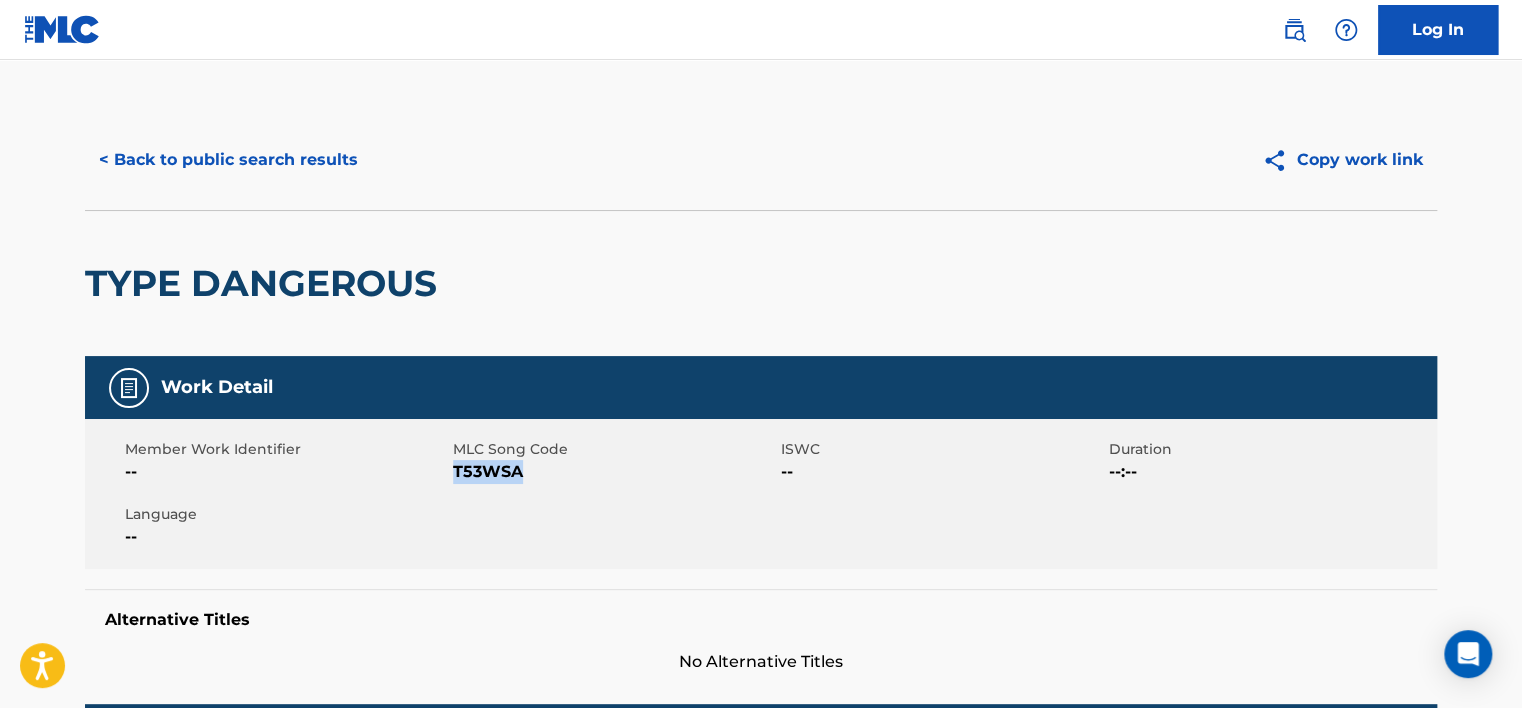 click on "T53WSA" at bounding box center [614, 472] 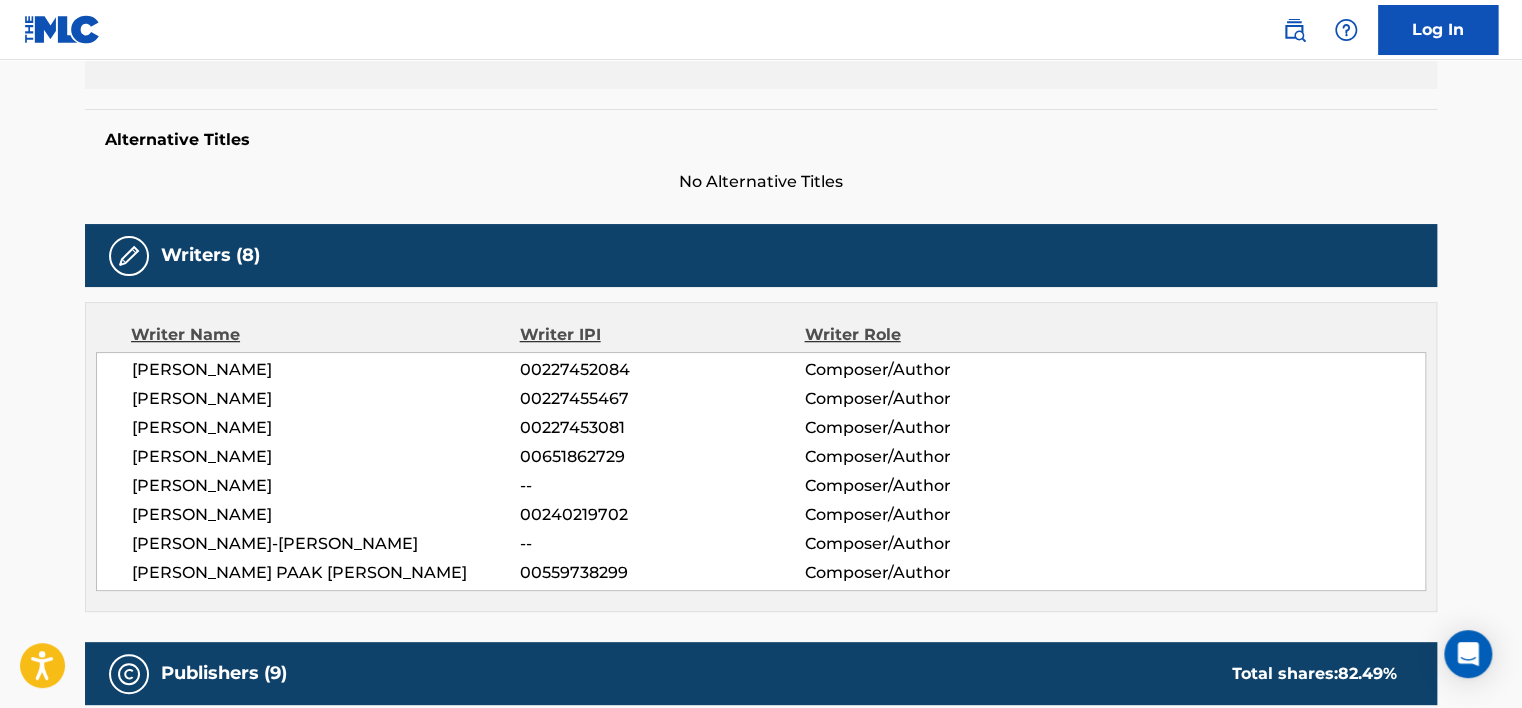 scroll, scrollTop: 500, scrollLeft: 0, axis: vertical 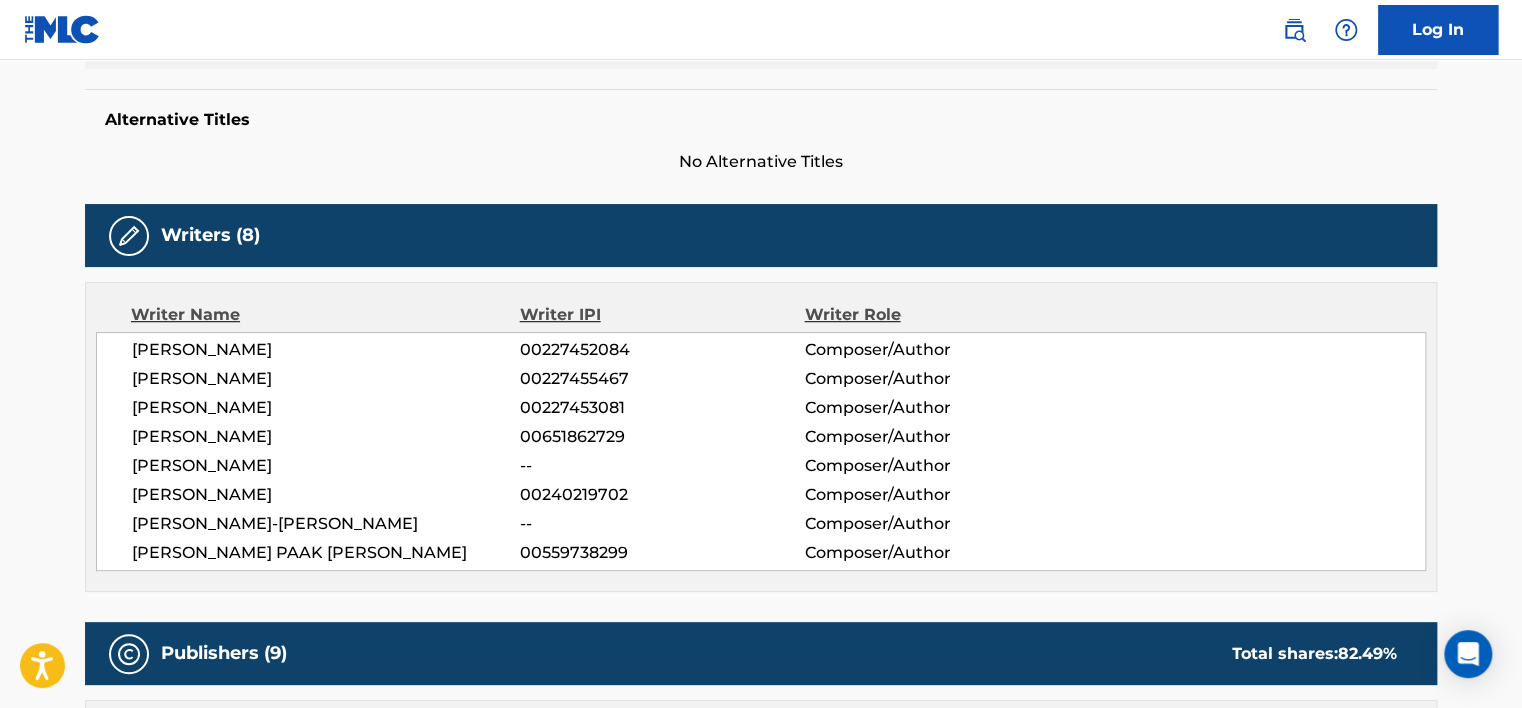 copy on "T53WSA" 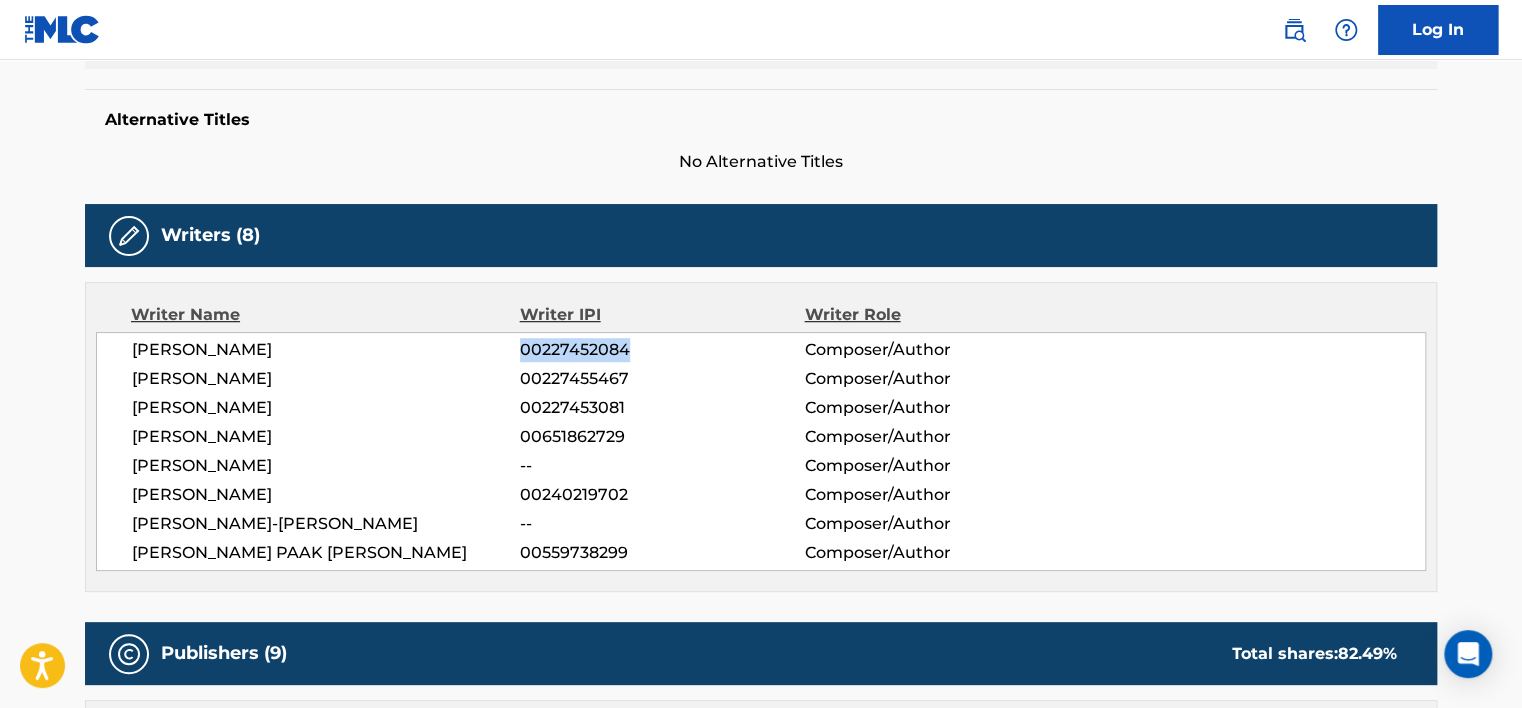 click on "00227452084" at bounding box center (662, 350) 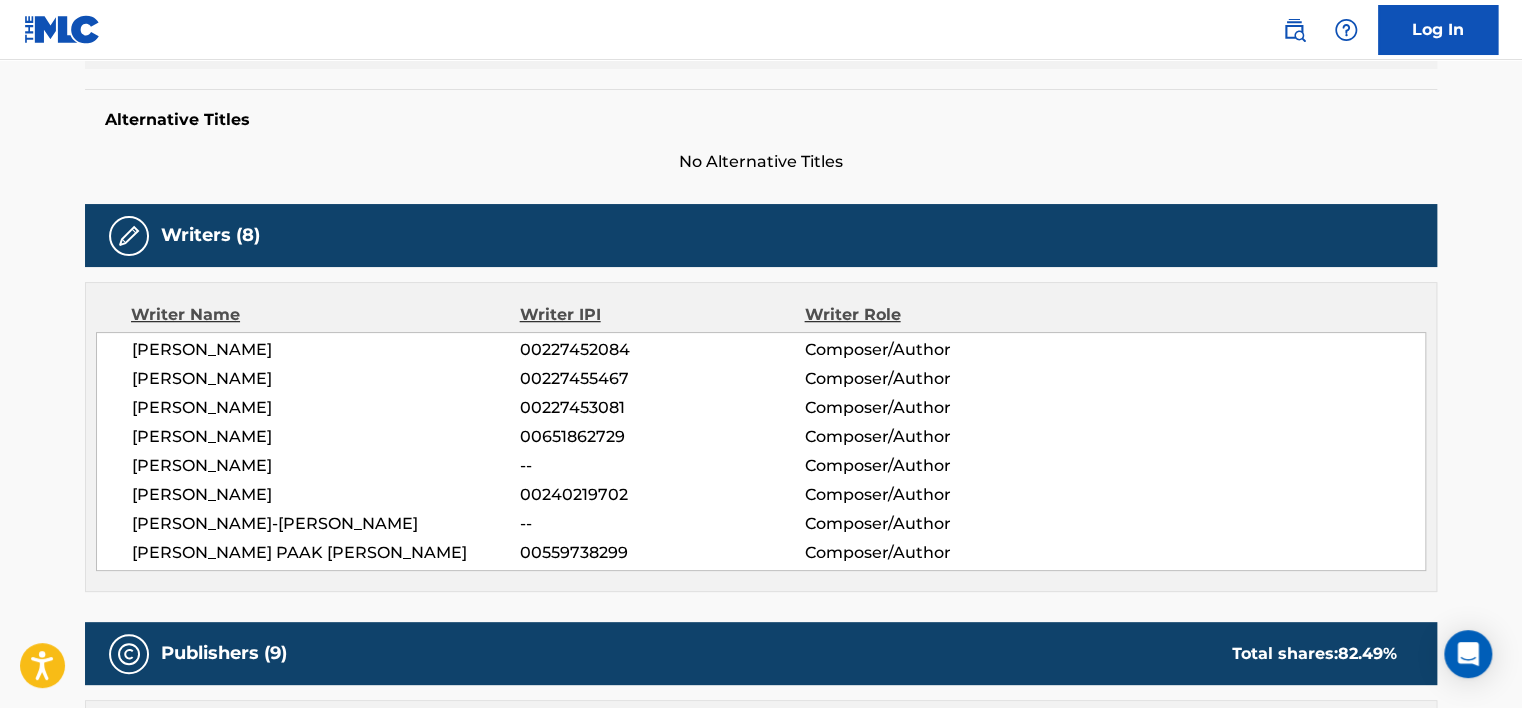 click on "00227455467" at bounding box center [662, 379] 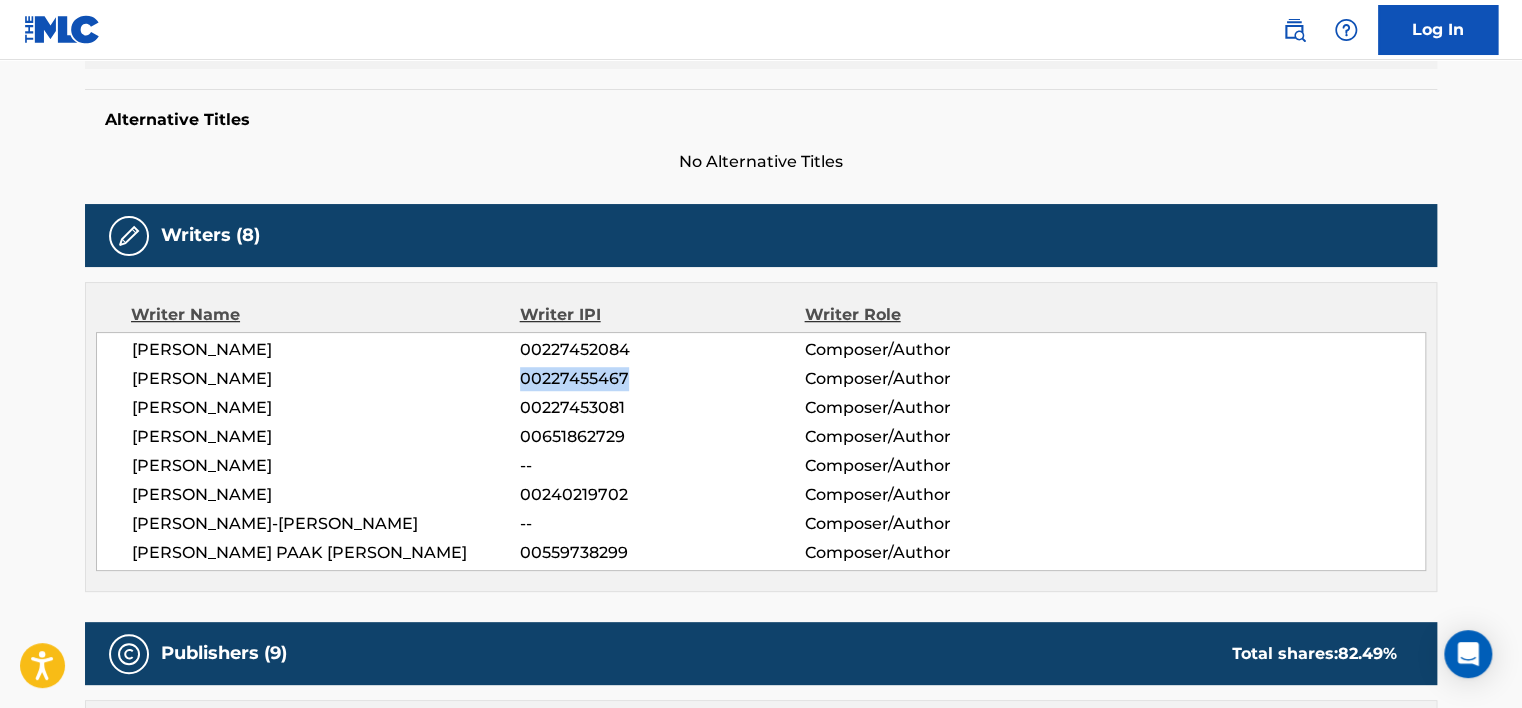 click on "00227455467" at bounding box center [662, 379] 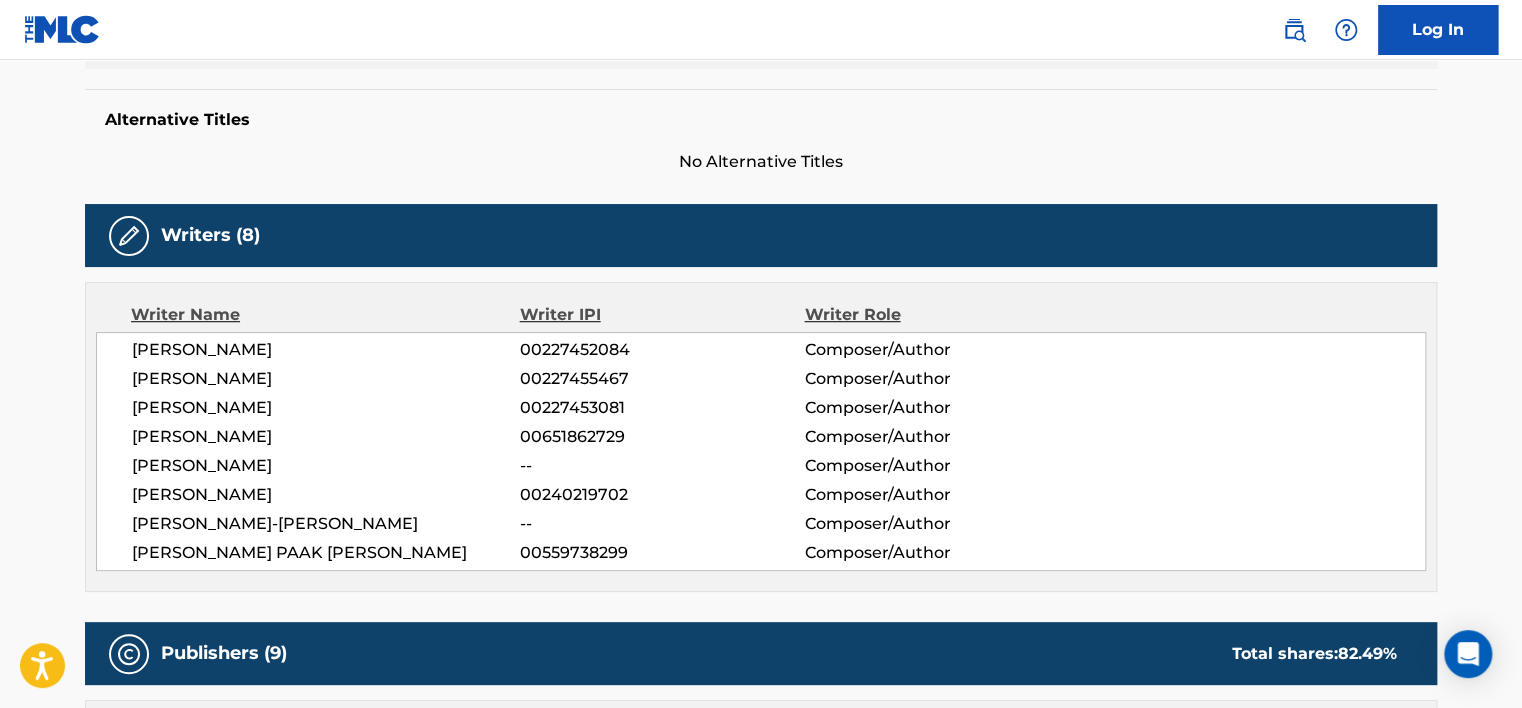click on "00227453081" at bounding box center [662, 408] 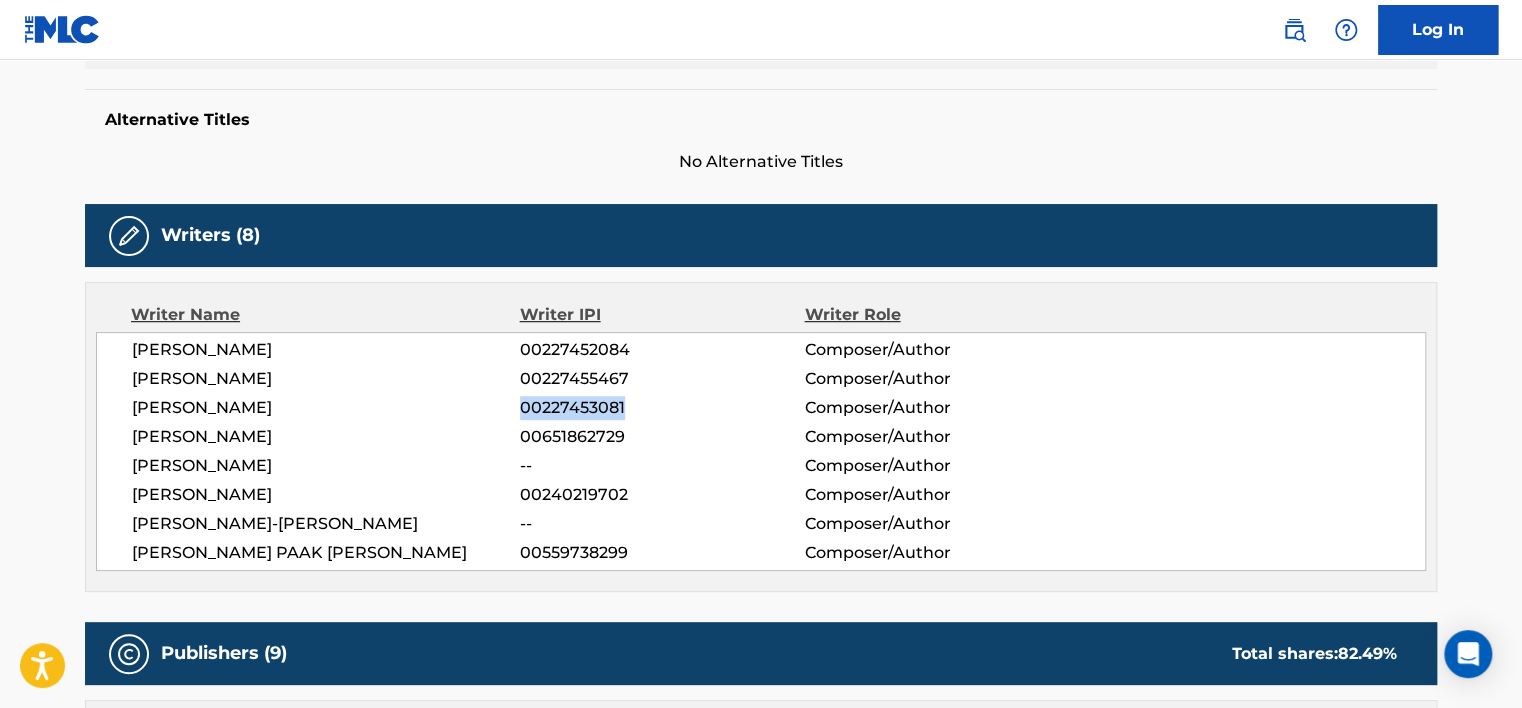 click on "00227453081" at bounding box center (662, 408) 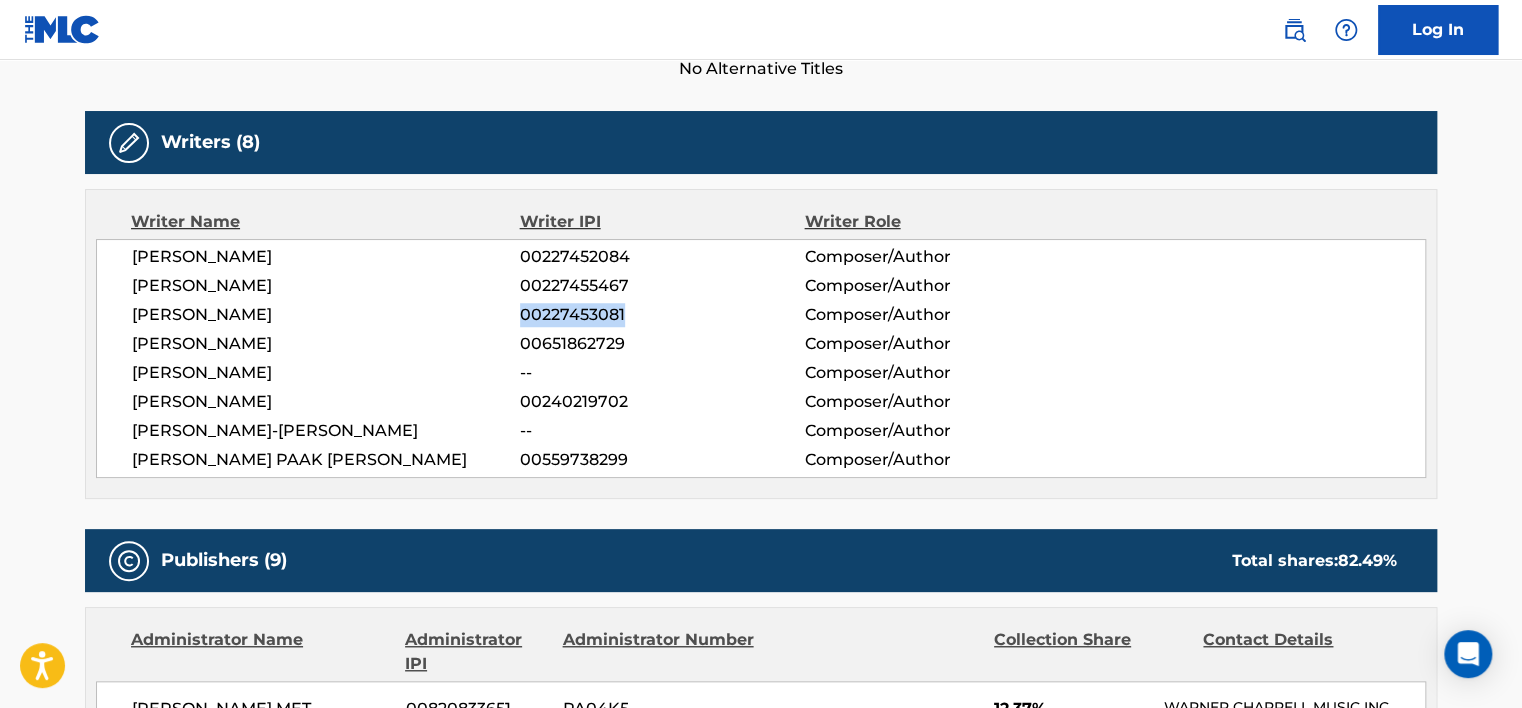 scroll, scrollTop: 600, scrollLeft: 0, axis: vertical 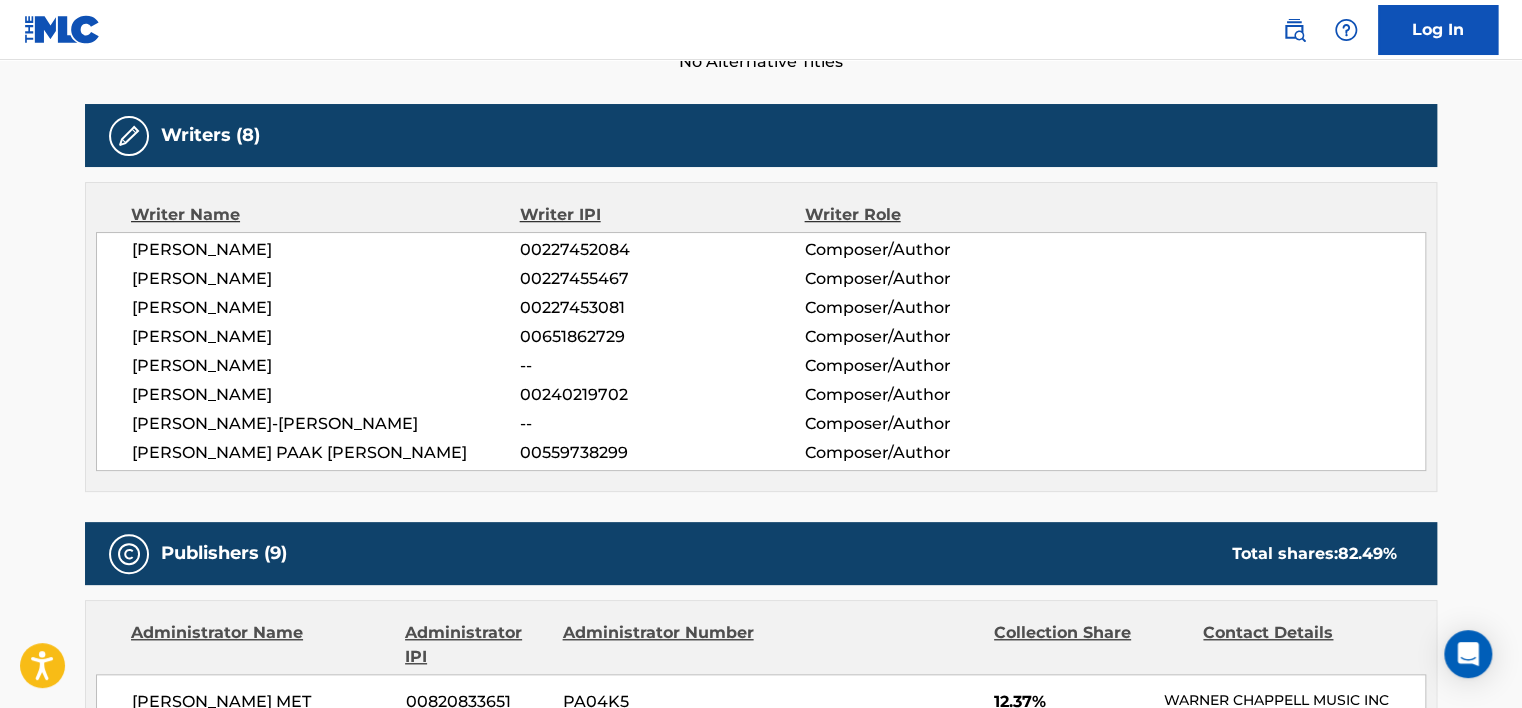 click on "00651862729" at bounding box center (662, 337) 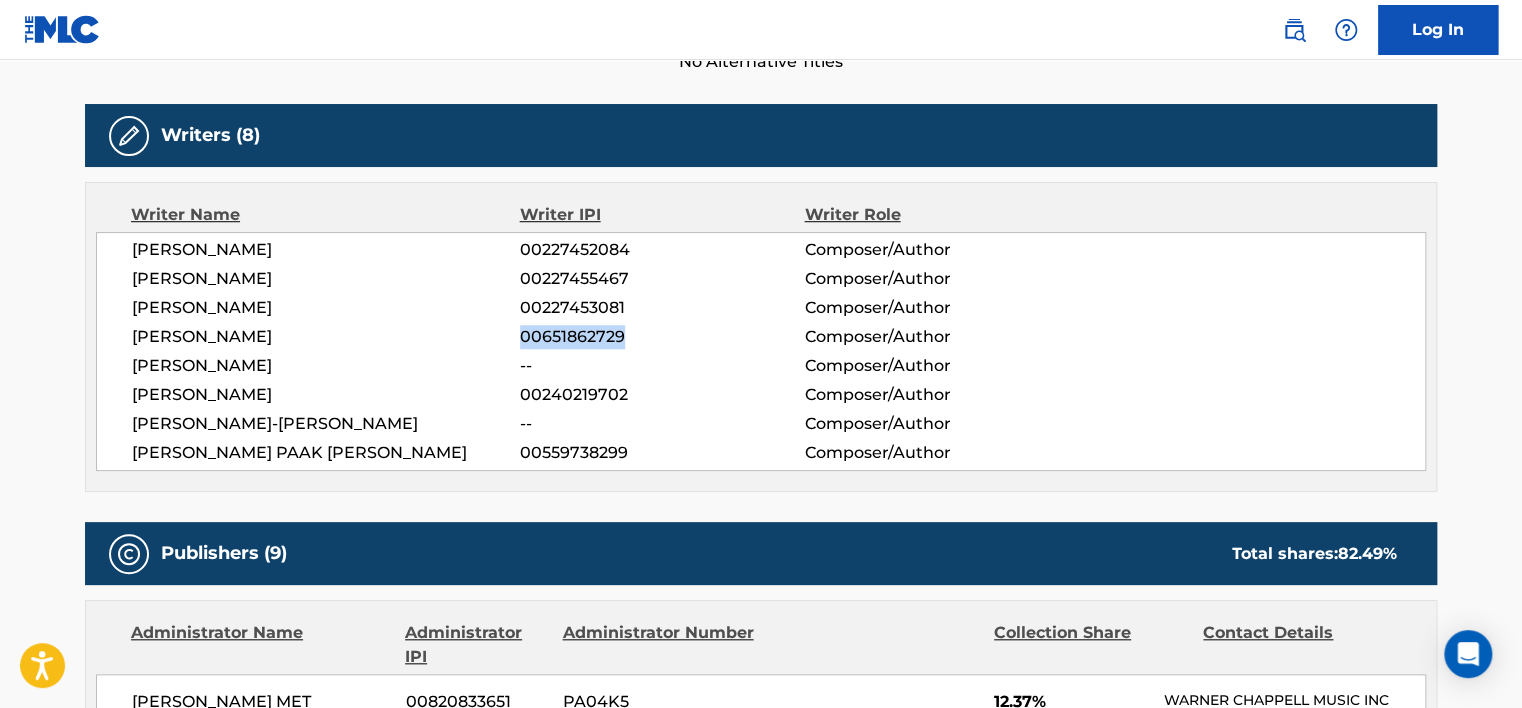 click on "00651862729" at bounding box center (662, 337) 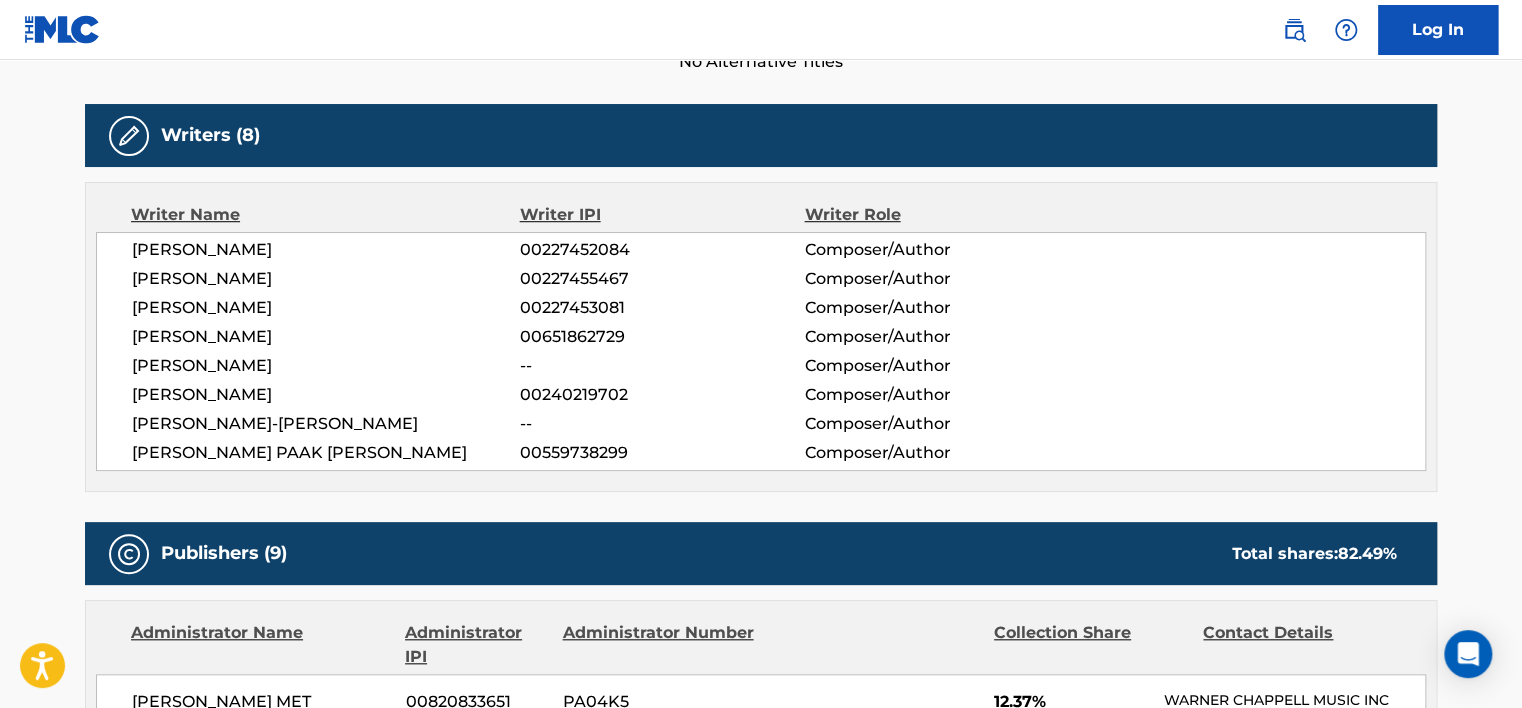 click on "00240219702" at bounding box center [662, 395] 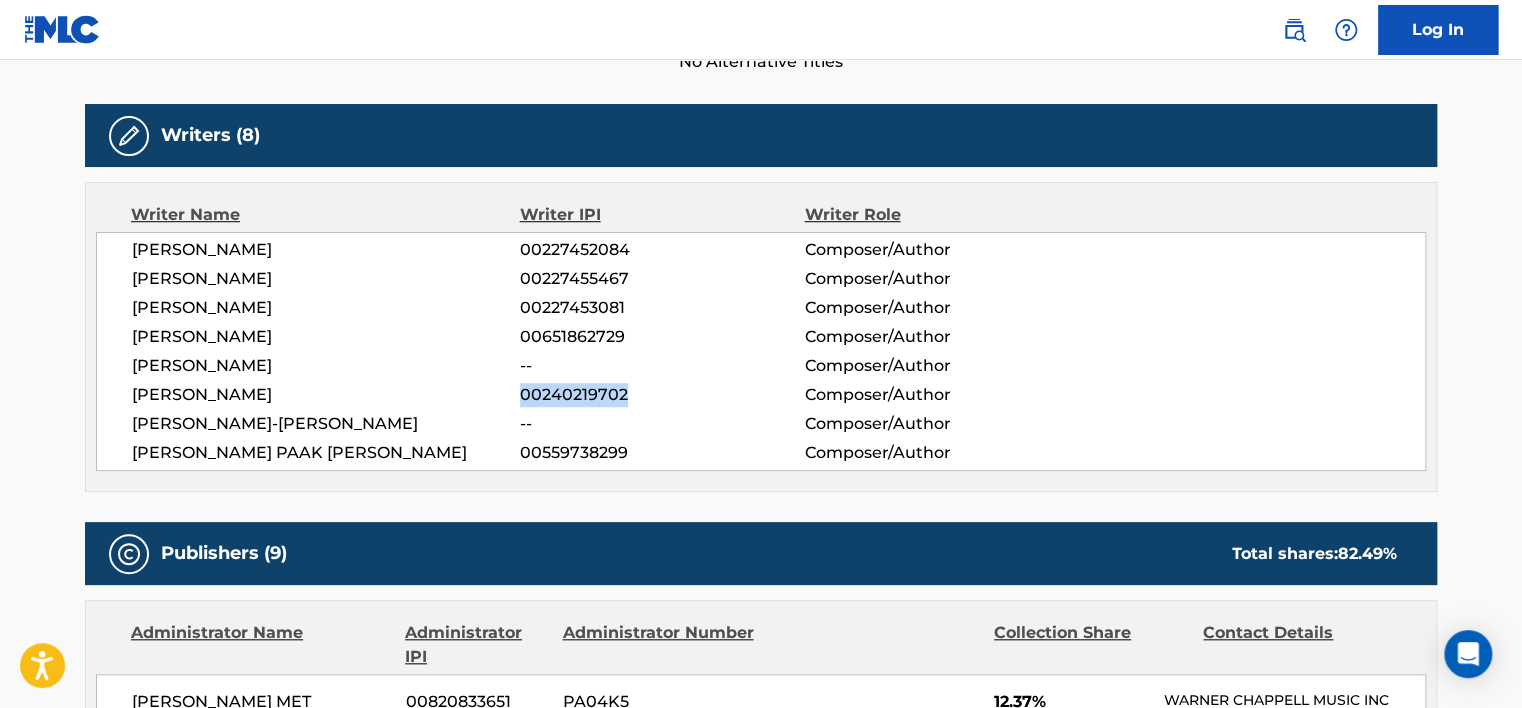 click on "00240219702" at bounding box center [662, 395] 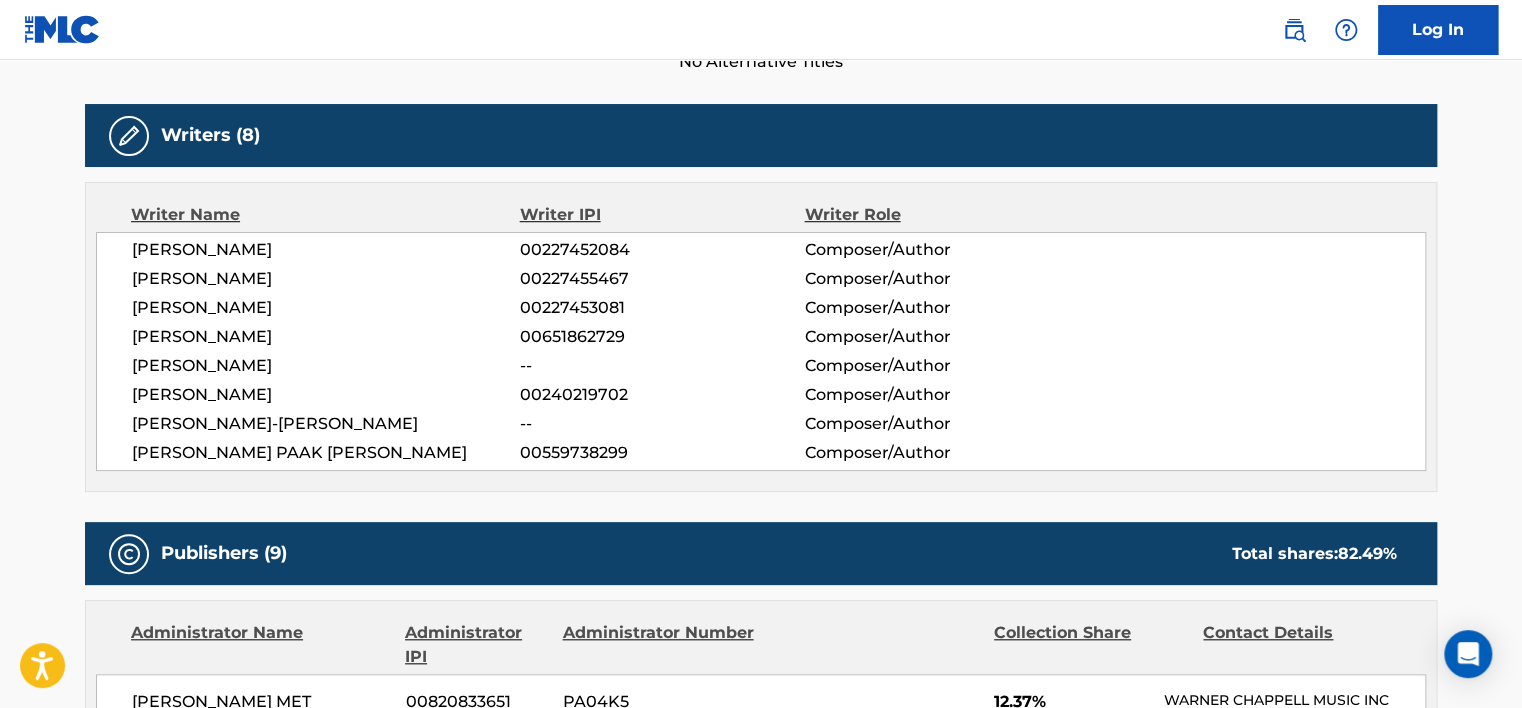 click on "00559738299" at bounding box center (662, 453) 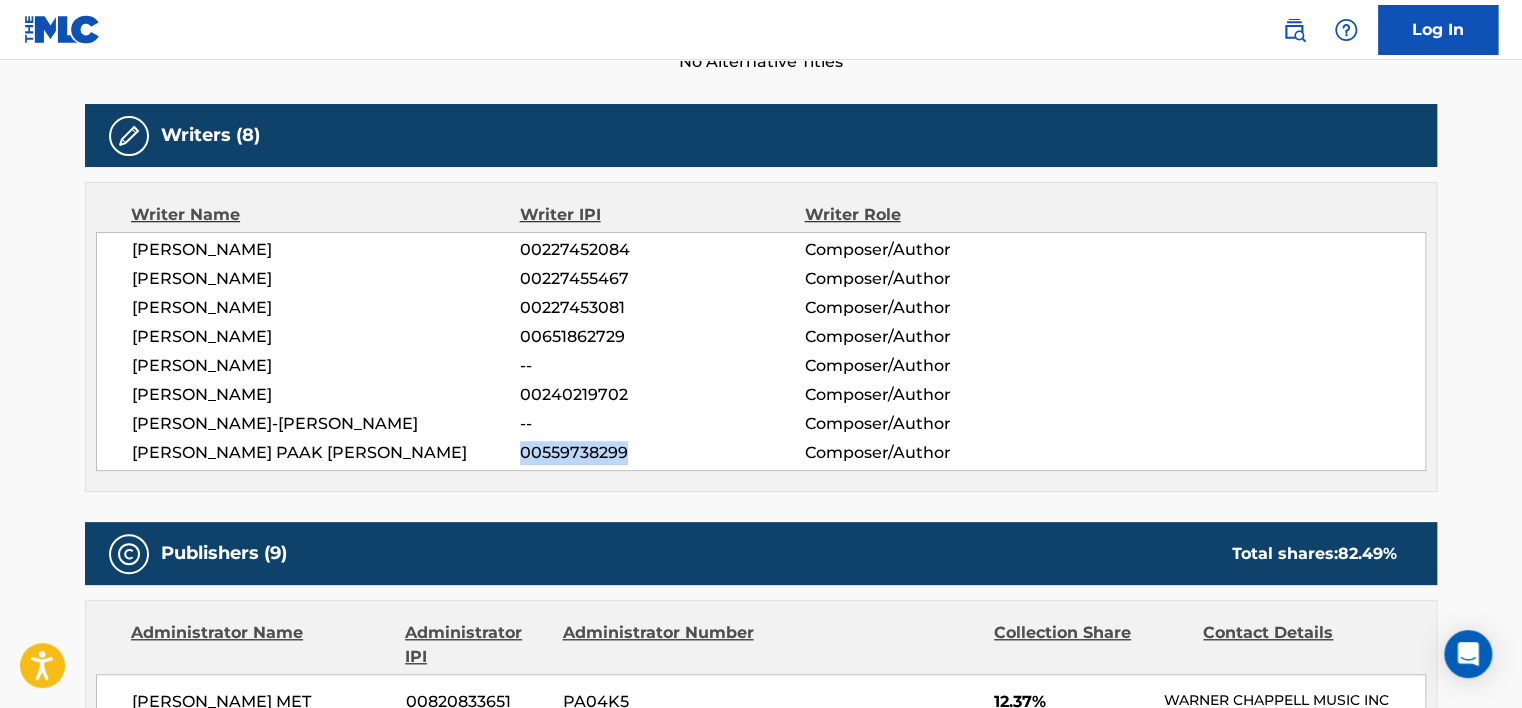 click on "00559738299" at bounding box center [662, 453] 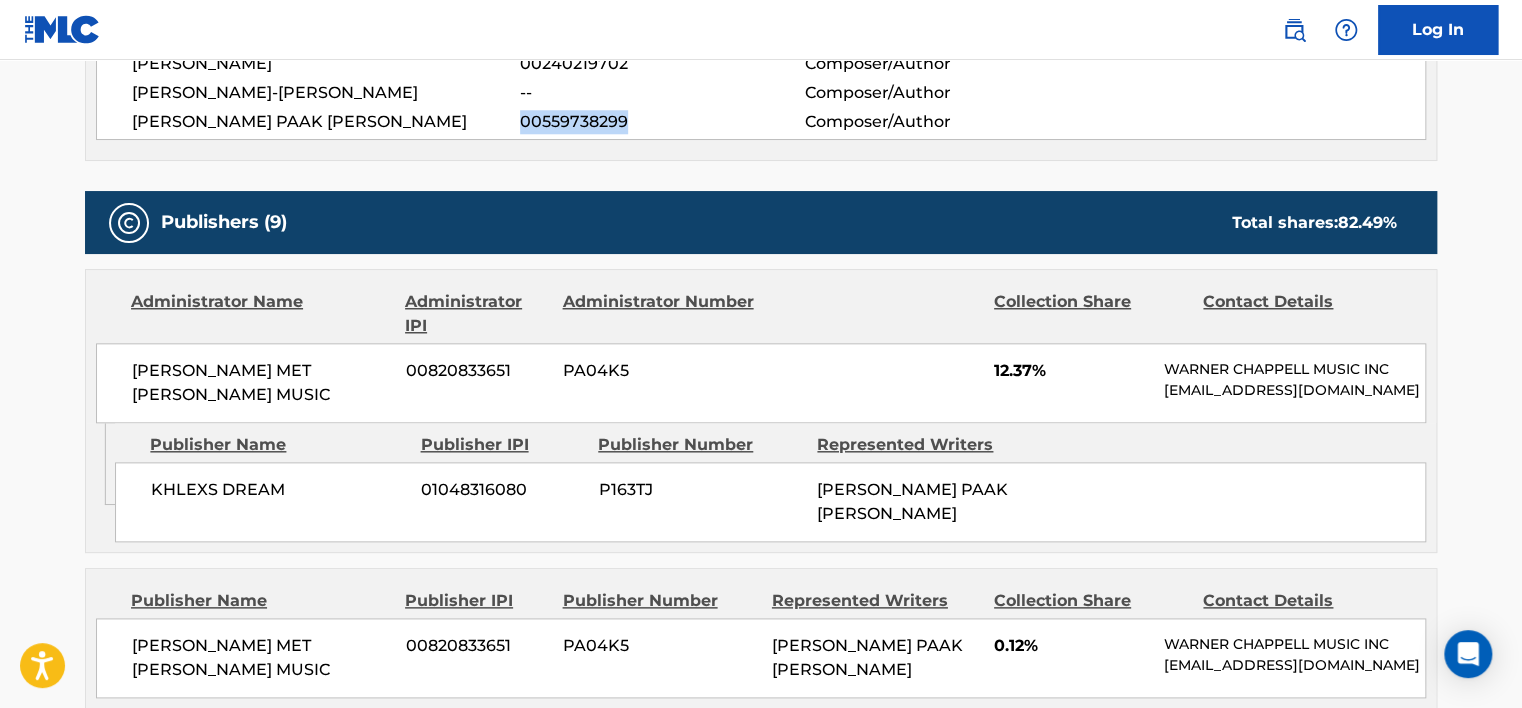 scroll, scrollTop: 1000, scrollLeft: 0, axis: vertical 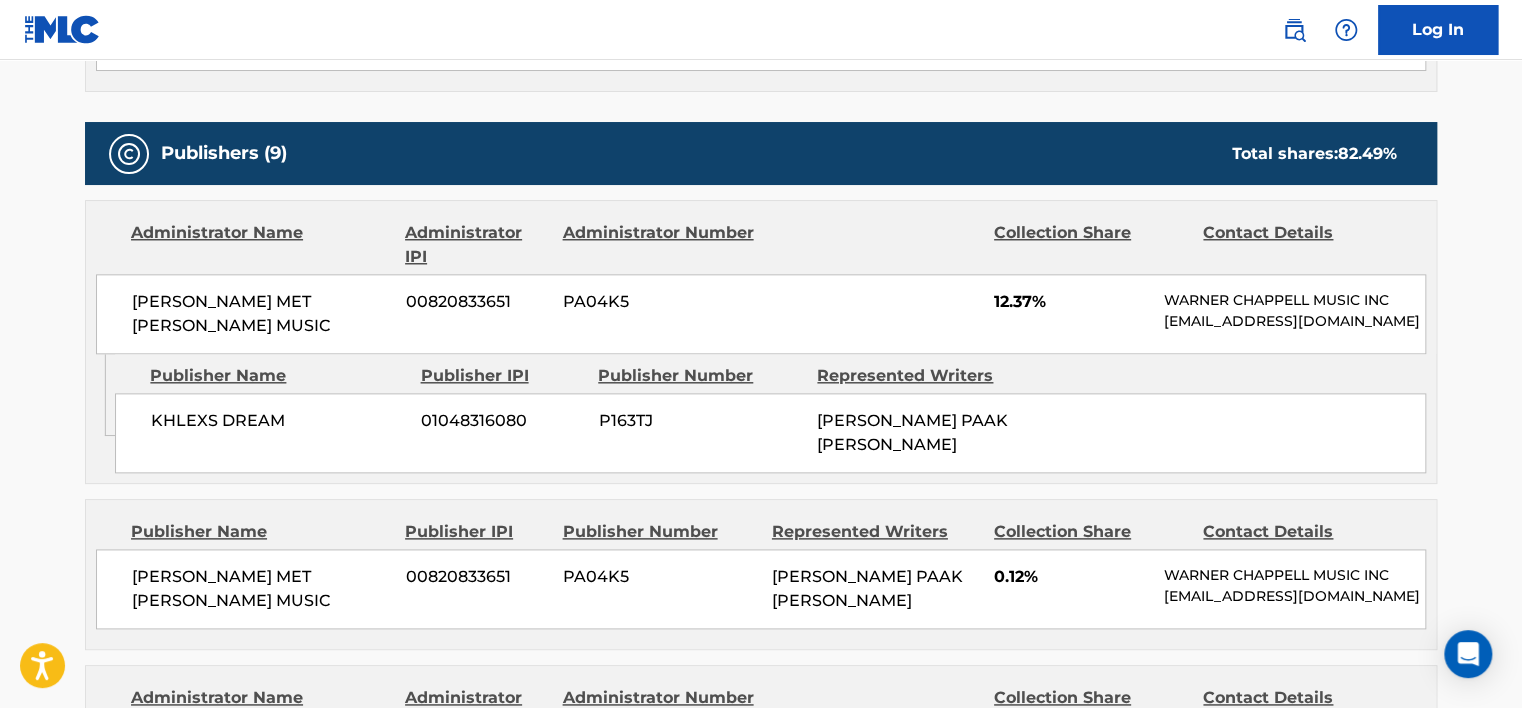 click on "[PERSON_NAME] MET [PERSON_NAME] MUSIC" at bounding box center [261, 314] 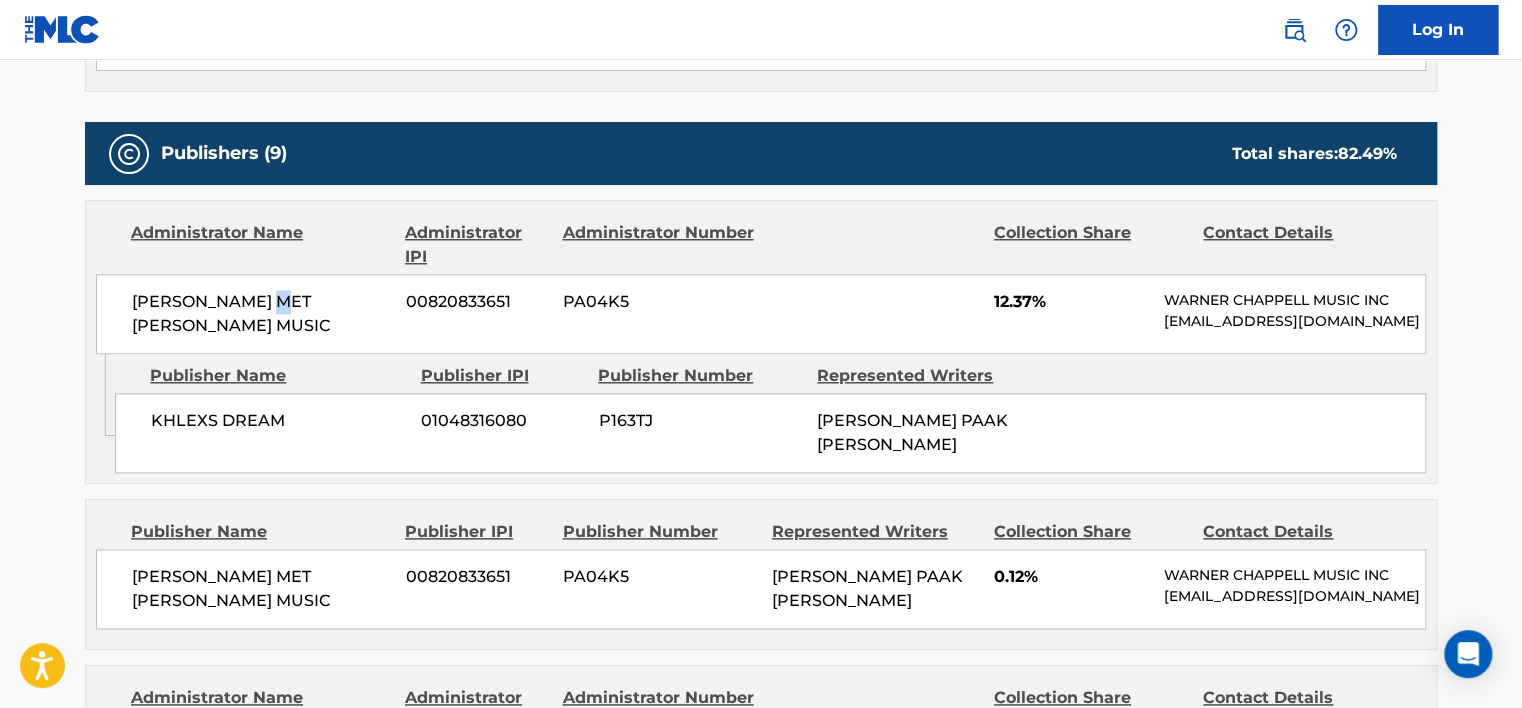 click on "[PERSON_NAME] MET [PERSON_NAME] MUSIC" at bounding box center (261, 314) 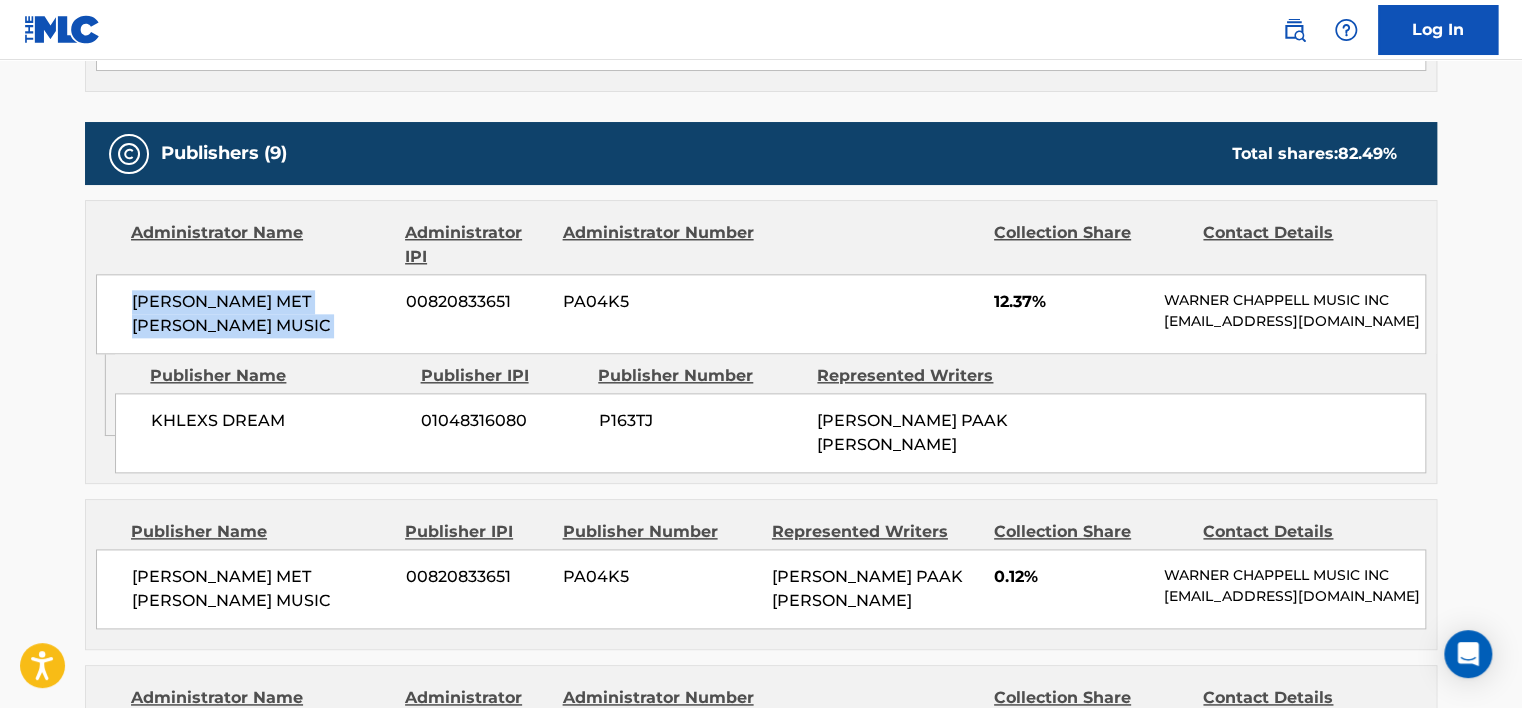 click on "[PERSON_NAME] MET [PERSON_NAME] MUSIC" at bounding box center [261, 314] 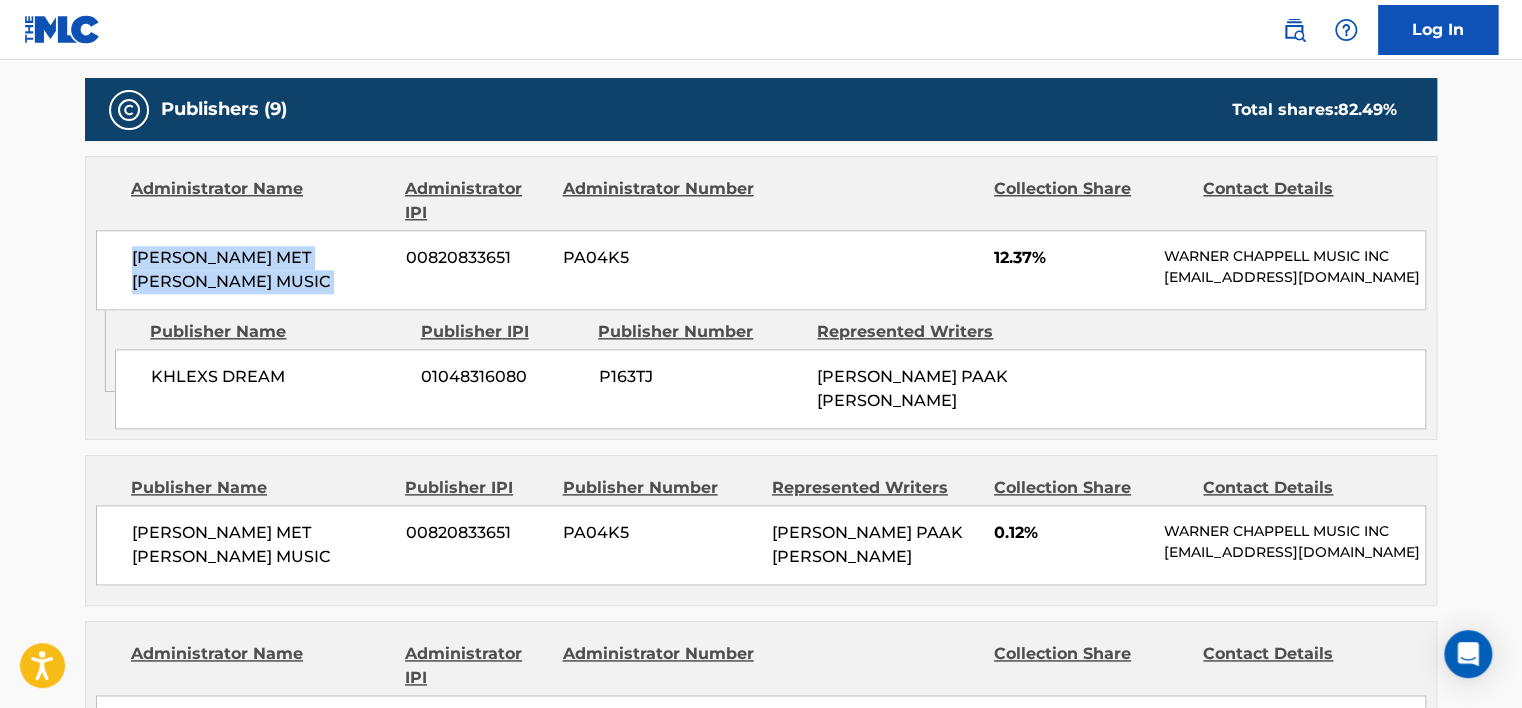 scroll, scrollTop: 1100, scrollLeft: 0, axis: vertical 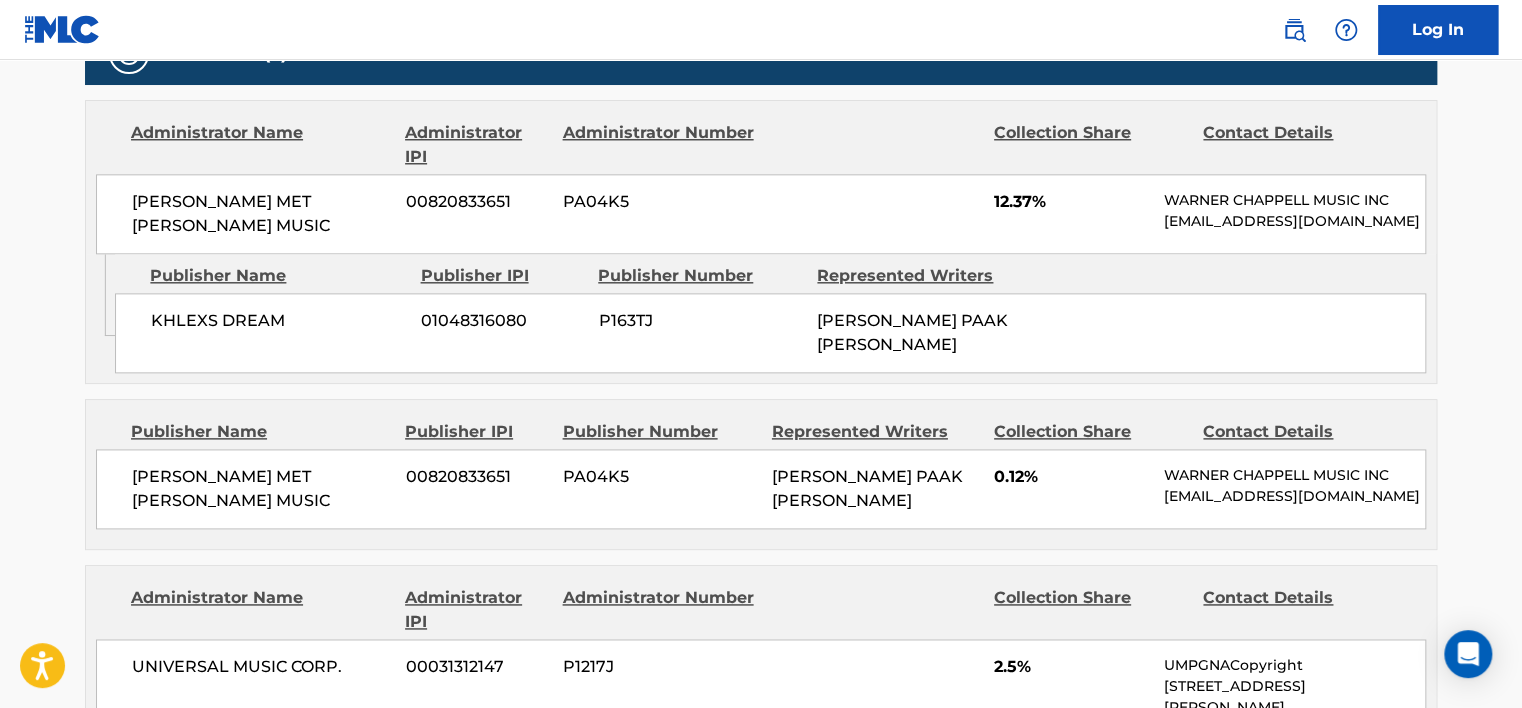 click on "UNIVERSAL MUSIC CORP. 00031312147 P1217J 2.5% UMPGNACopyright [STREET_ADDRESS][PERSON_NAME][US_STATE][EMAIL_ADDRESS][DOMAIN_NAME]" at bounding box center [761, 718] 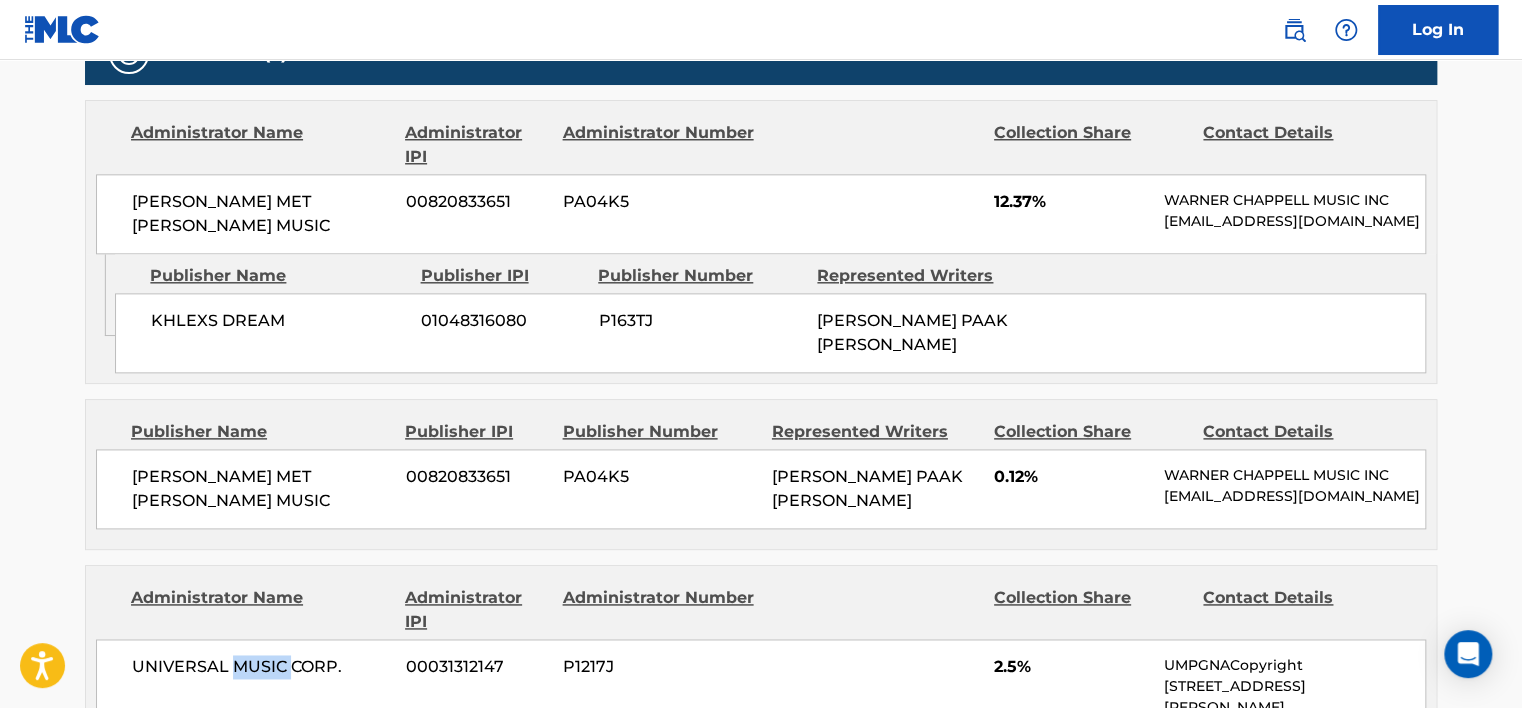 click on "UNIVERSAL MUSIC CORP. 00031312147 P1217J 2.5% UMPGNACopyright [STREET_ADDRESS][PERSON_NAME][US_STATE][EMAIL_ADDRESS][DOMAIN_NAME]" at bounding box center [761, 718] 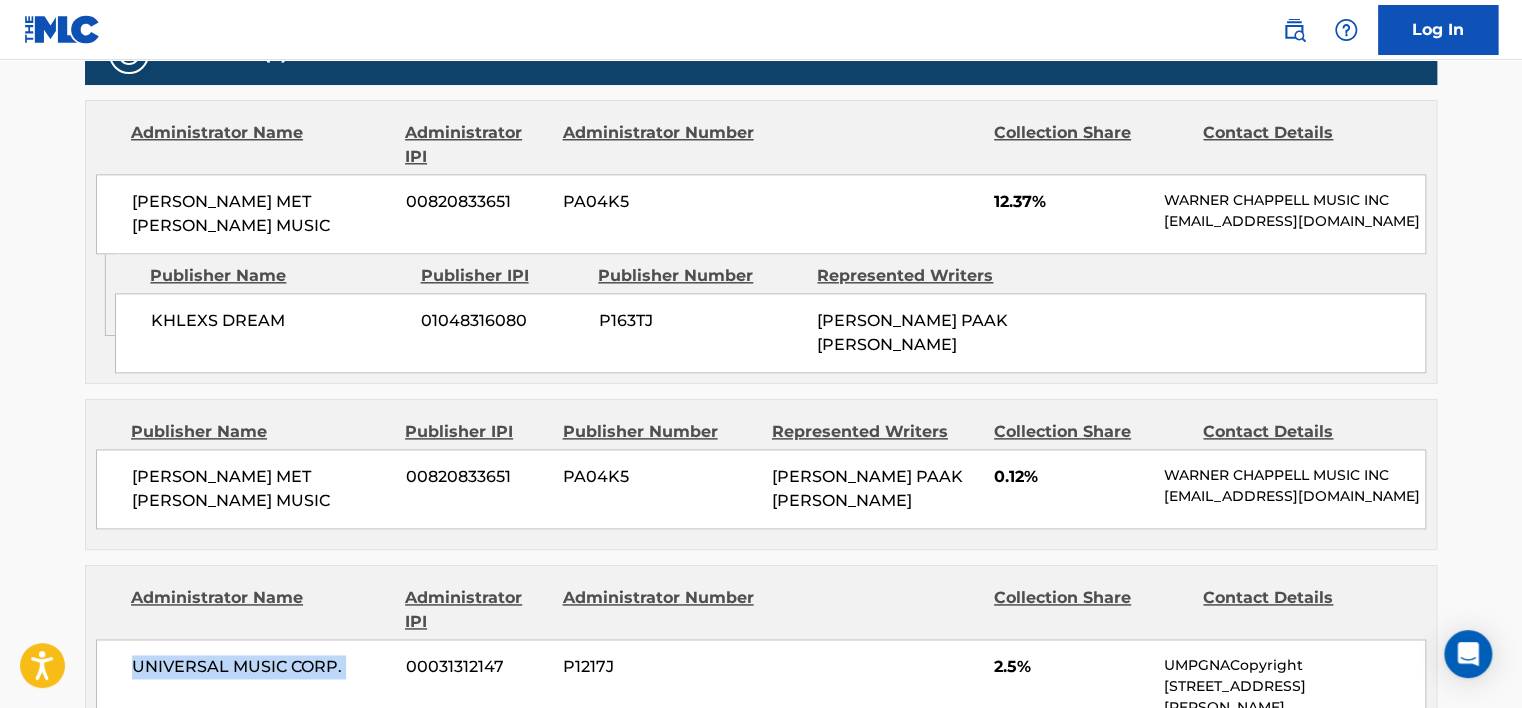 click on "UNIVERSAL MUSIC CORP. 00031312147 P1217J 2.5% UMPGNACopyright [STREET_ADDRESS][PERSON_NAME][US_STATE][EMAIL_ADDRESS][DOMAIN_NAME]" at bounding box center (761, 718) 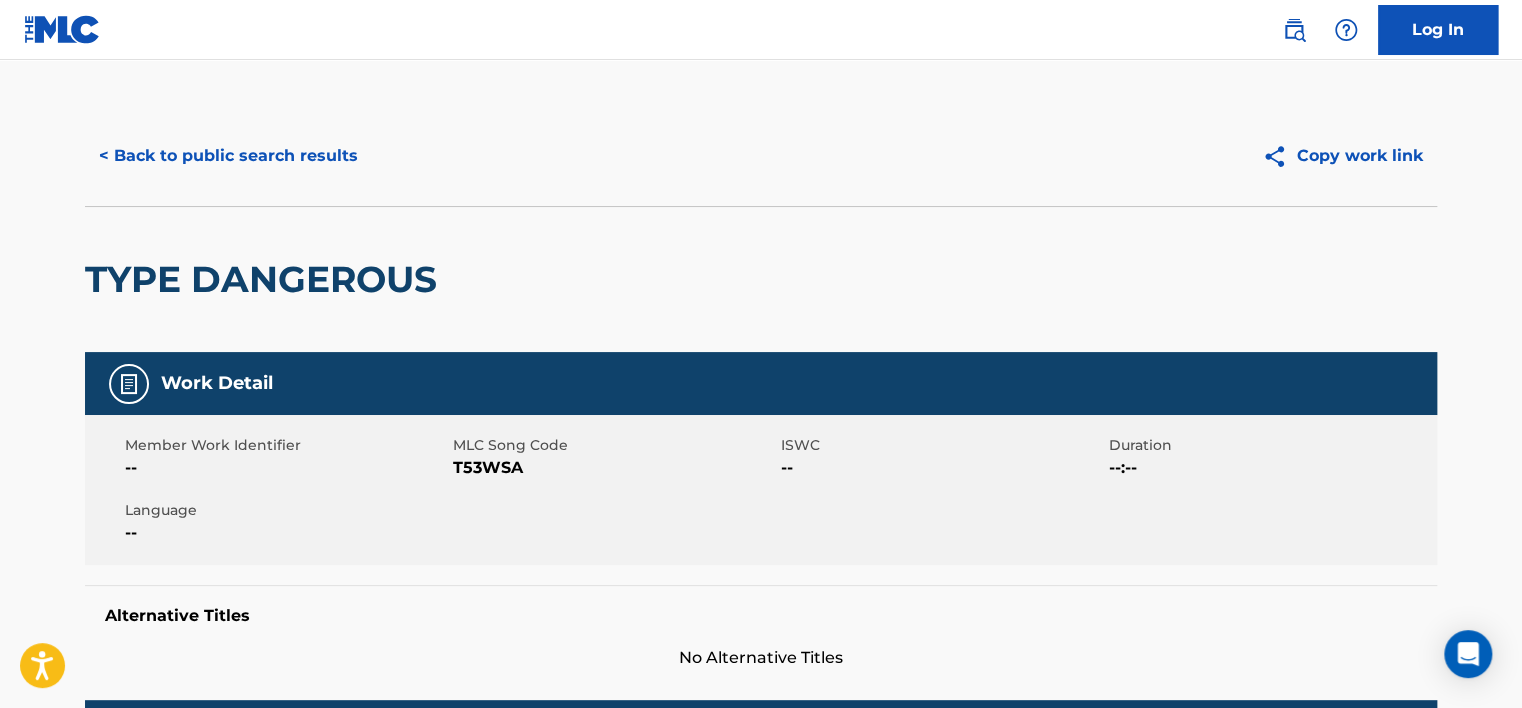 scroll, scrollTop: 0, scrollLeft: 0, axis: both 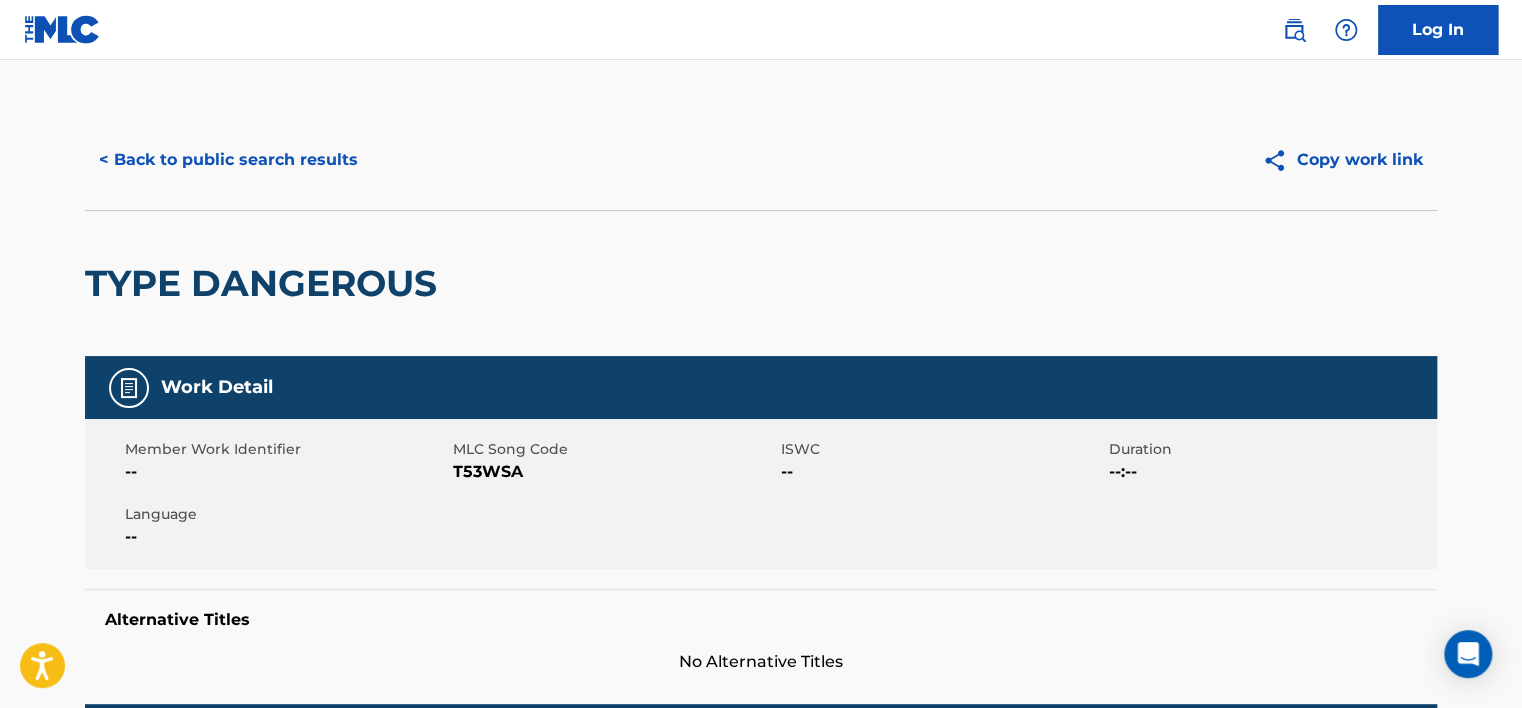 click on "< Back to public search results" at bounding box center [228, 160] 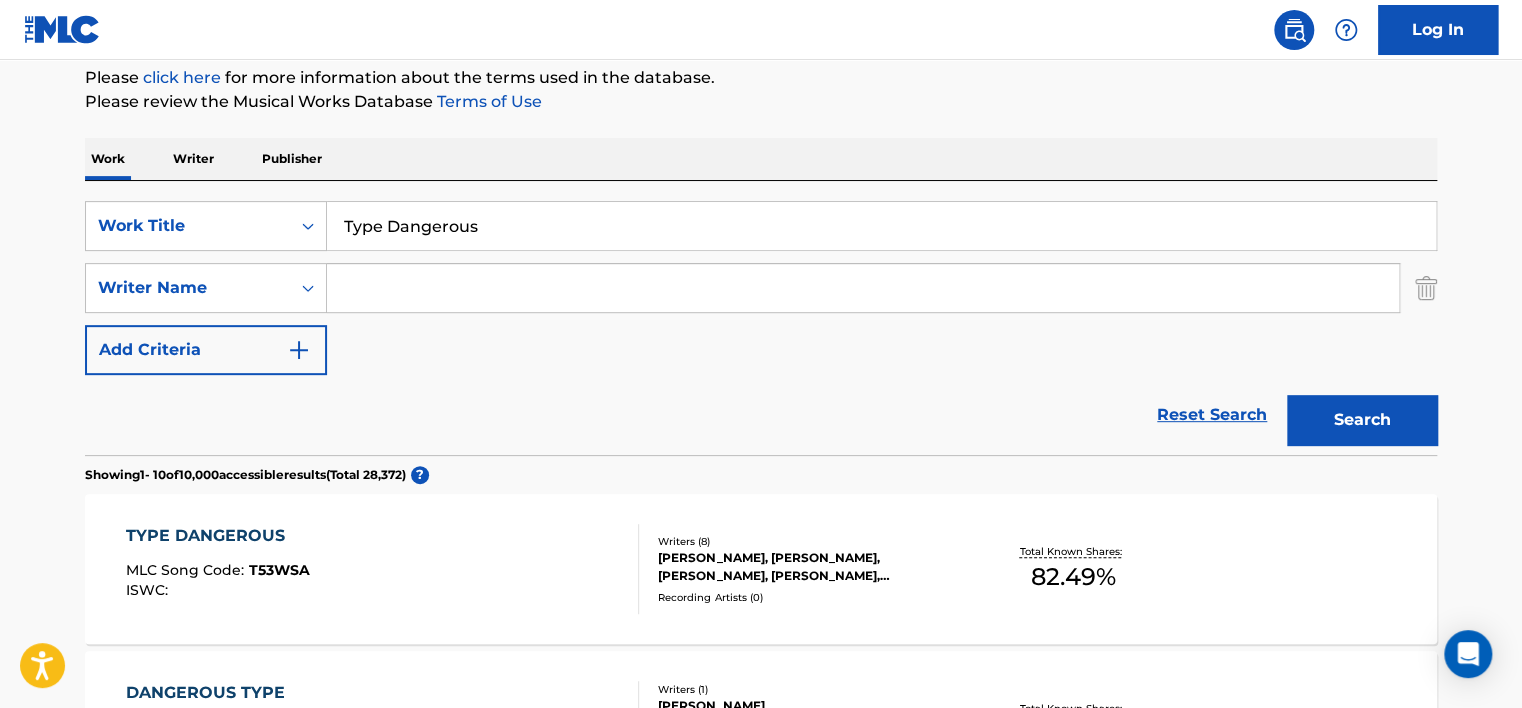 scroll, scrollTop: 239, scrollLeft: 0, axis: vertical 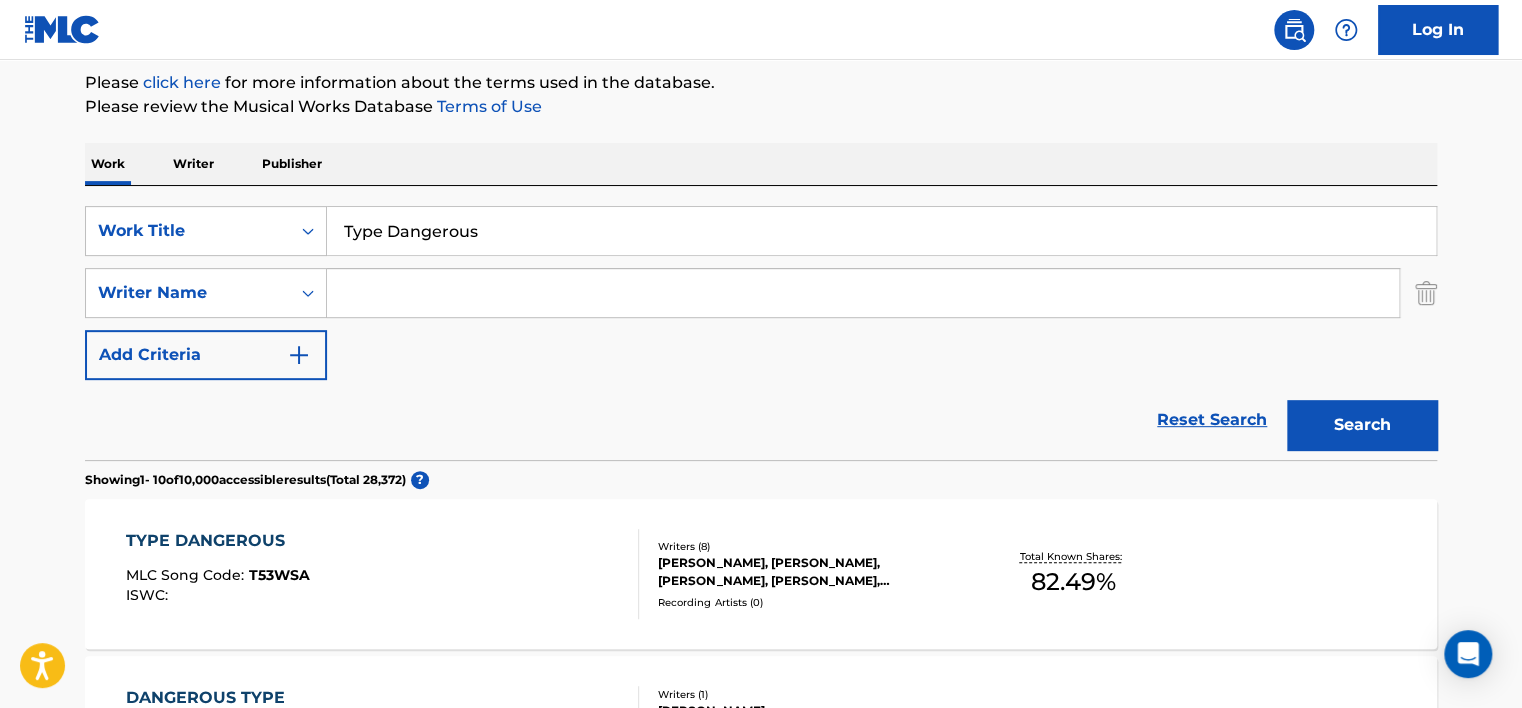 click on "Type Dangerous" at bounding box center (881, 231) 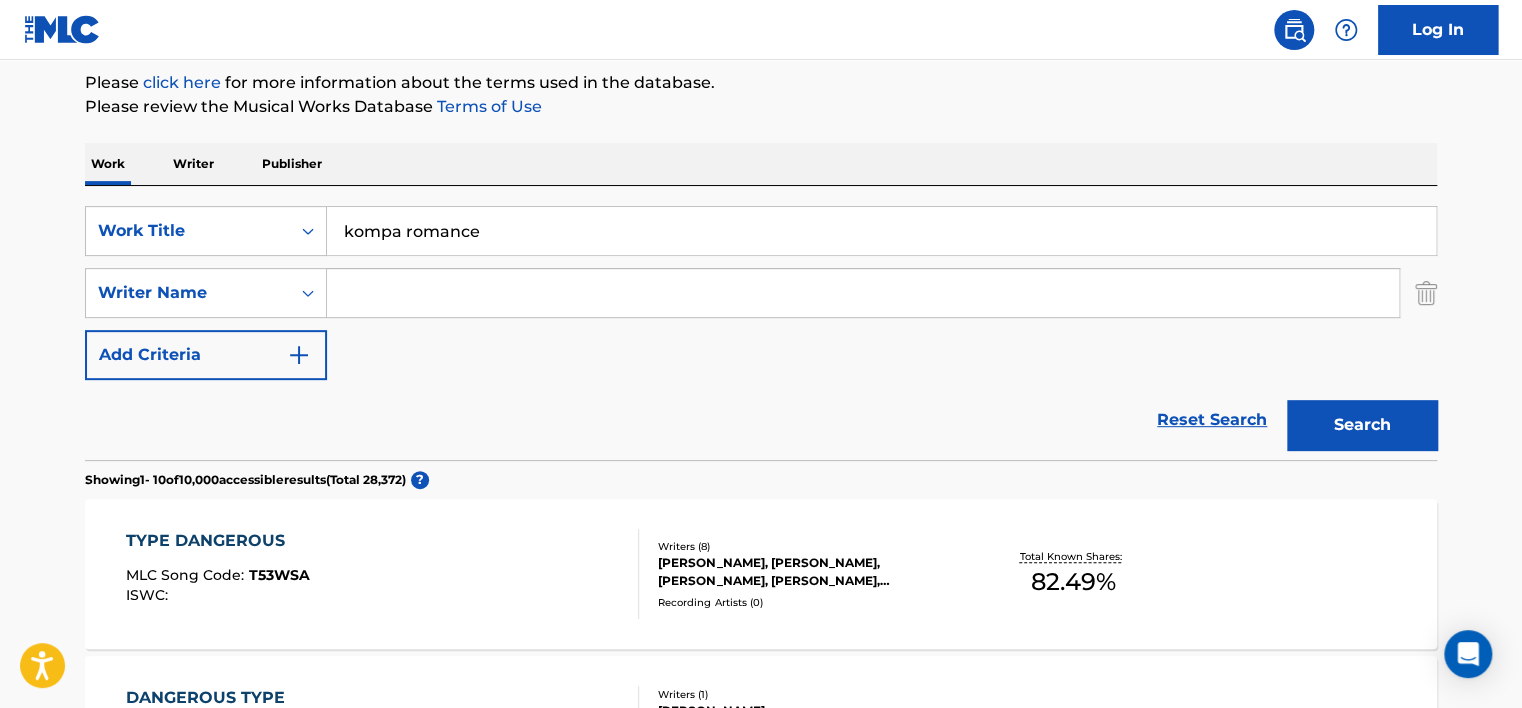 click on "Work Writer Publisher" at bounding box center [761, 164] 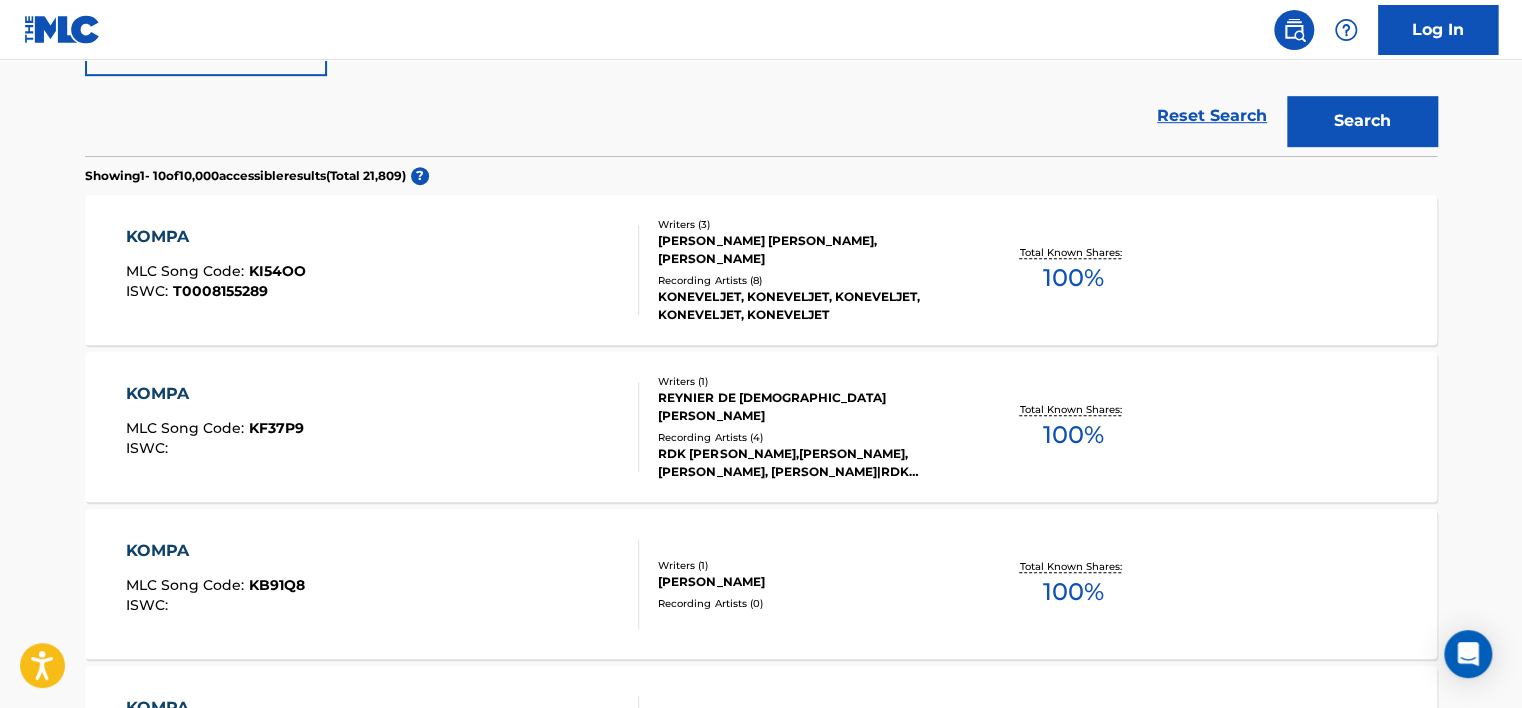 scroll, scrollTop: 39, scrollLeft: 0, axis: vertical 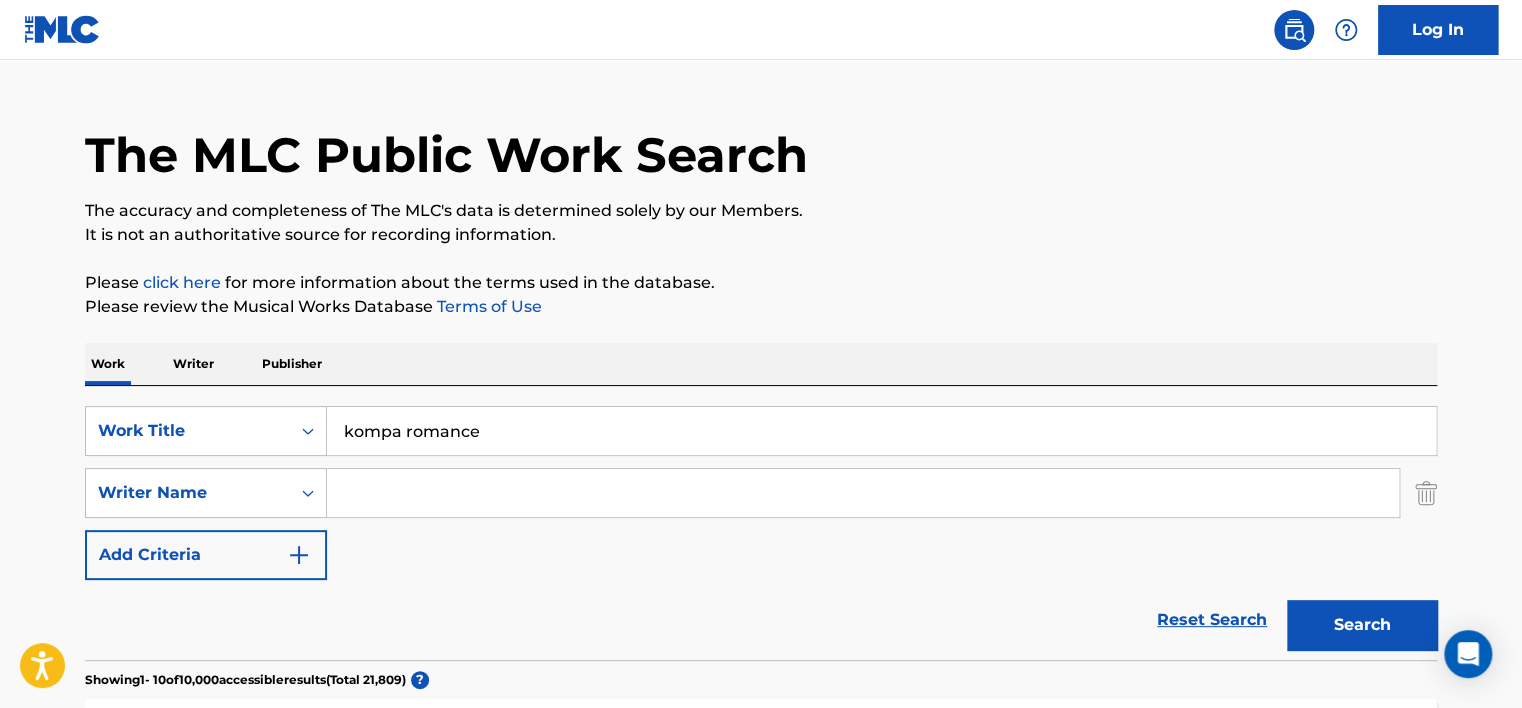 click on "kompa romance" at bounding box center [881, 431] 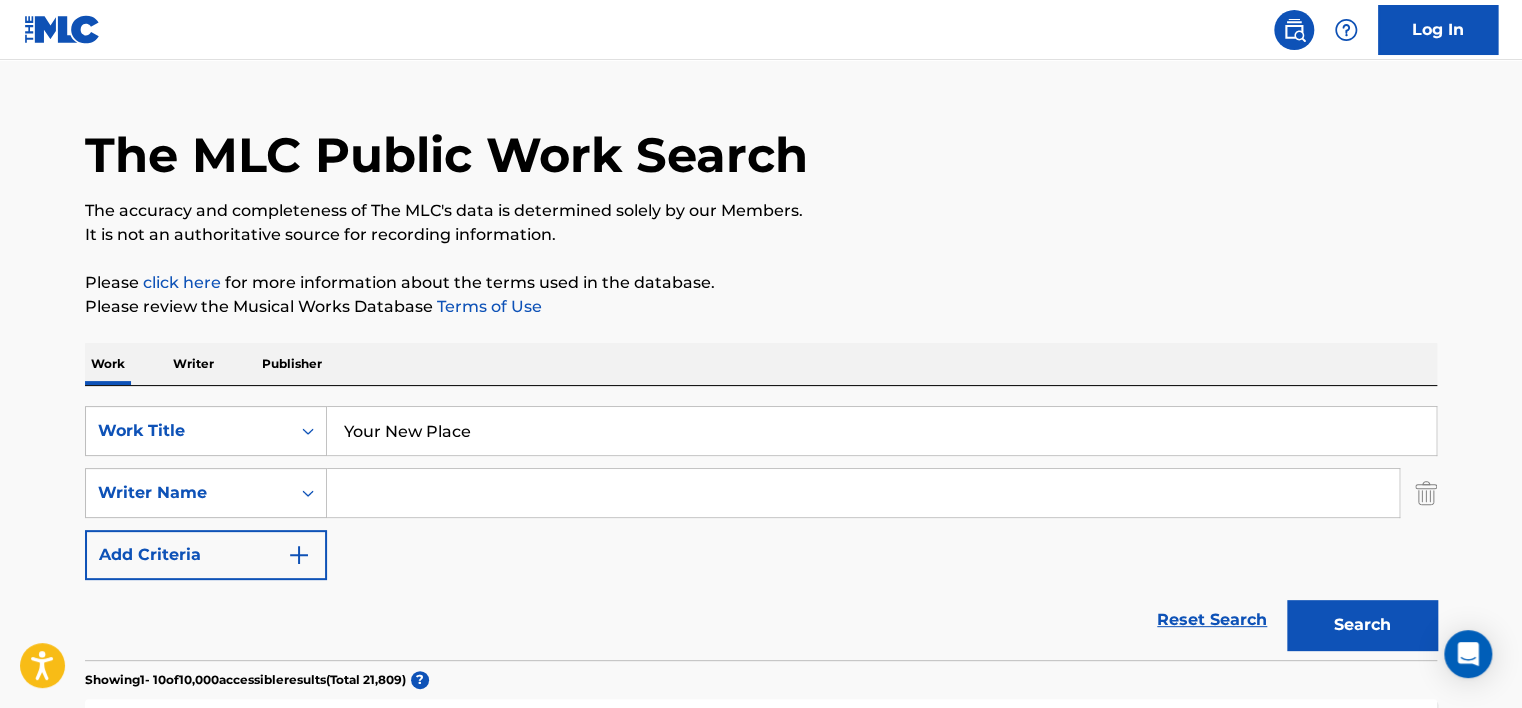 type on "Your New Place" 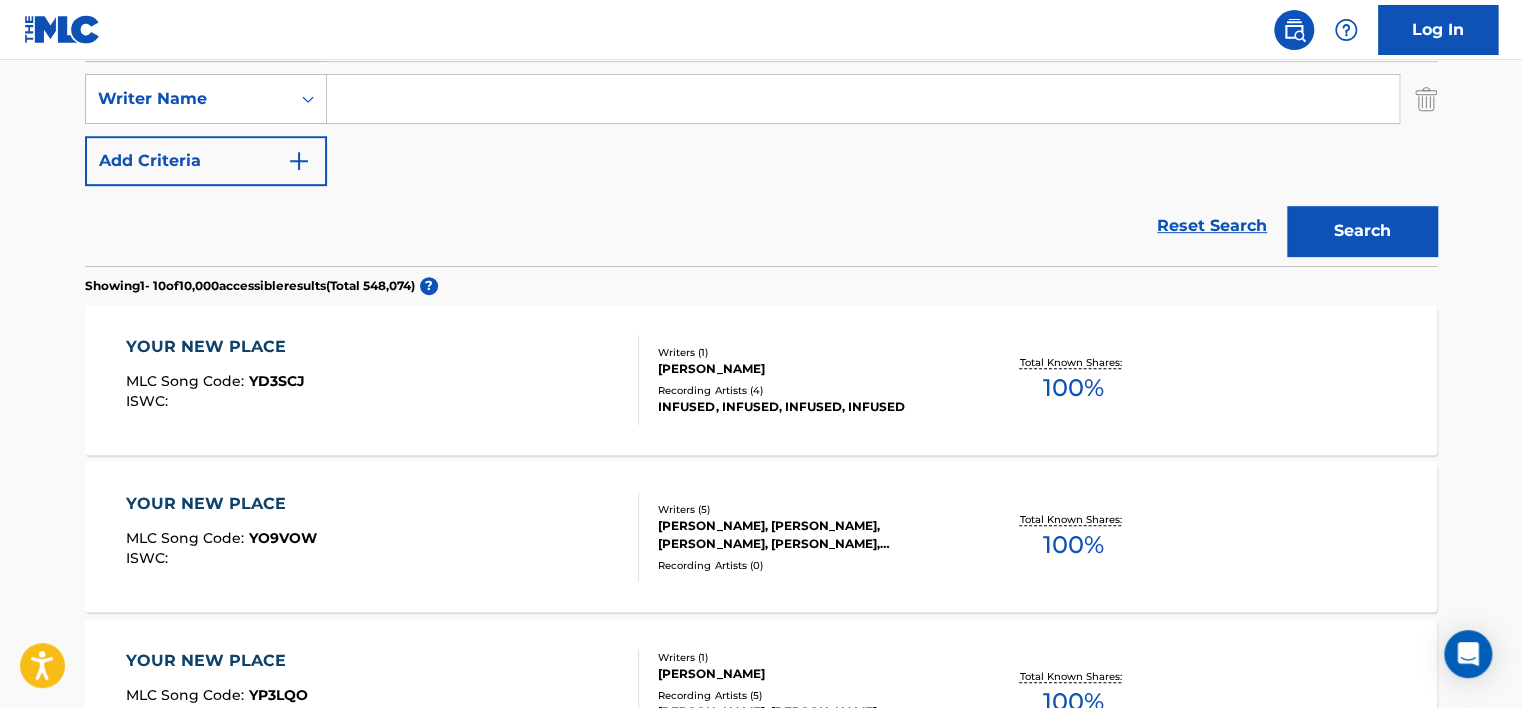 scroll, scrollTop: 439, scrollLeft: 0, axis: vertical 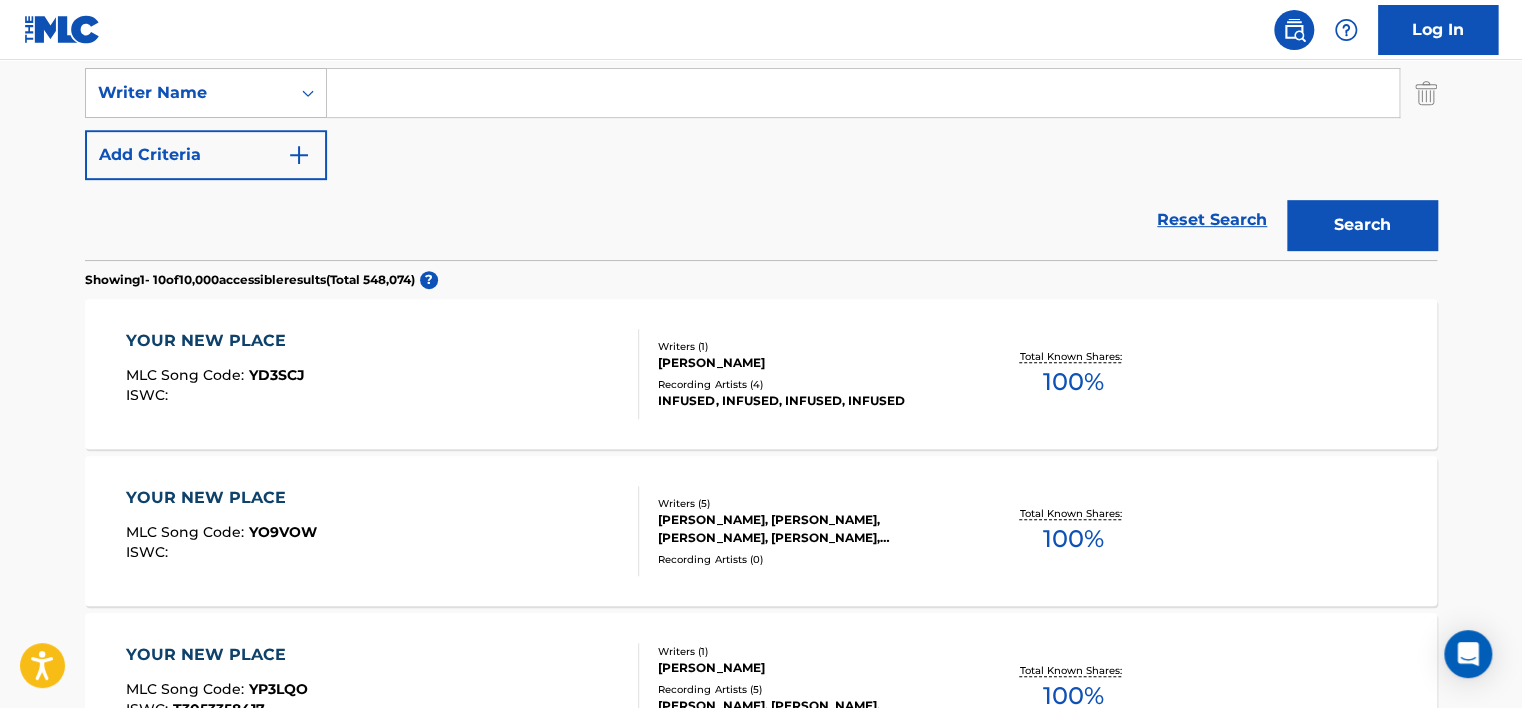 click at bounding box center [863, 93] 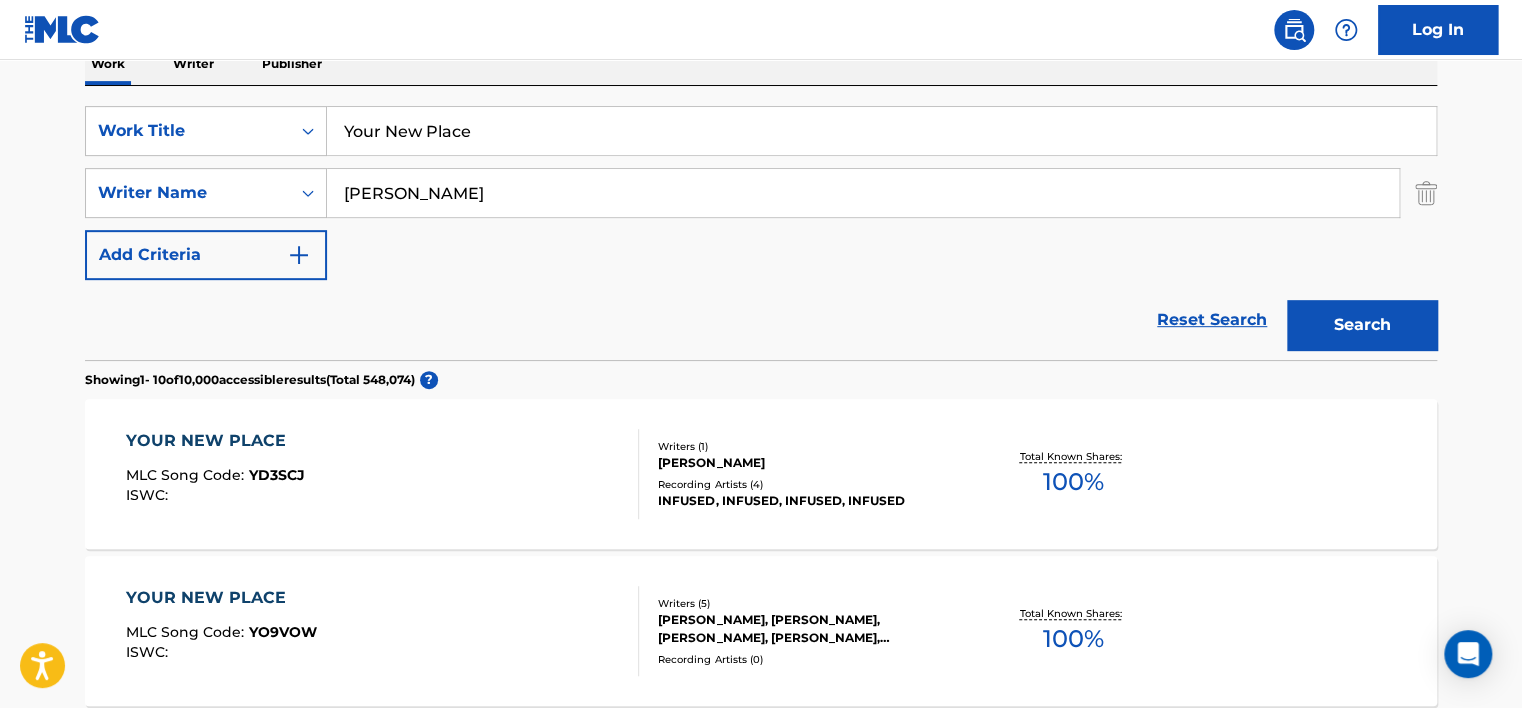 drag, startPoint x: 1341, startPoint y: 325, endPoint x: 1290, endPoint y: 313, distance: 52.392746 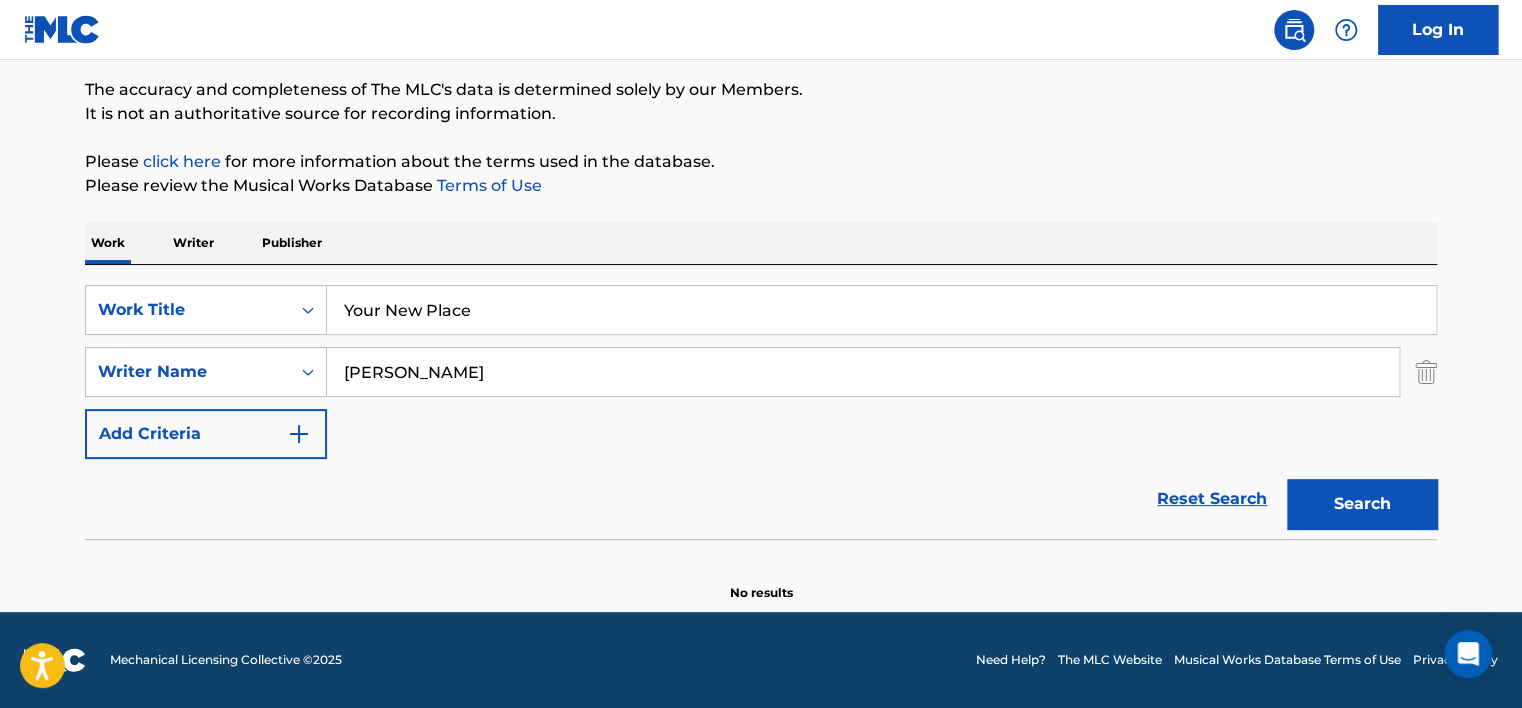 scroll, scrollTop: 160, scrollLeft: 0, axis: vertical 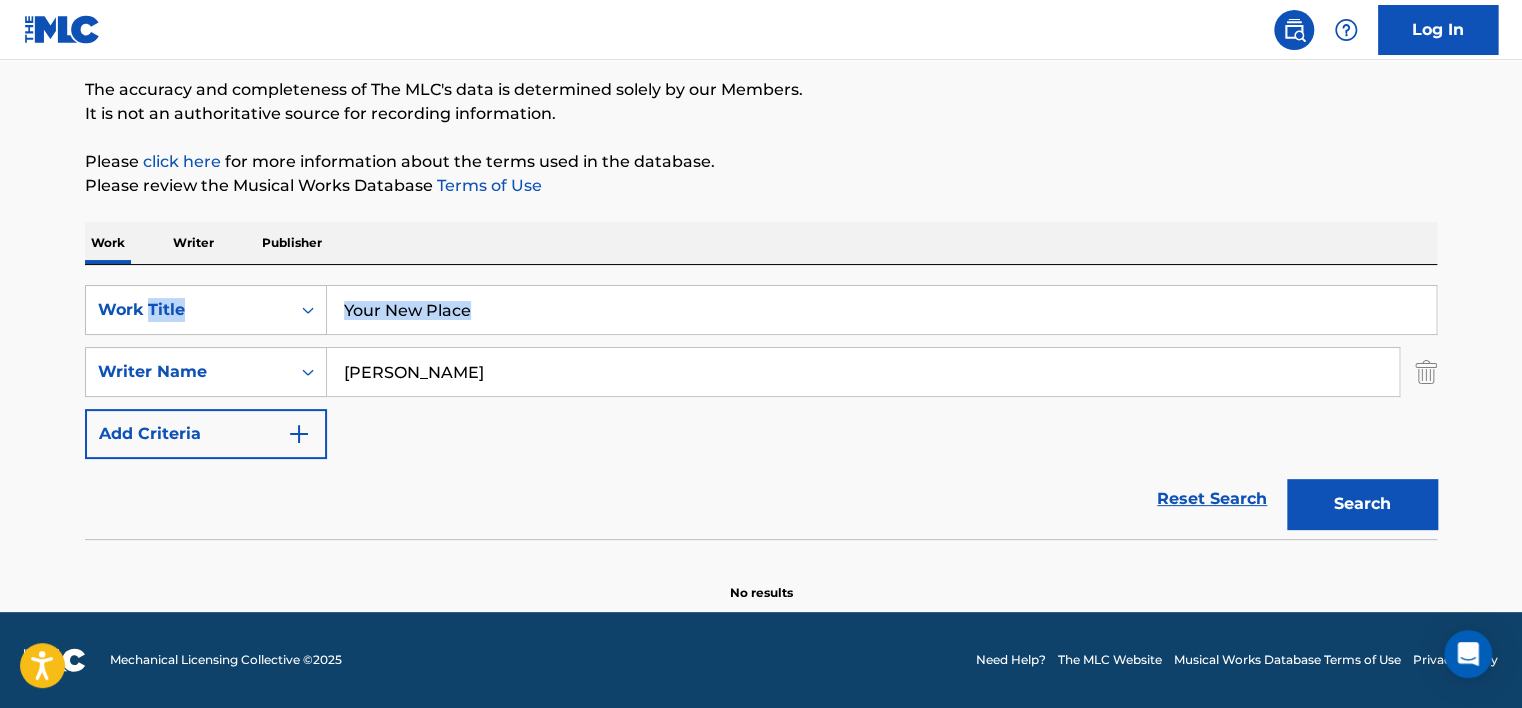 click on "SearchWithCriteriaedfe7fc6-9038-4c56-82b5-5ee5e46925b8 Work Title Your New Place SearchWithCriteria324dad99-11d1-417a-9c06-1f86cdf05265 Writer Name [PERSON_NAME] Add Criteria Reset Search Search" at bounding box center [761, 402] 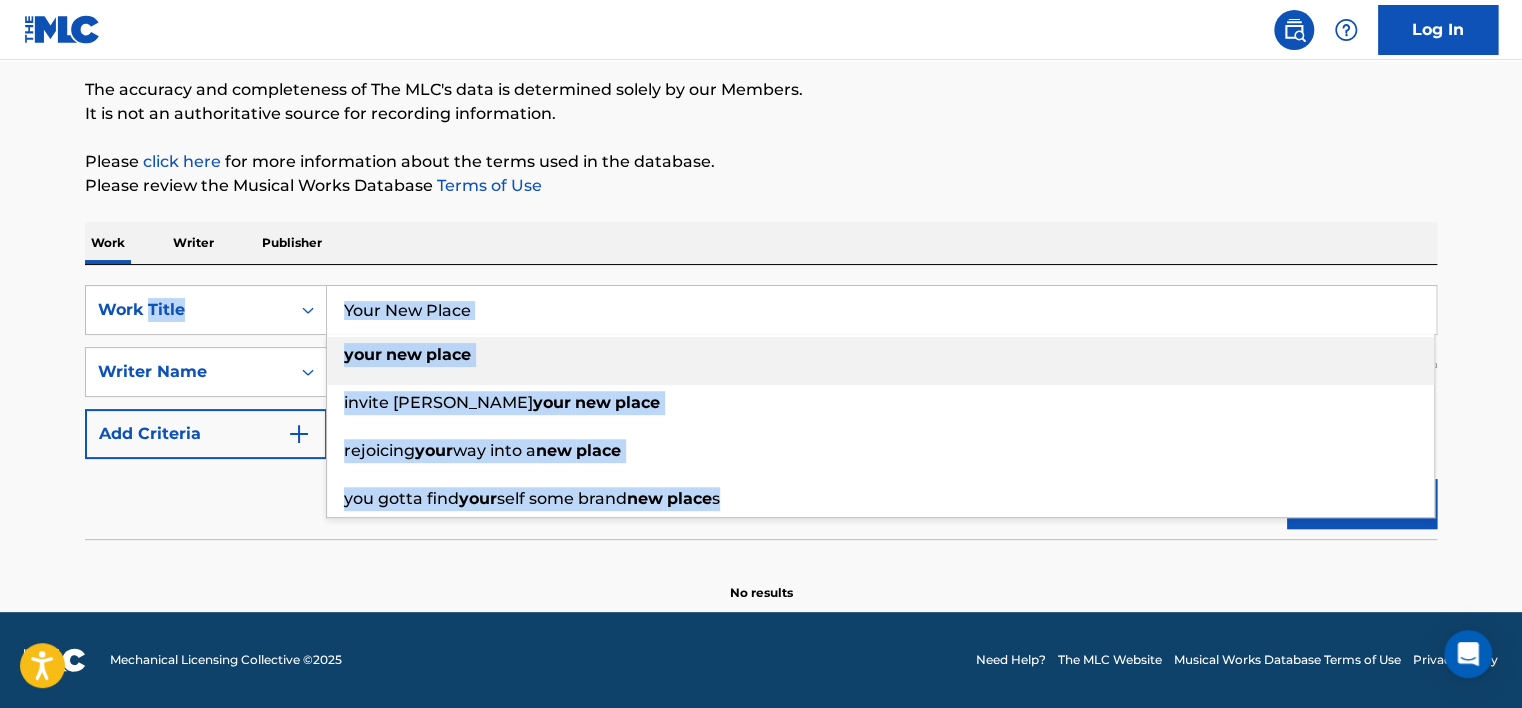 click on "Your New Place" at bounding box center (881, 310) 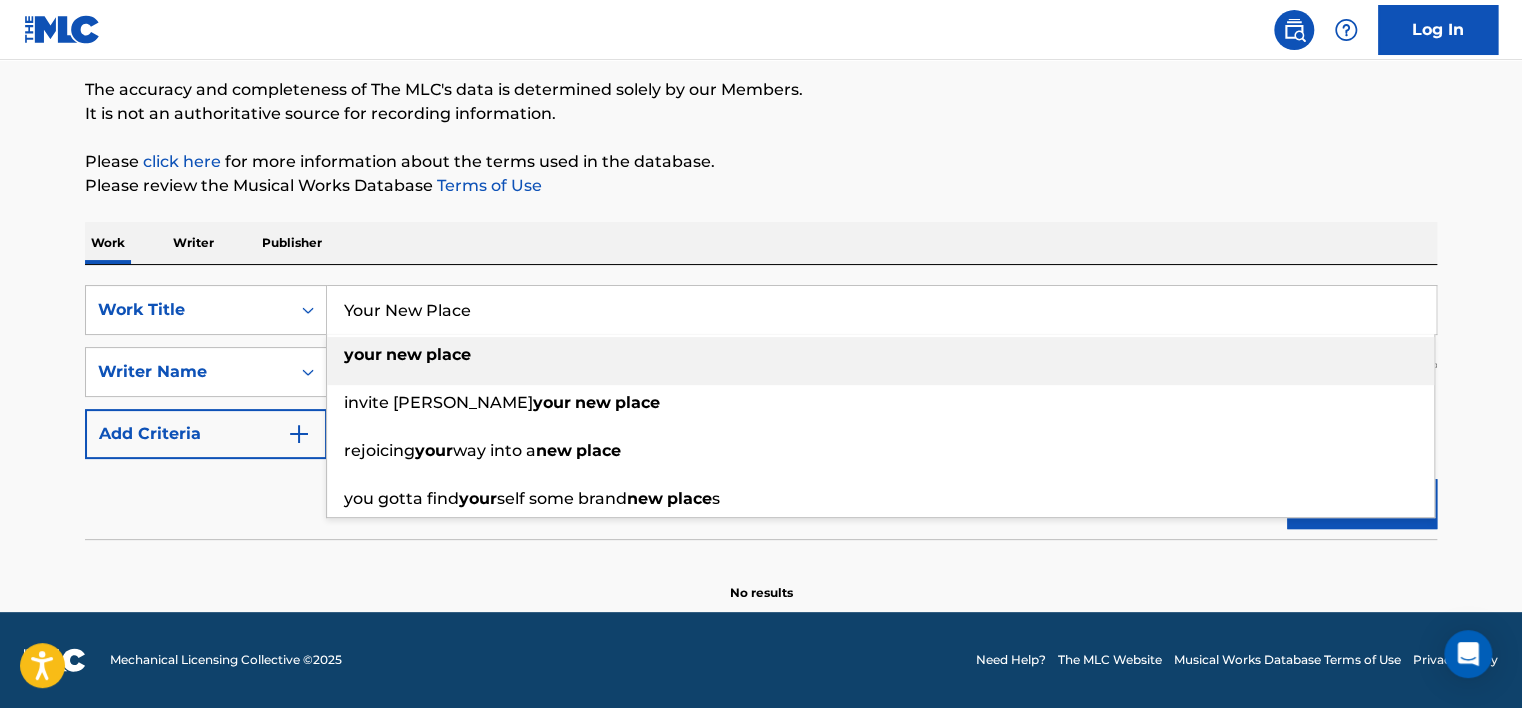 click on "Your New Place" at bounding box center [881, 310] 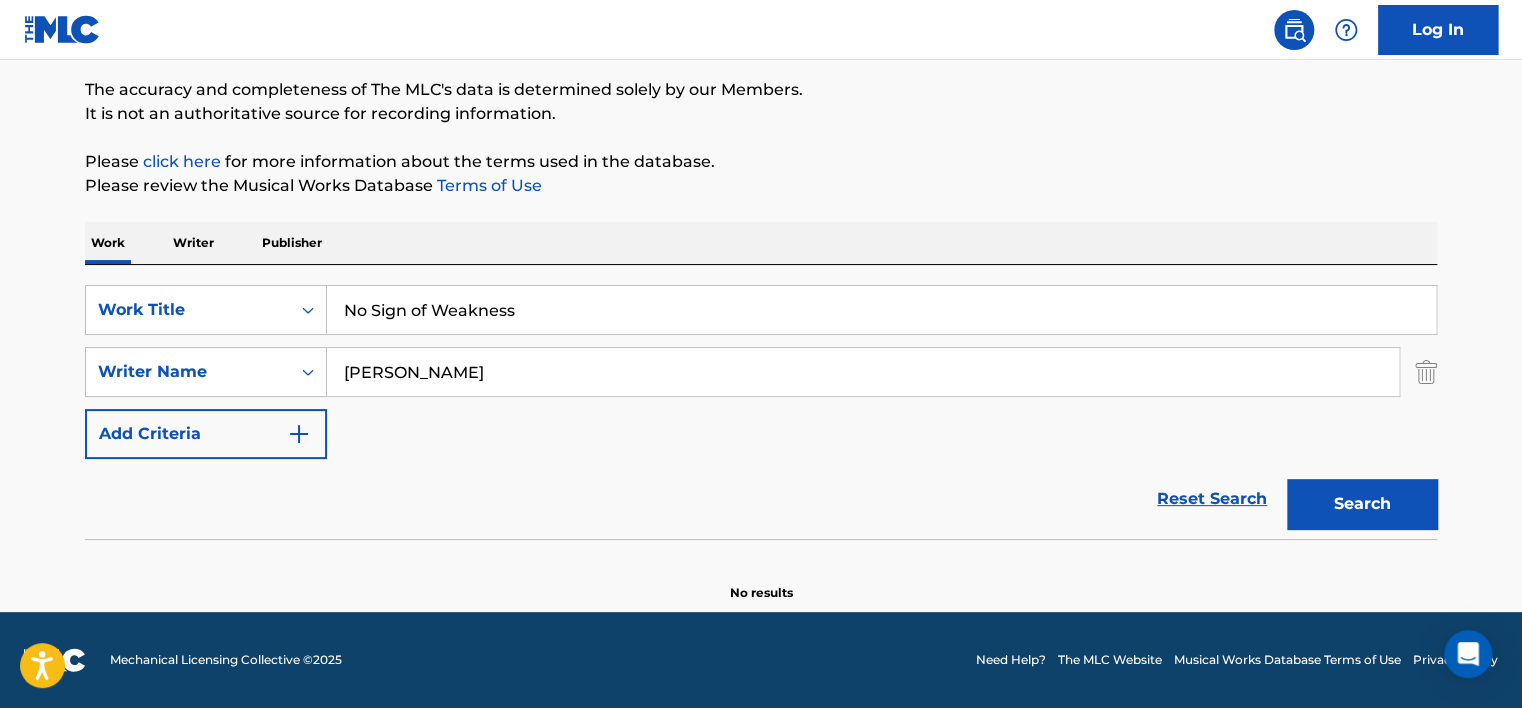 click on "Please review the Musical Works Database   Terms of Use" at bounding box center [761, 186] 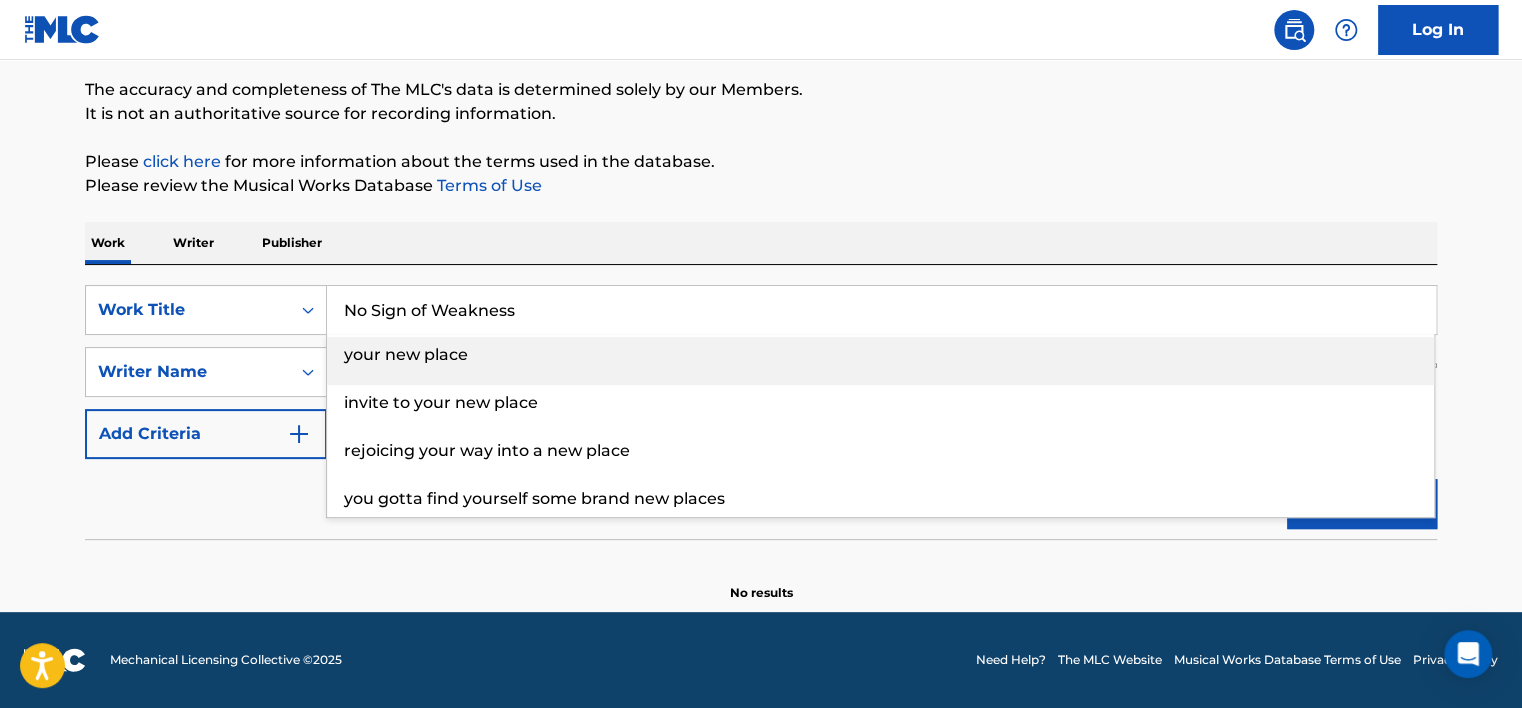 click on "No Sign of Weakness" at bounding box center (881, 310) 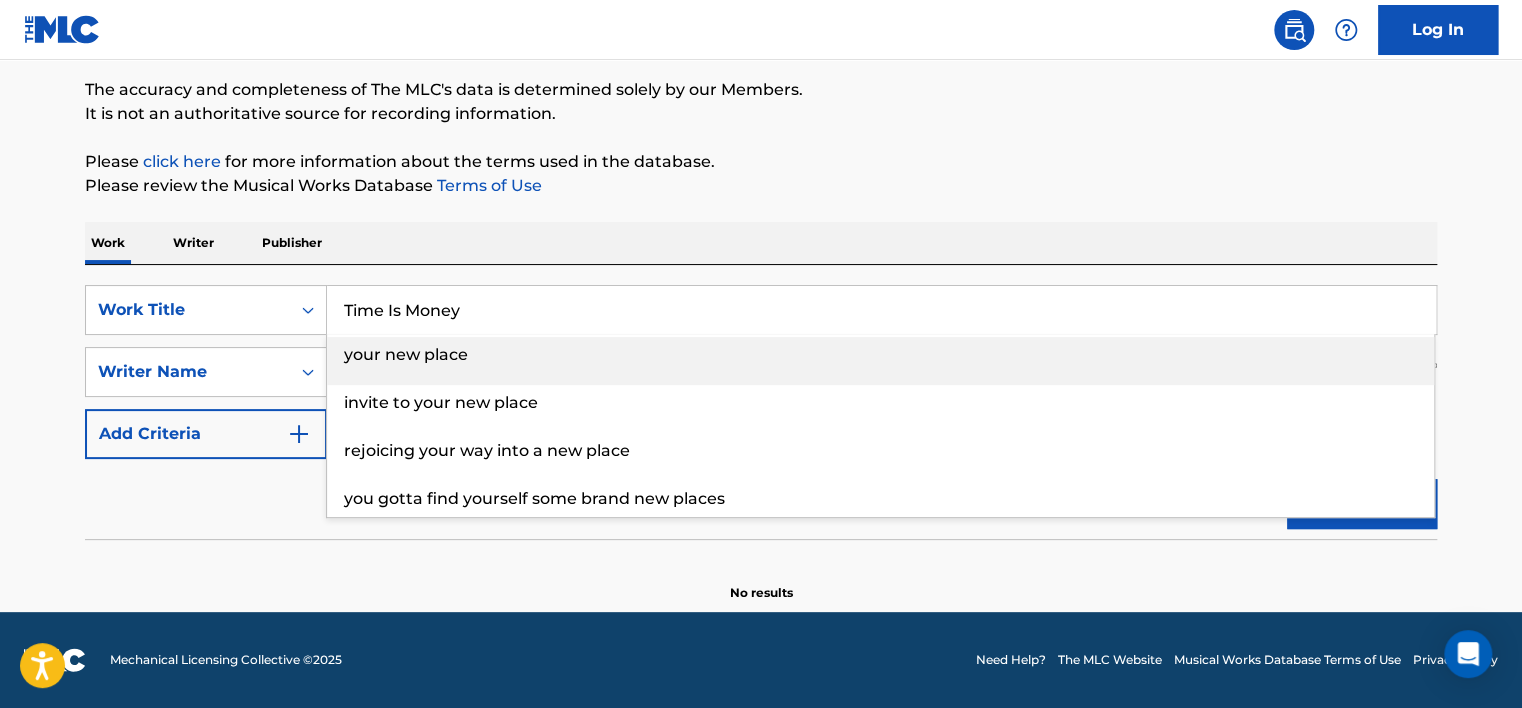 type on "Time Is Money" 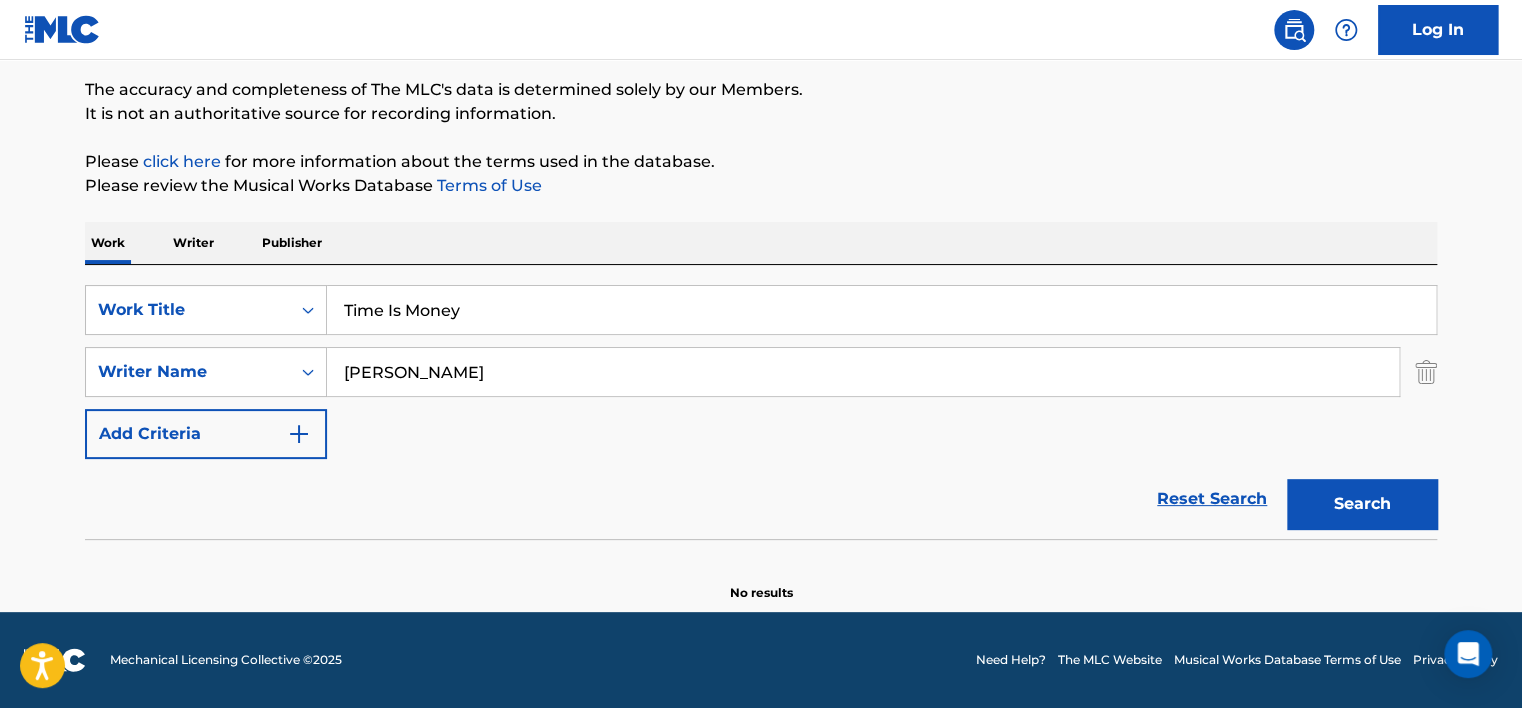 click on "[PERSON_NAME]" at bounding box center (863, 372) 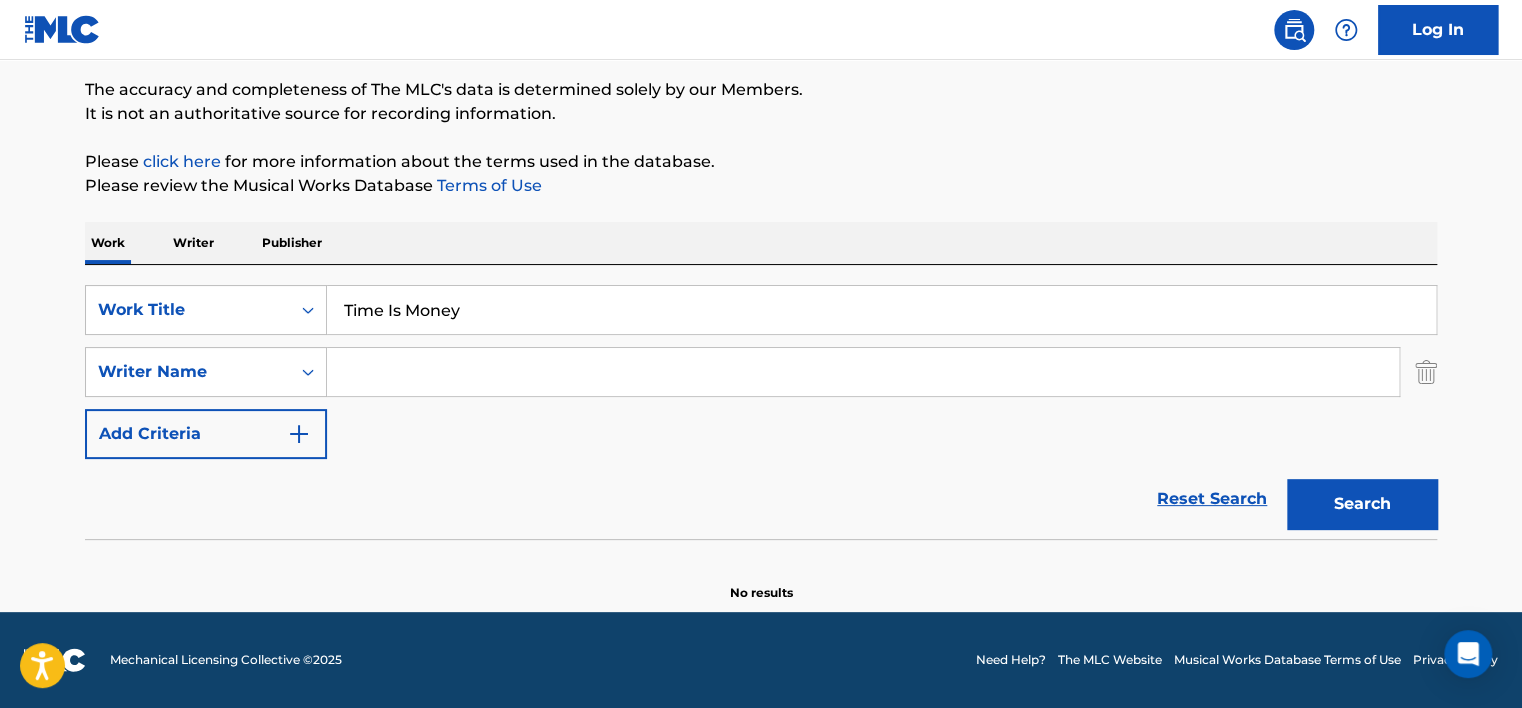 click at bounding box center (863, 372) 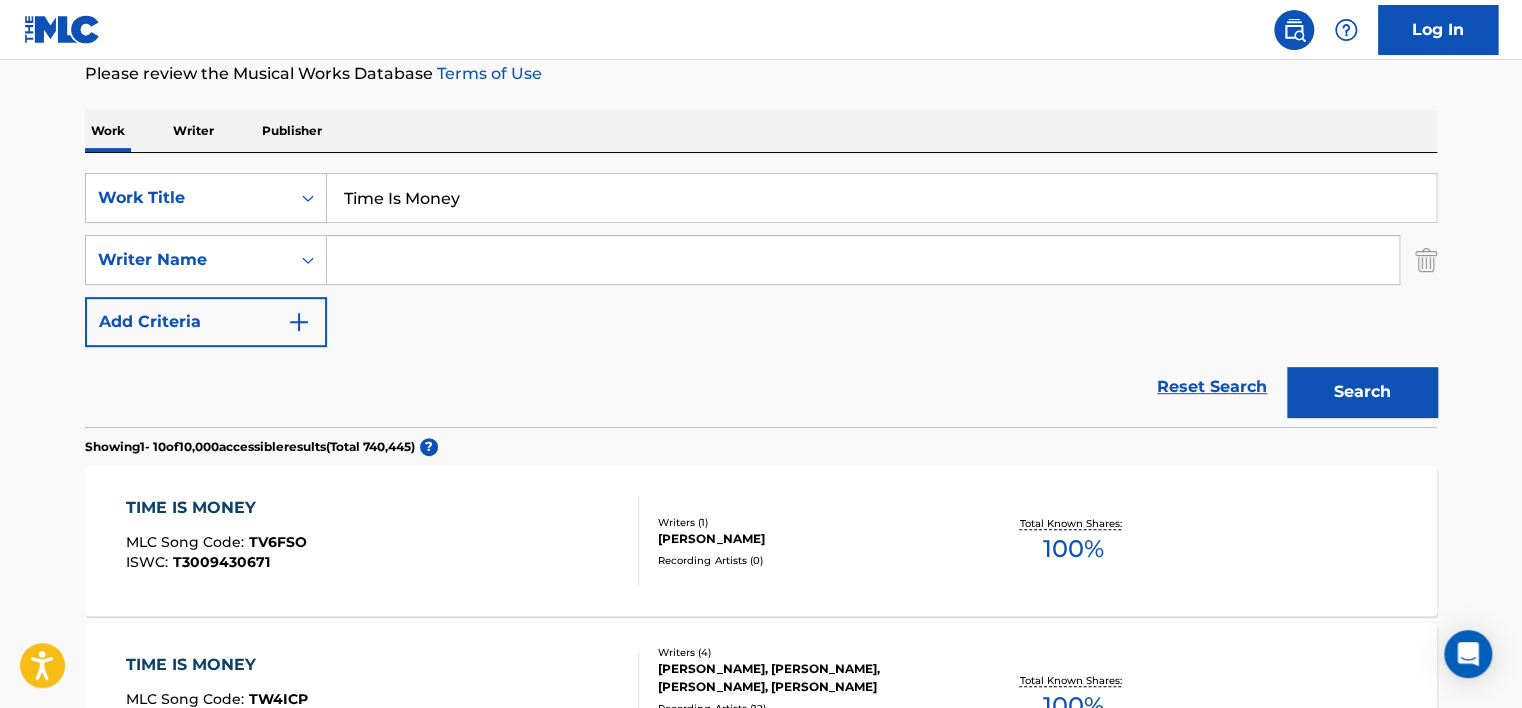 scroll, scrollTop: 260, scrollLeft: 0, axis: vertical 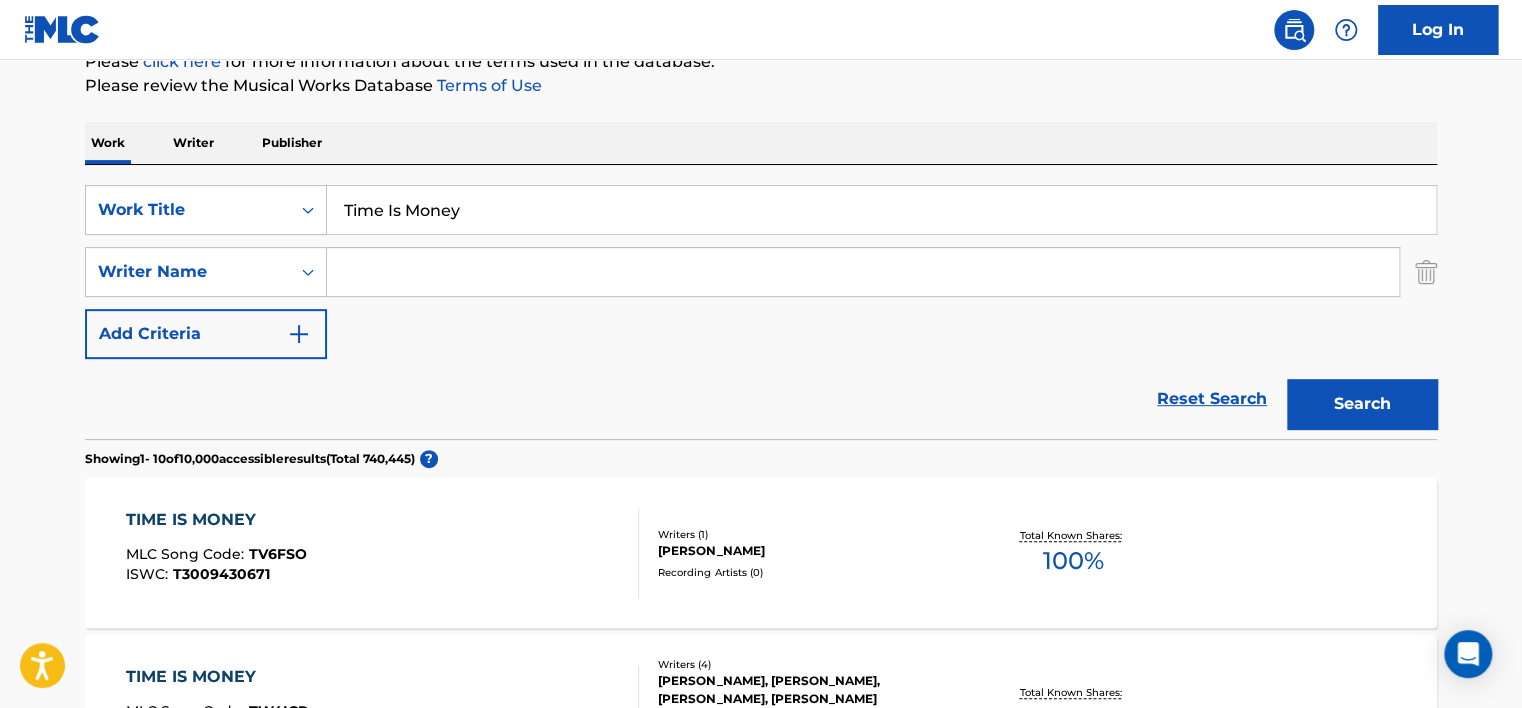 click on "Time Is Money" at bounding box center [881, 210] 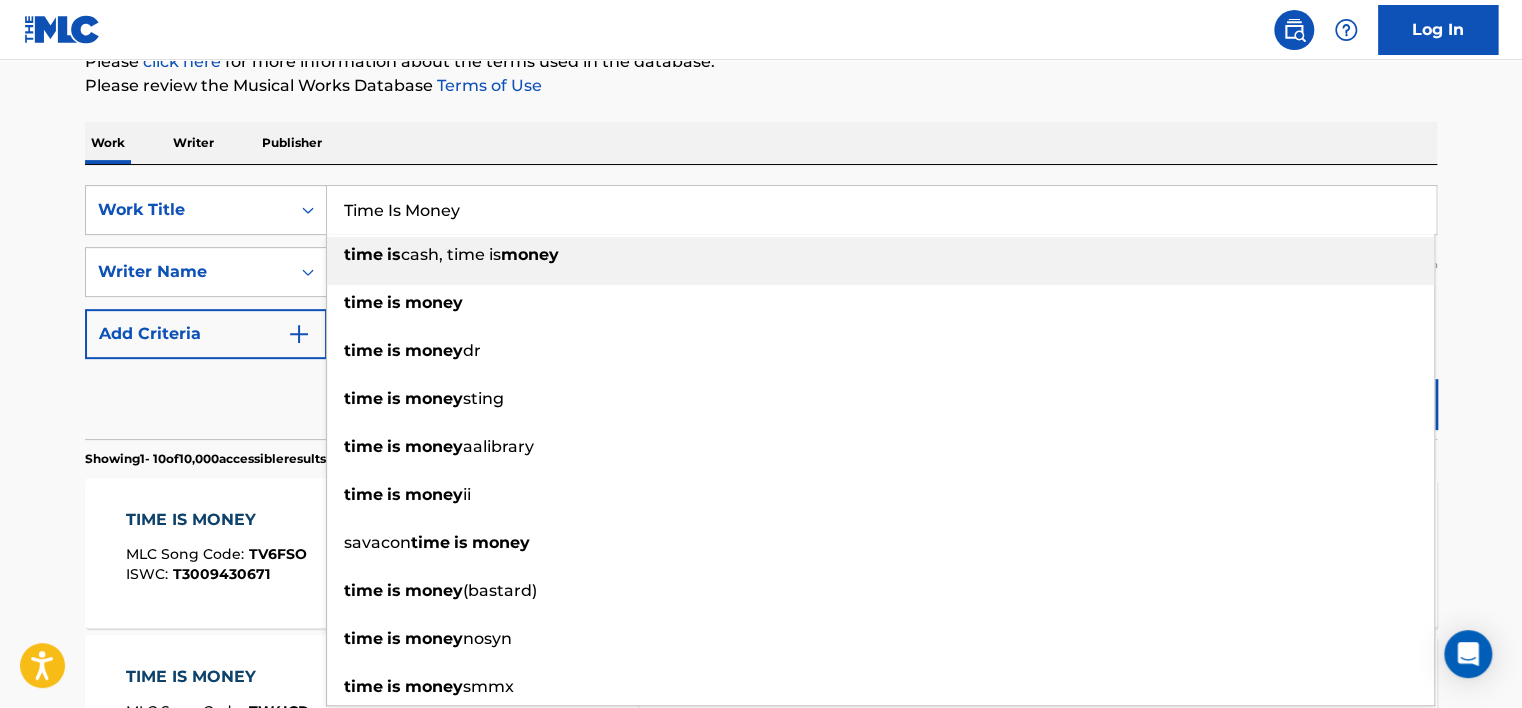click on "Time Is Money" at bounding box center (881, 210) 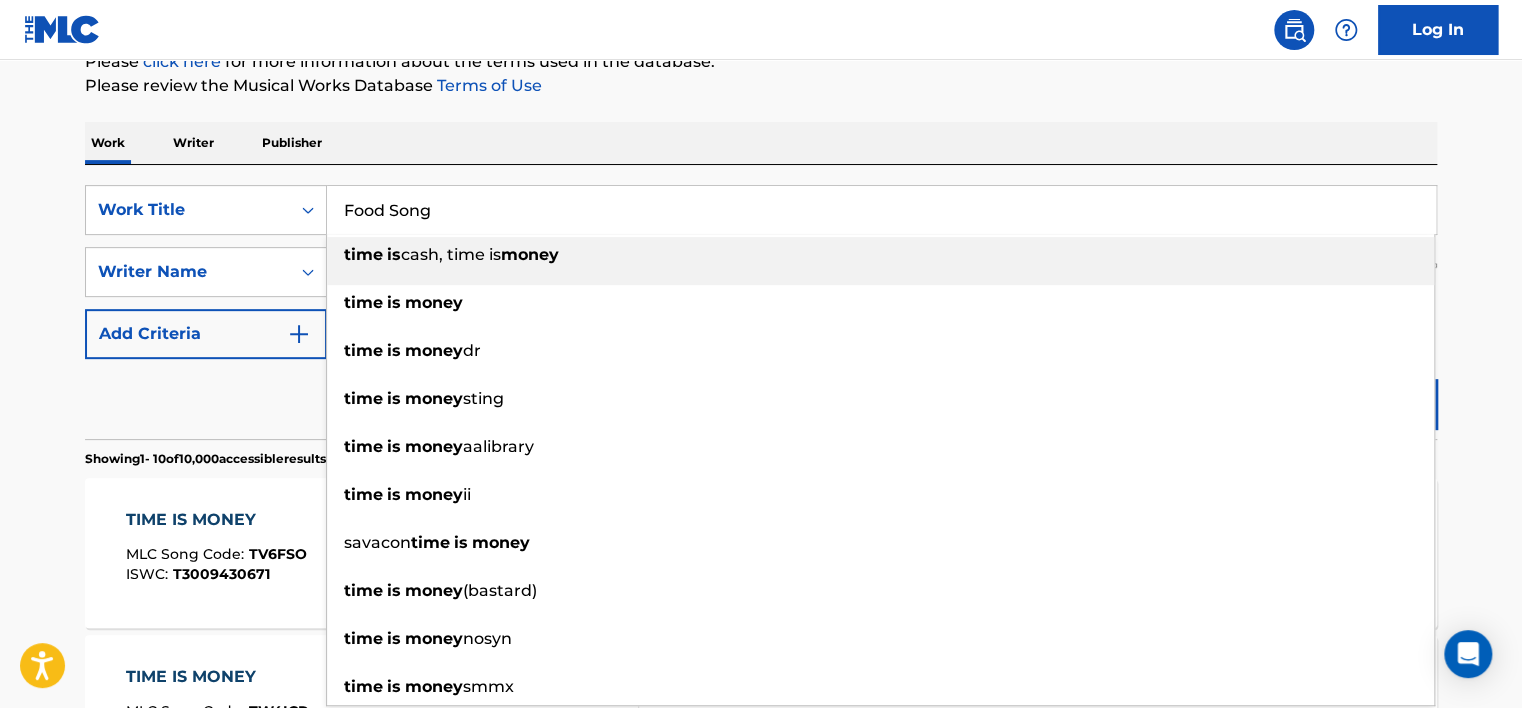 type on "Food Song" 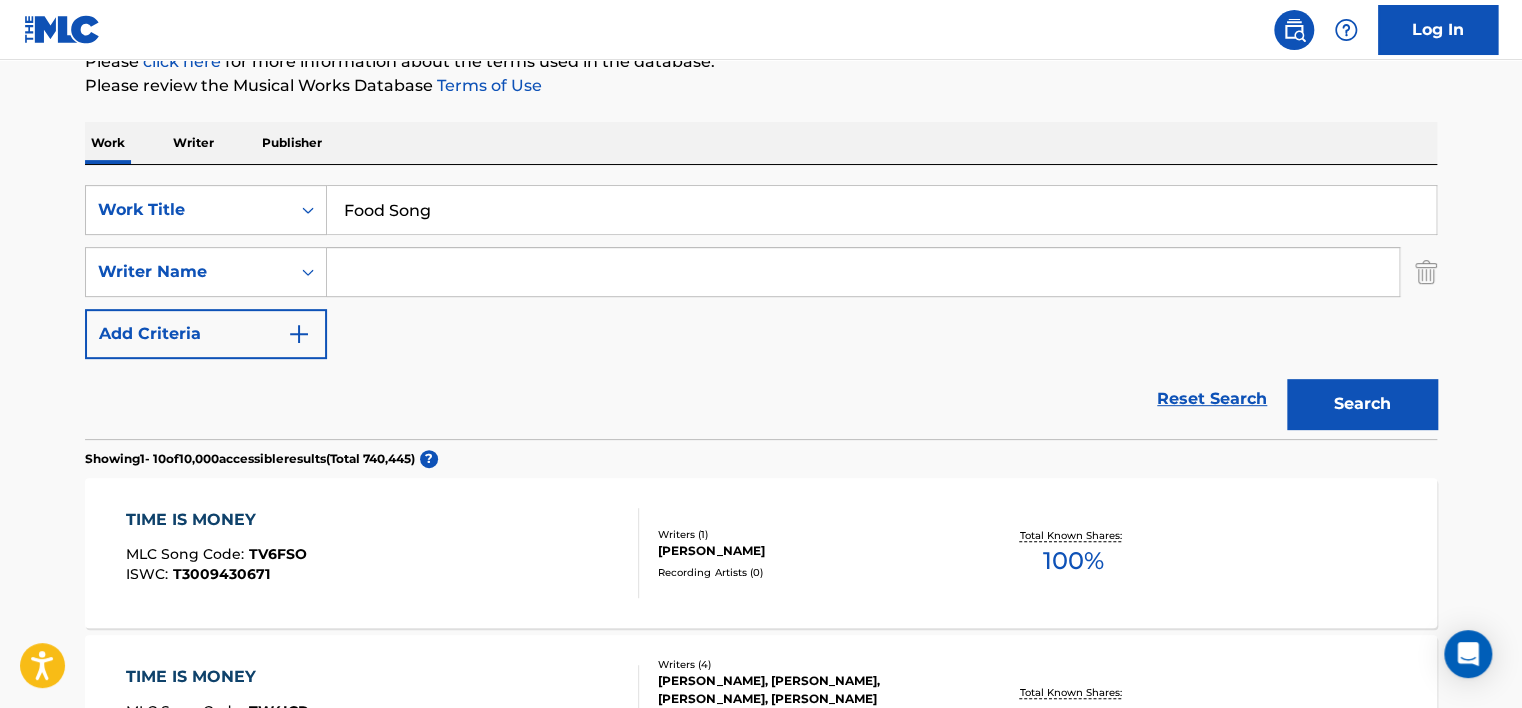 click on "The MLC Public Work Search The accuracy and completeness of The MLC's data is determined solely by our Members. It is not an authoritative source for recording information. Please   click here   for more information about the terms used in the database. Please review the Musical Works Database   Terms of Use Work Writer Publisher SearchWithCriteriaedfe7fc6-9038-4c56-82b5-5ee5e46925b8 Work Title Food Song SearchWithCriteria324dad99-11d1-417a-9c06-1f86cdf05265 Writer Name Add Criteria Reset Search Search Showing  1  -   10  of  10,000  accessible  results  (Total   740,445 ) ? TIME IS MONEY MLC Song Code : TV6FSO ISWC : T3009430671 Writers ( 1 ) [PERSON_NAME] Recording Artists ( 0 ) Total Known Shares: 100 % TIME IS MONEY MLC Song Code : TW4ICP ISWC : T9099551867 Writers ( 4 ) [PERSON_NAME], [PERSON_NAME], [PERSON_NAME], [PERSON_NAME] Recording Artists ( 12 ) KANNIBAL TRIBU, KANNIBAL TRIBU, [PERSON_NAME], KANNIBAL TRIBU, KANNIBAL TRIBU Total Known Shares: 100 % TIME IS MONEY MLC Song Code : TV203L ISWC" at bounding box center (761, 997) 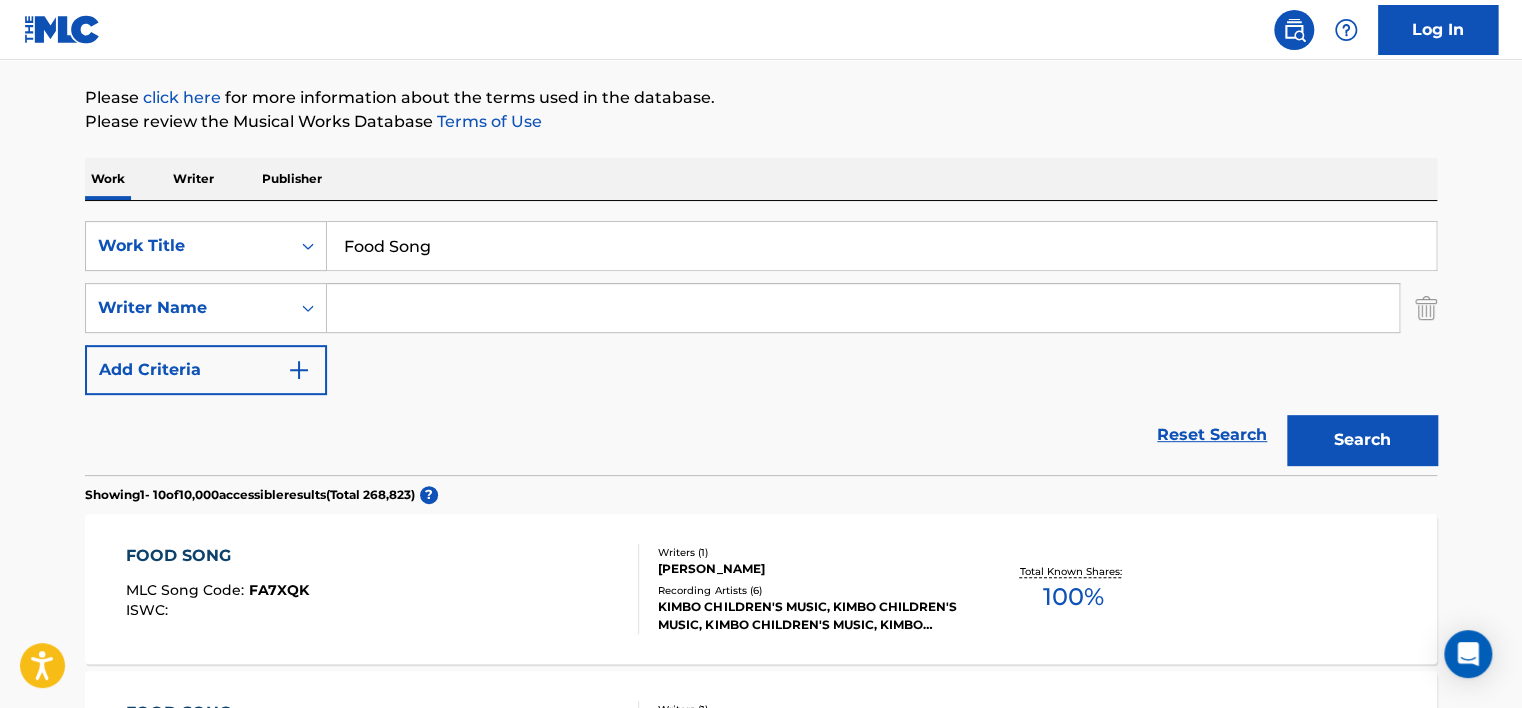 scroll, scrollTop: 260, scrollLeft: 0, axis: vertical 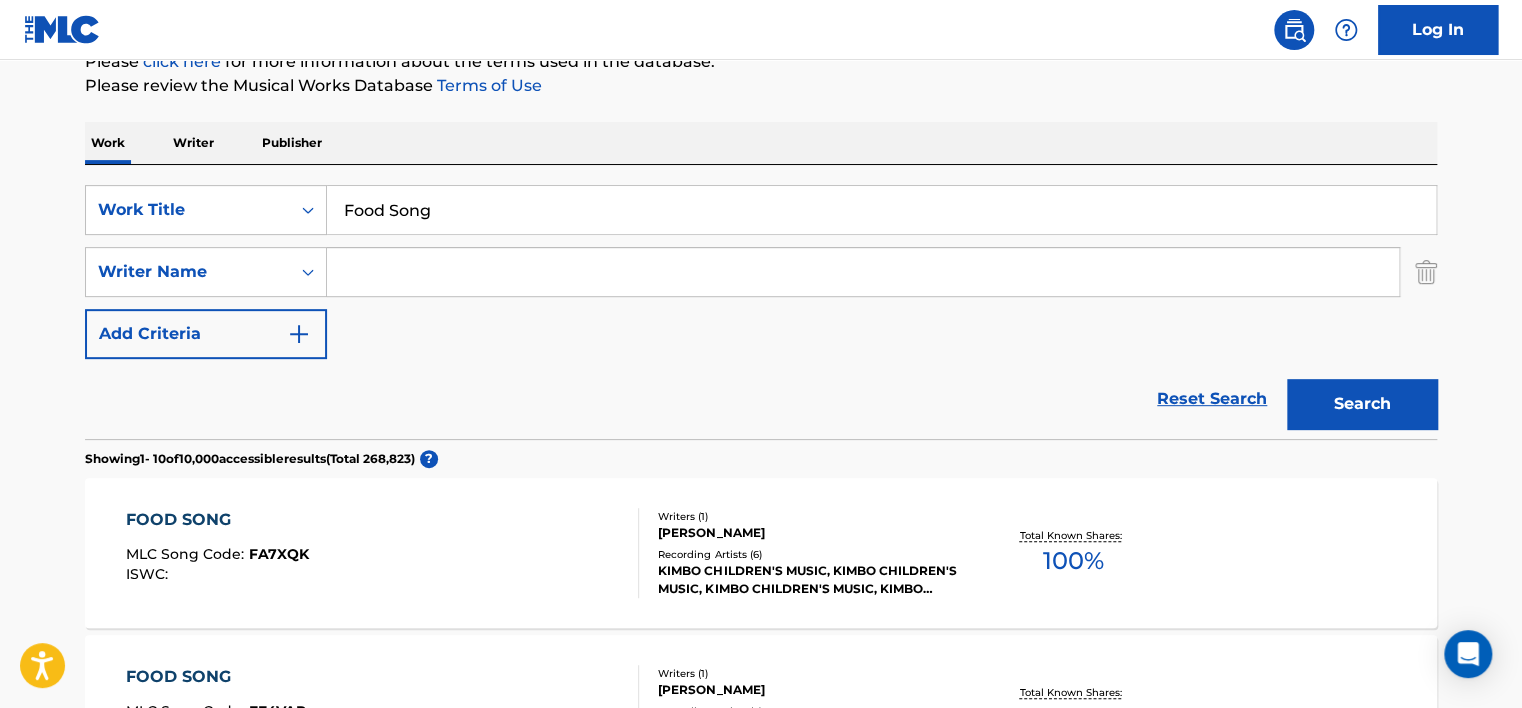 click at bounding box center (863, 272) 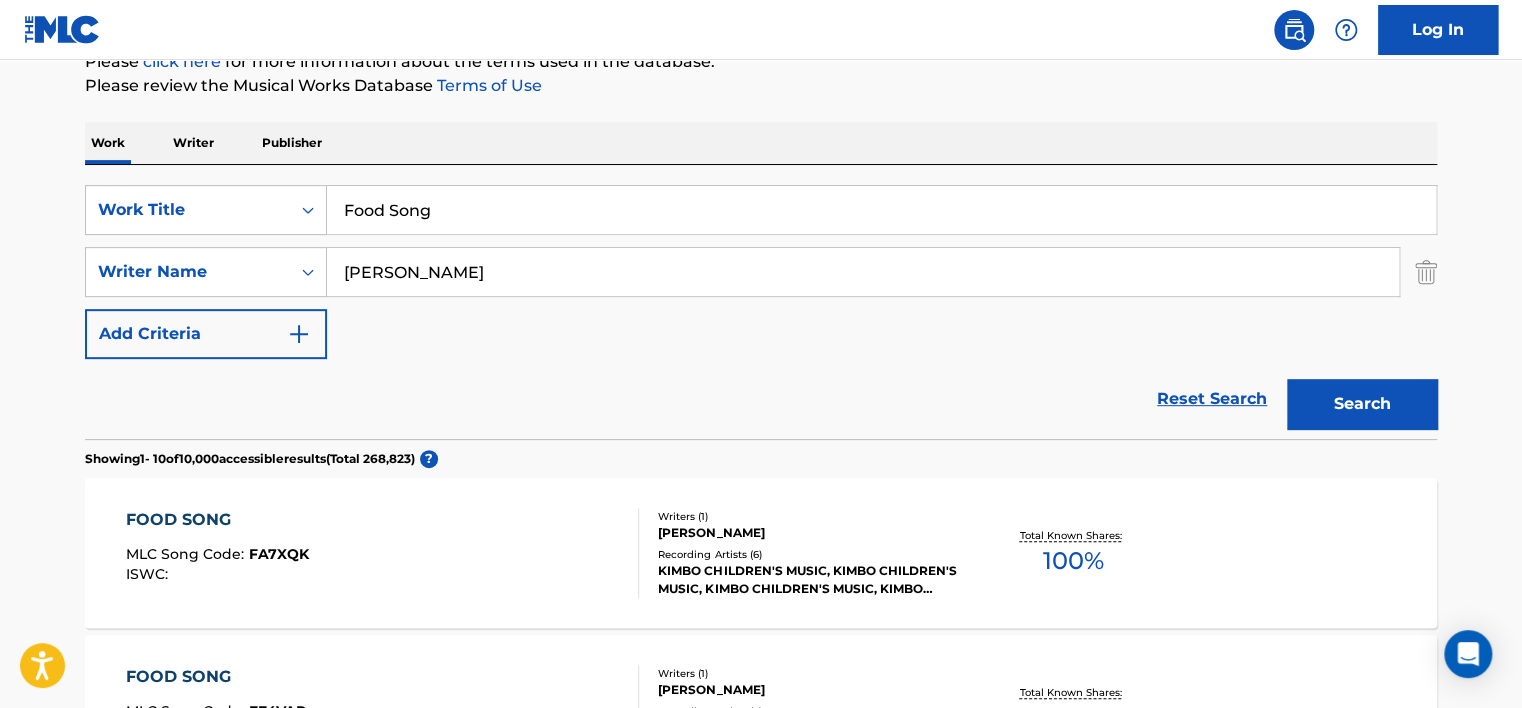 type on "[PERSON_NAME]" 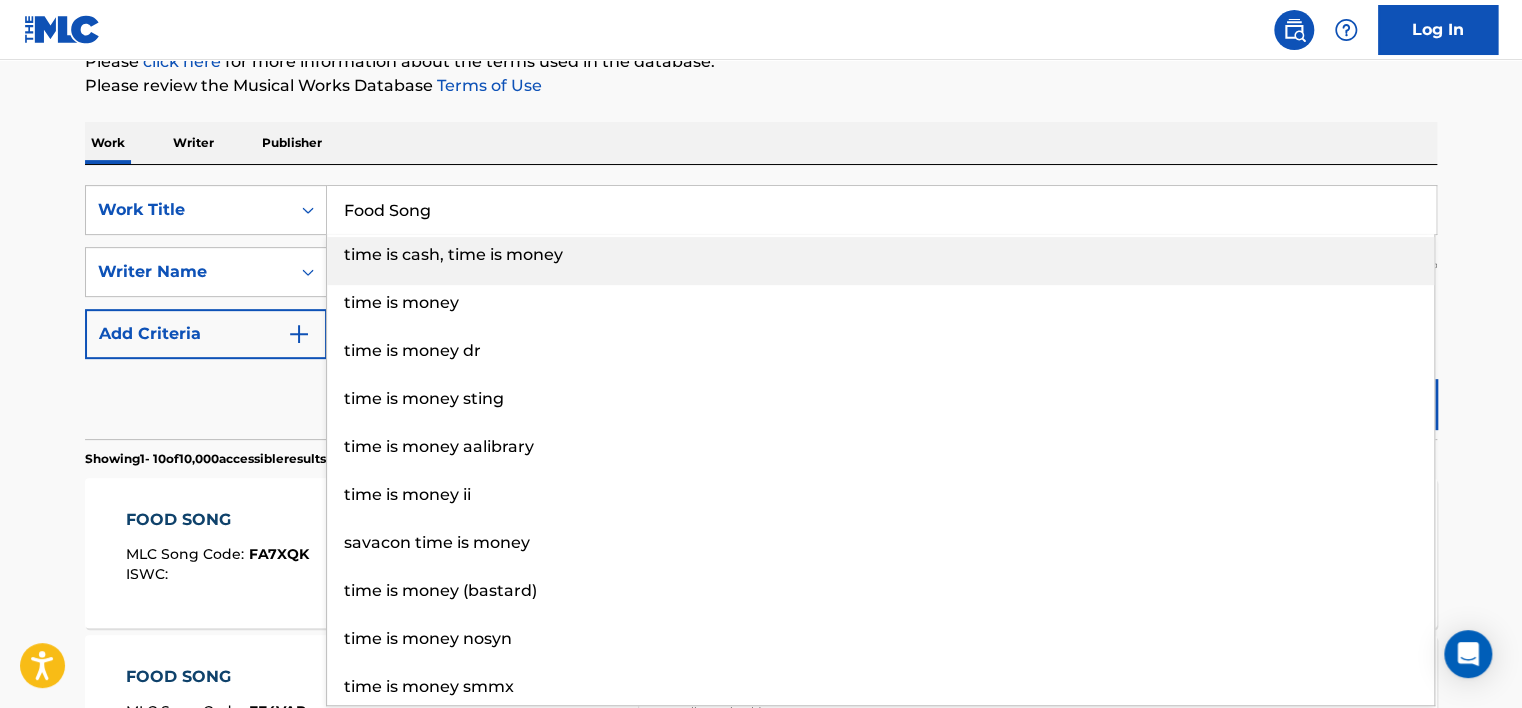 click on "Food Song" at bounding box center (881, 210) 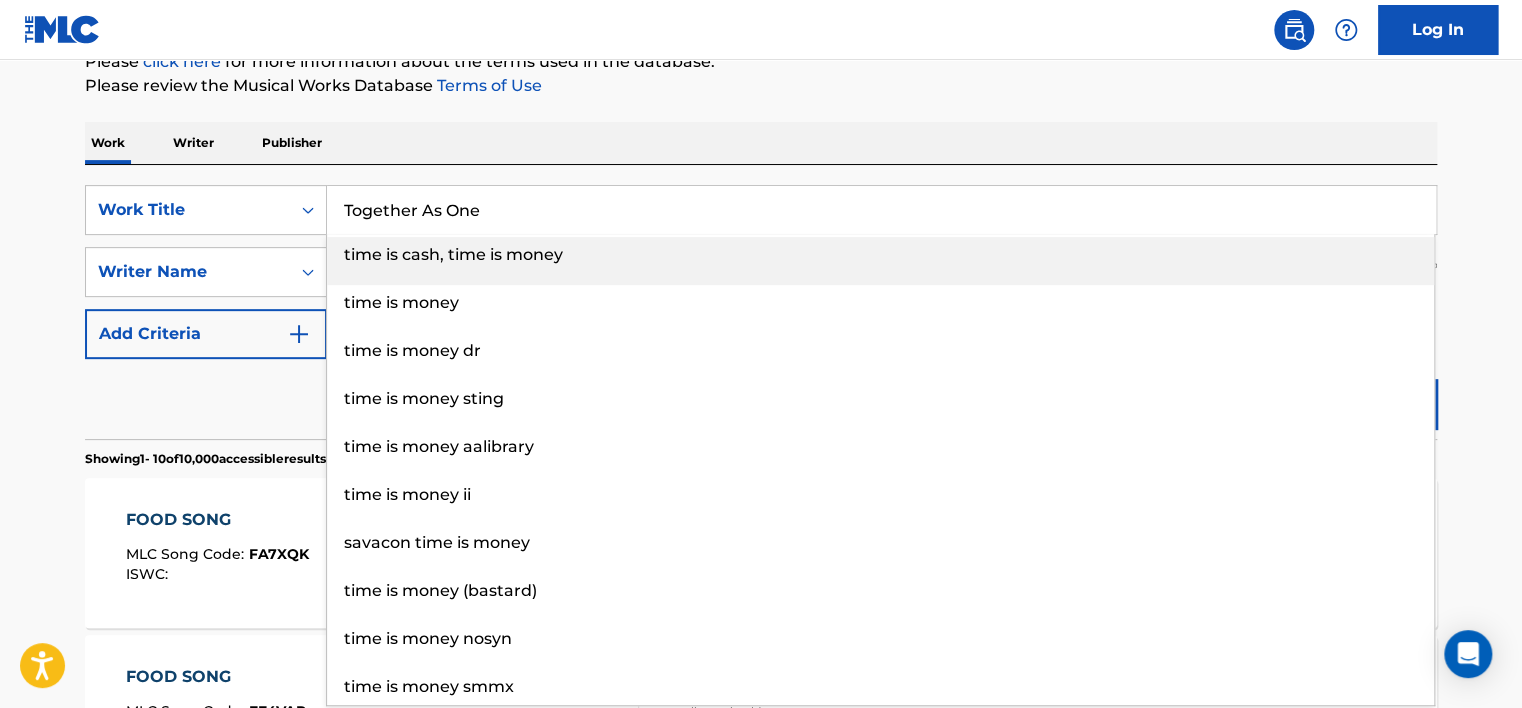 type on "Together As One" 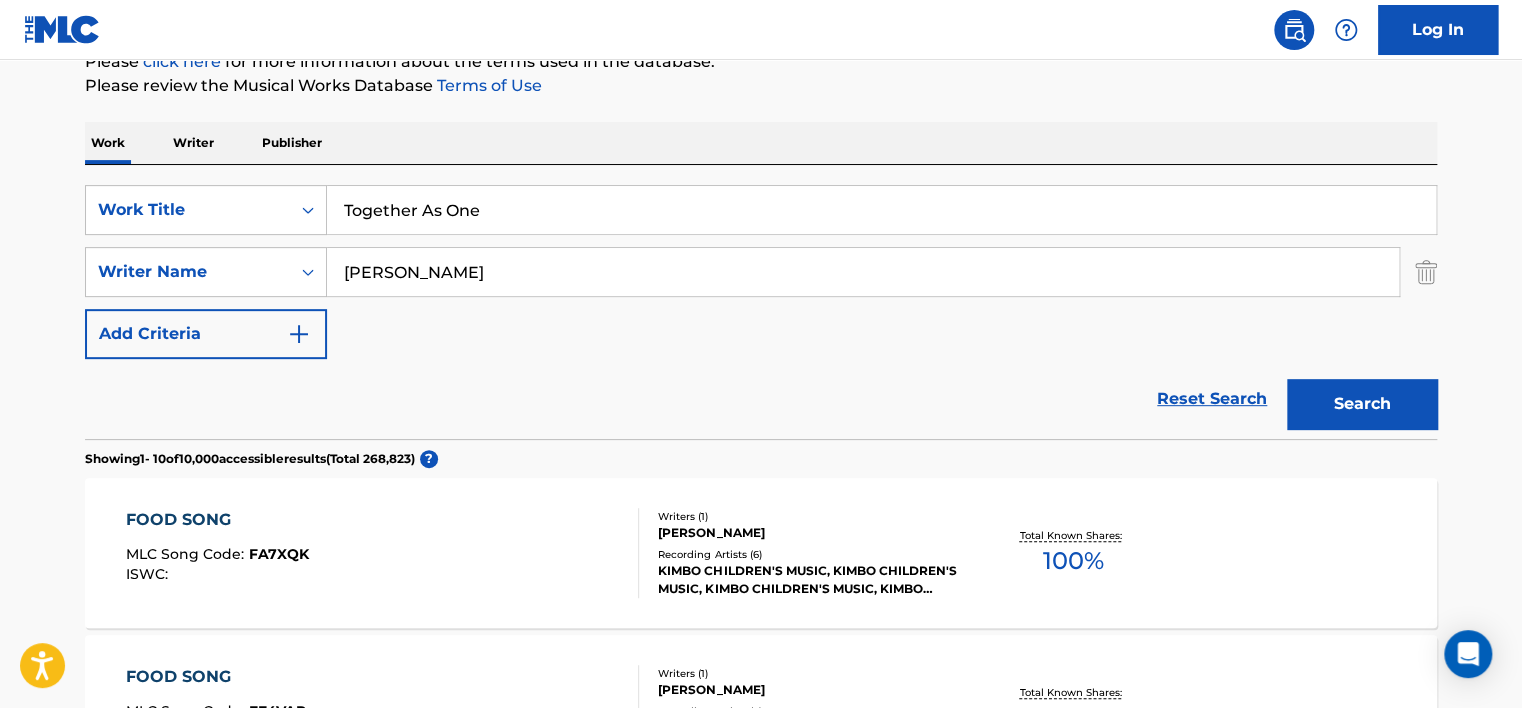 click on "Search" at bounding box center (1362, 404) 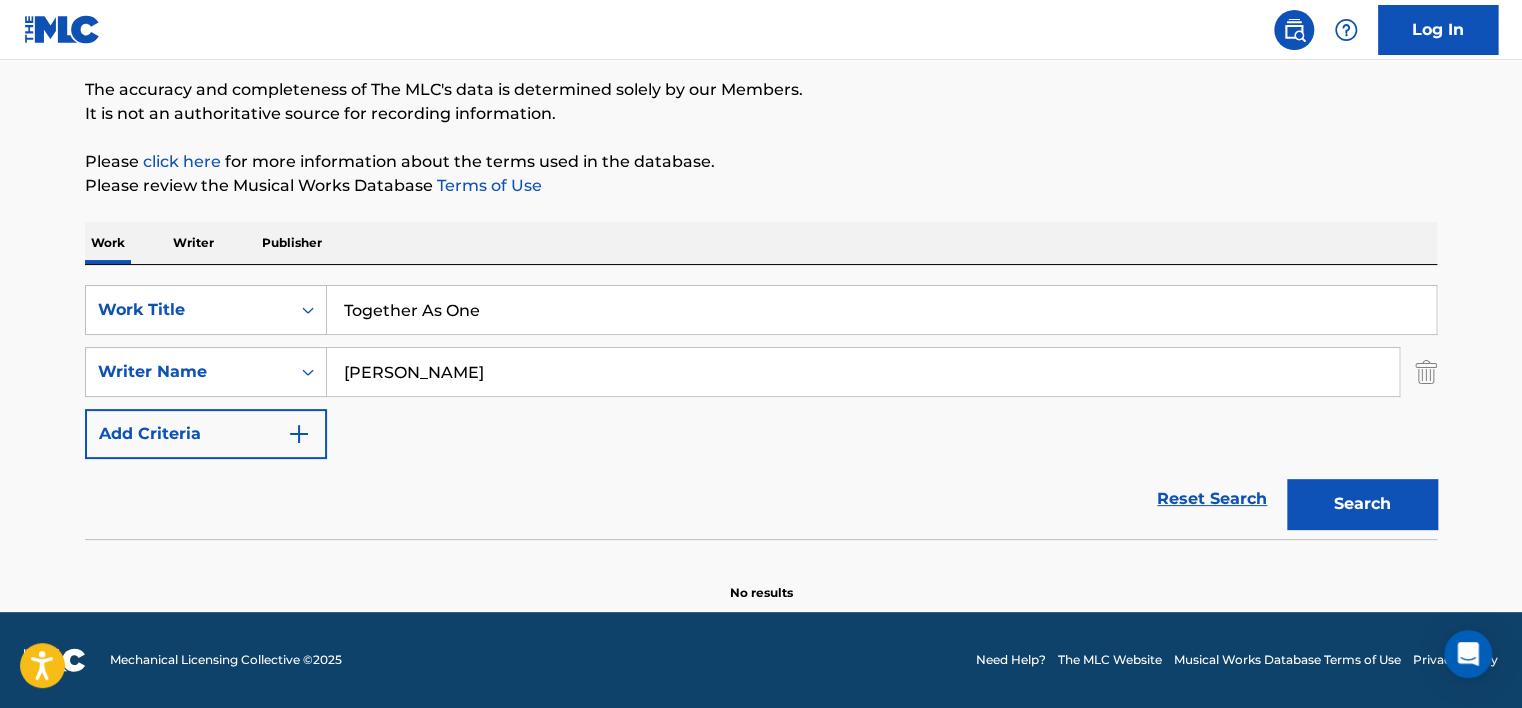 scroll, scrollTop: 160, scrollLeft: 0, axis: vertical 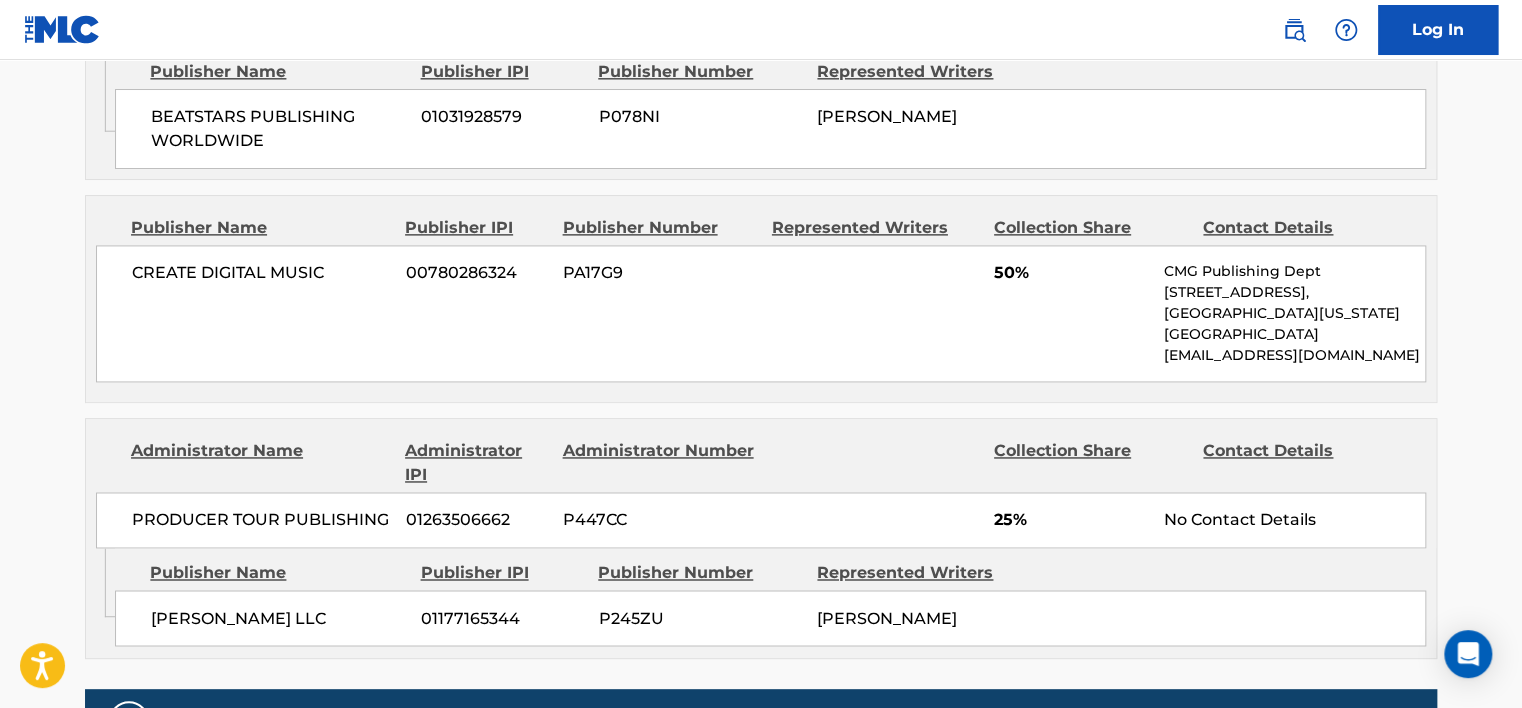 click on "01263506662" at bounding box center [477, 520] 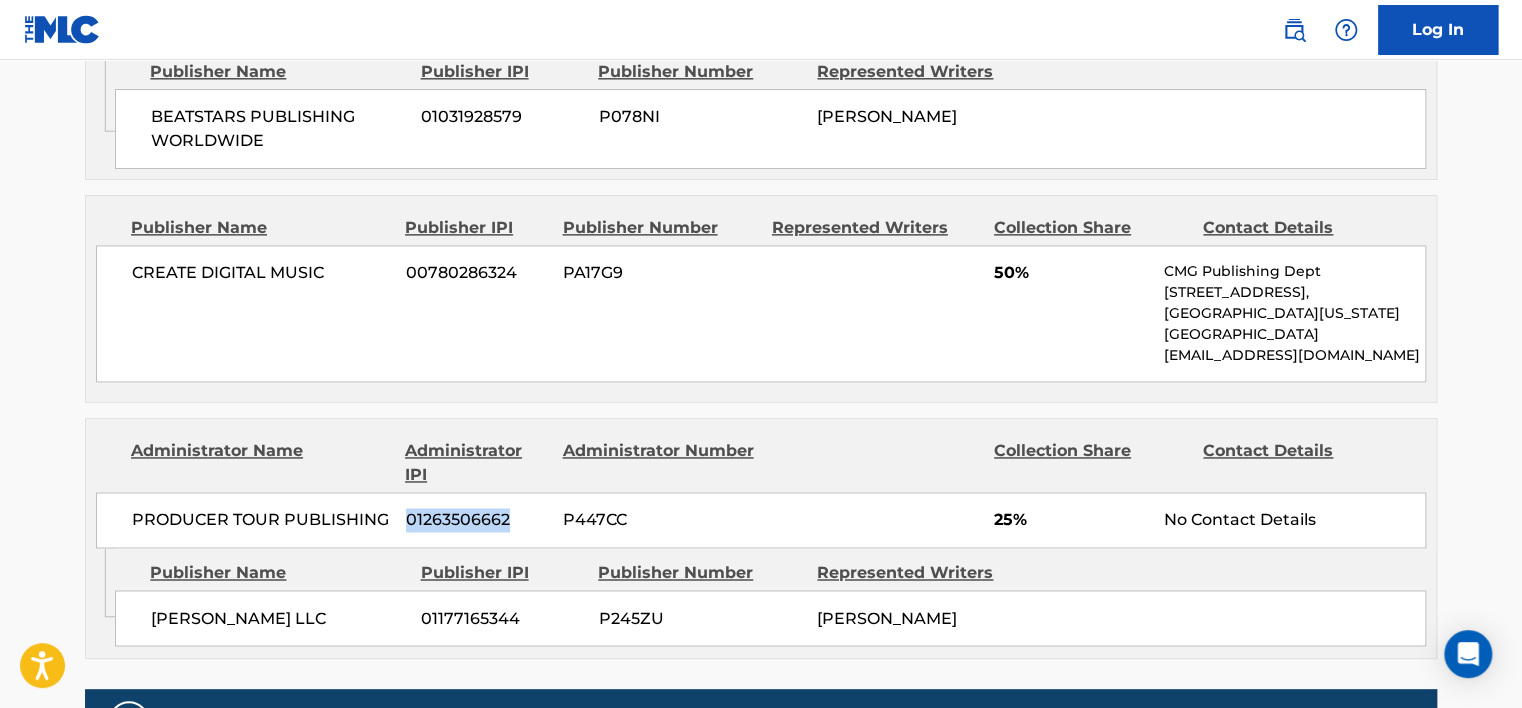 click on "01263506662" at bounding box center (477, 520) 